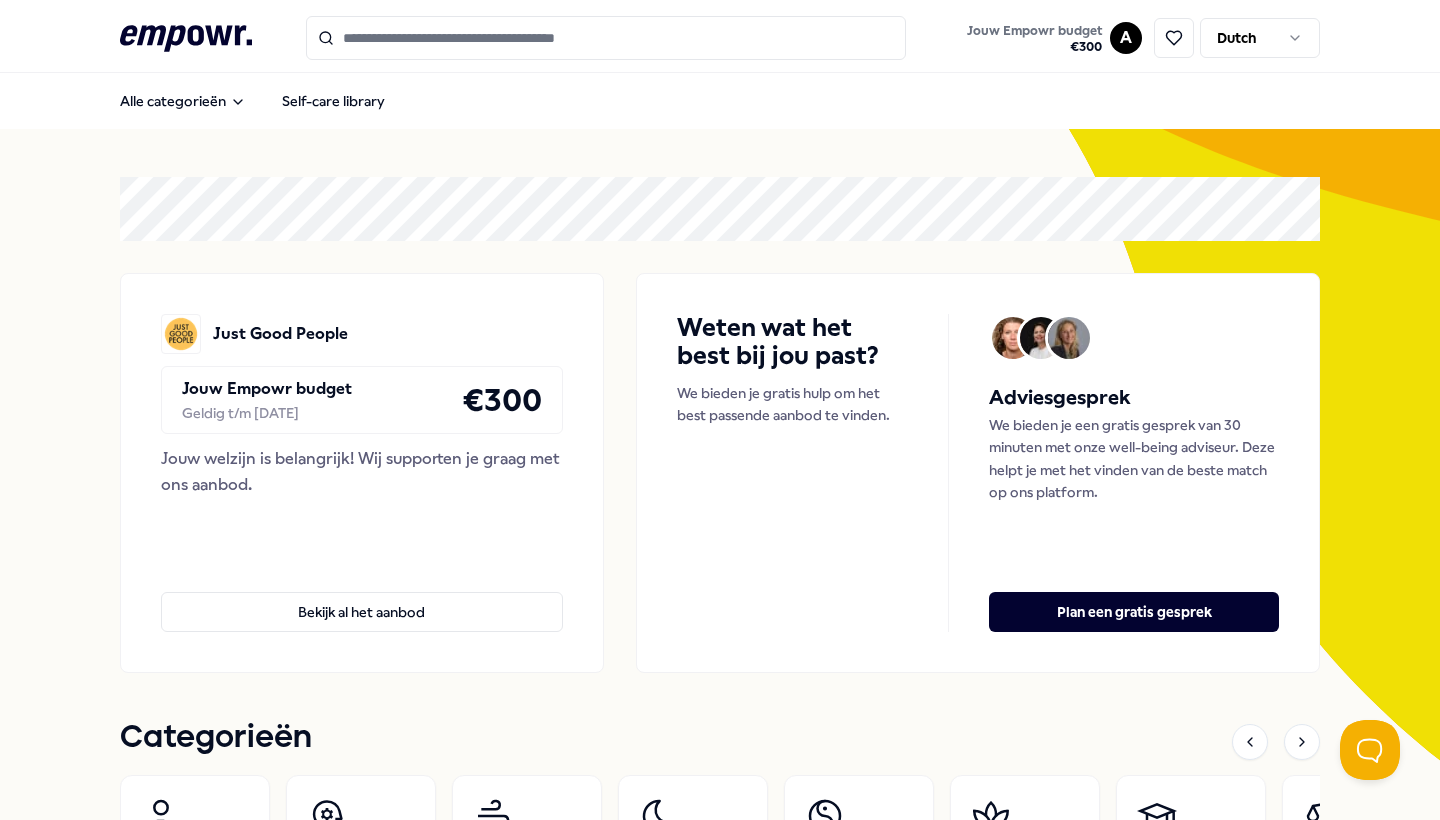 scroll, scrollTop: 0, scrollLeft: 0, axis: both 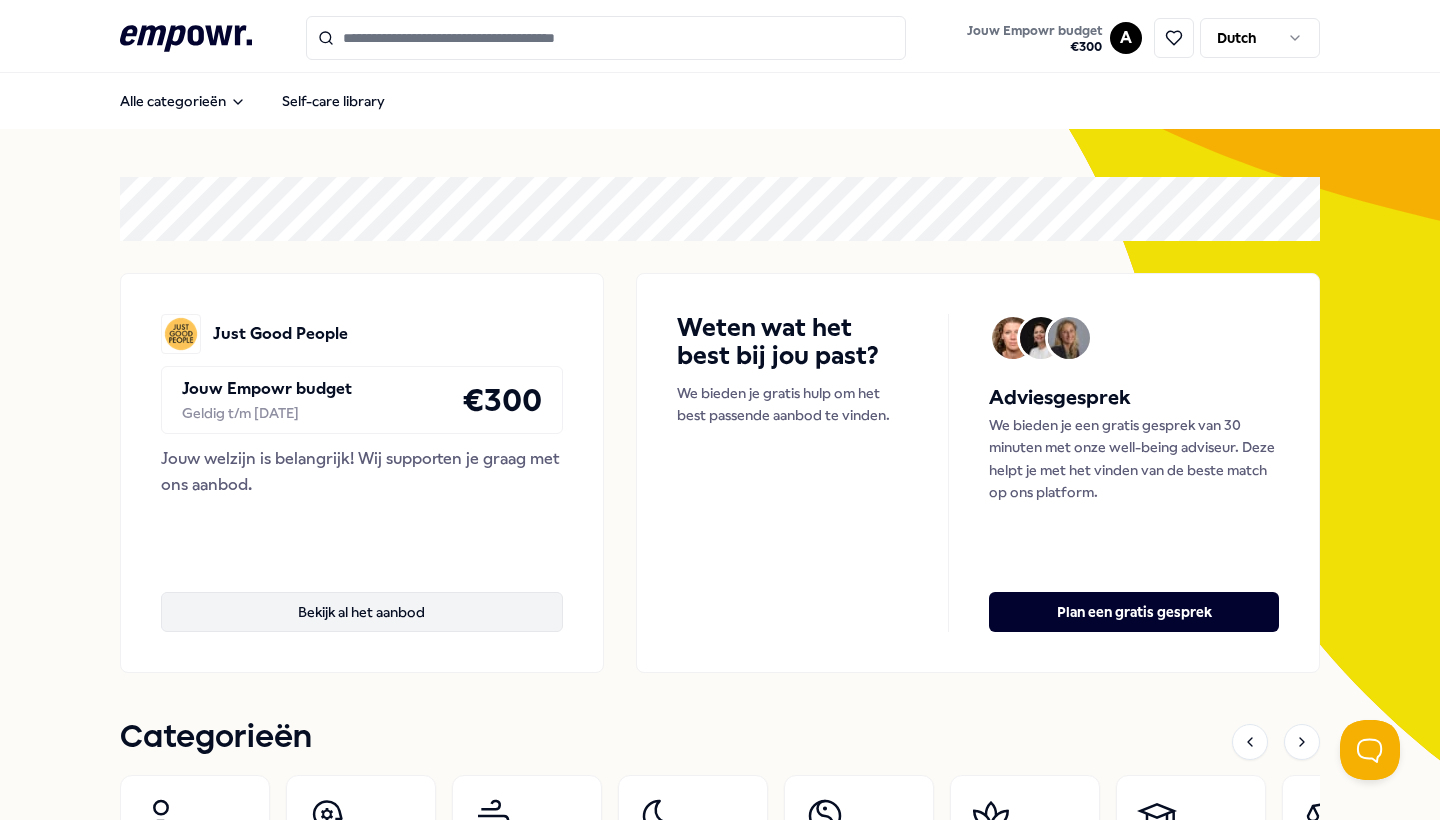 click on "Bekijk al het aanbod" at bounding box center [362, 612] 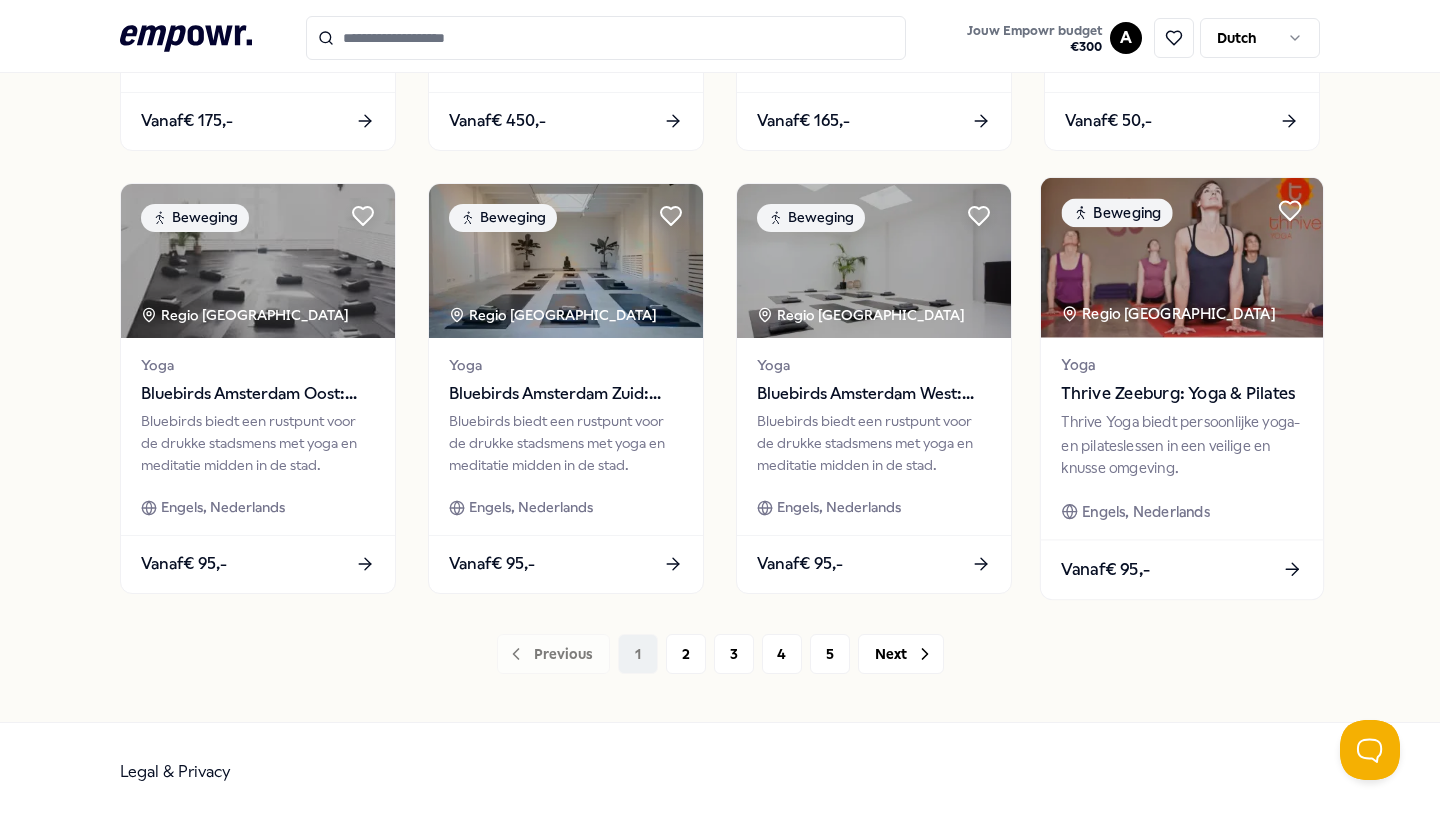 scroll, scrollTop: 905, scrollLeft: 0, axis: vertical 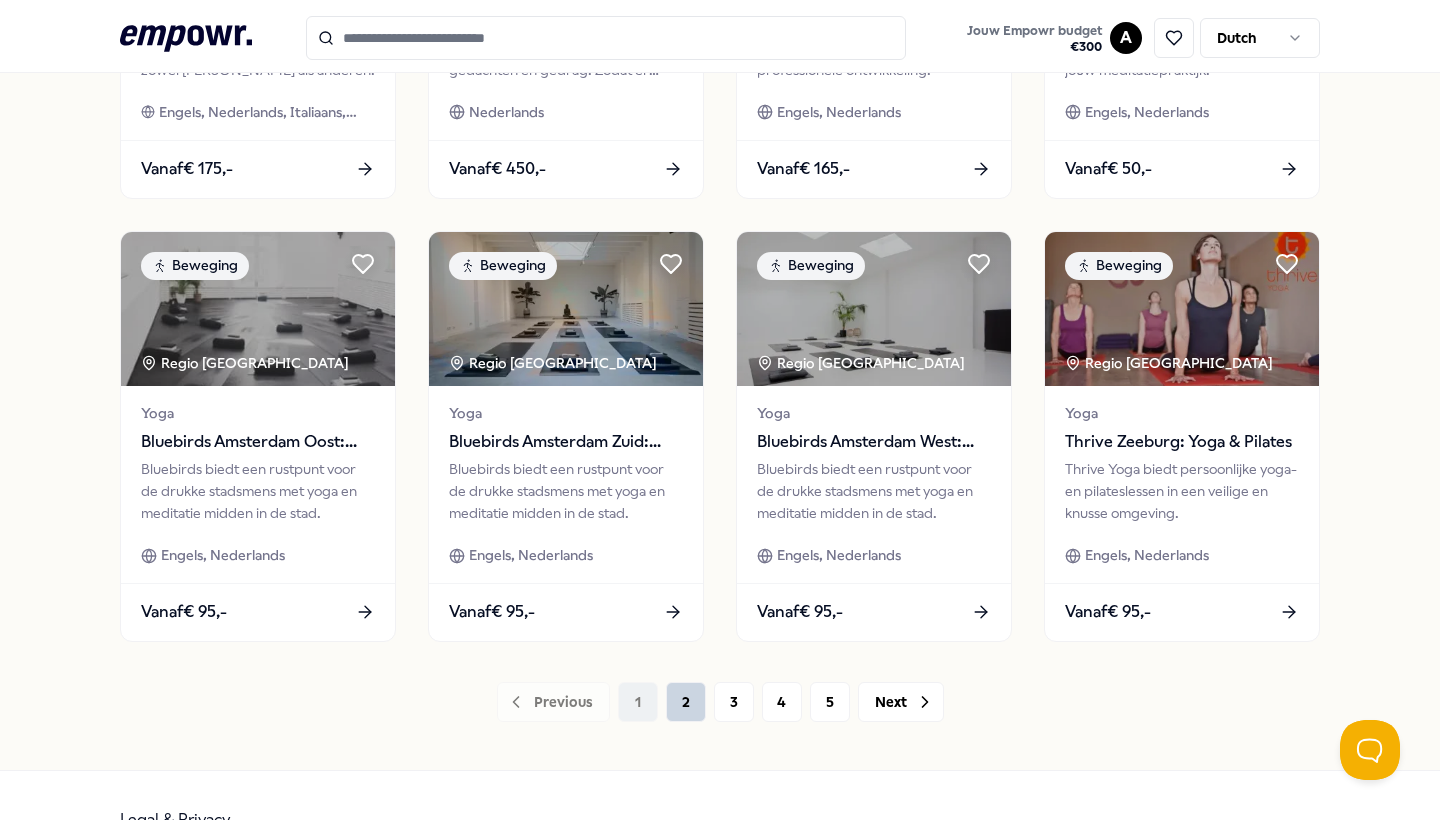 click on "2" at bounding box center [686, 702] 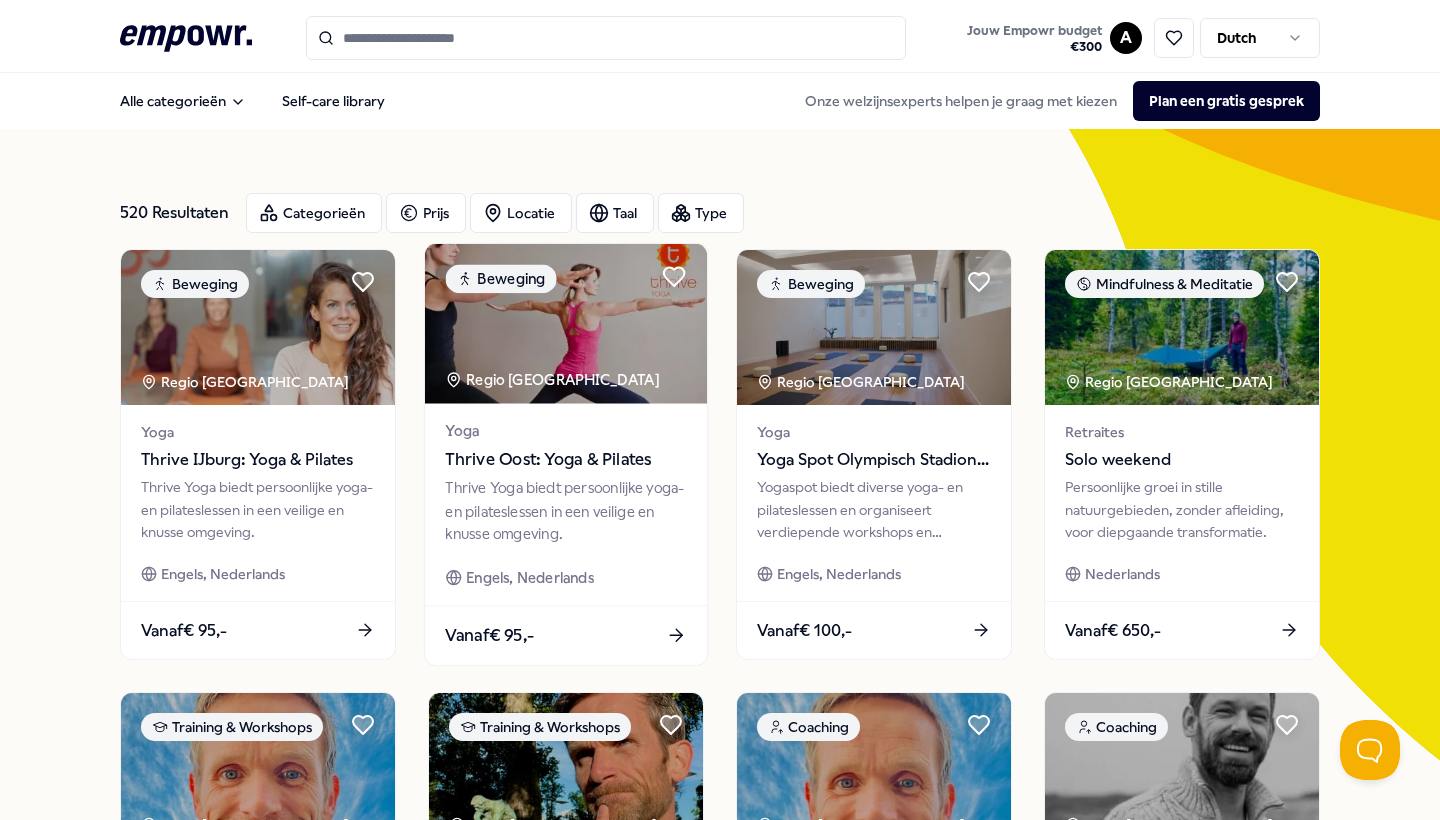 scroll, scrollTop: 0, scrollLeft: 0, axis: both 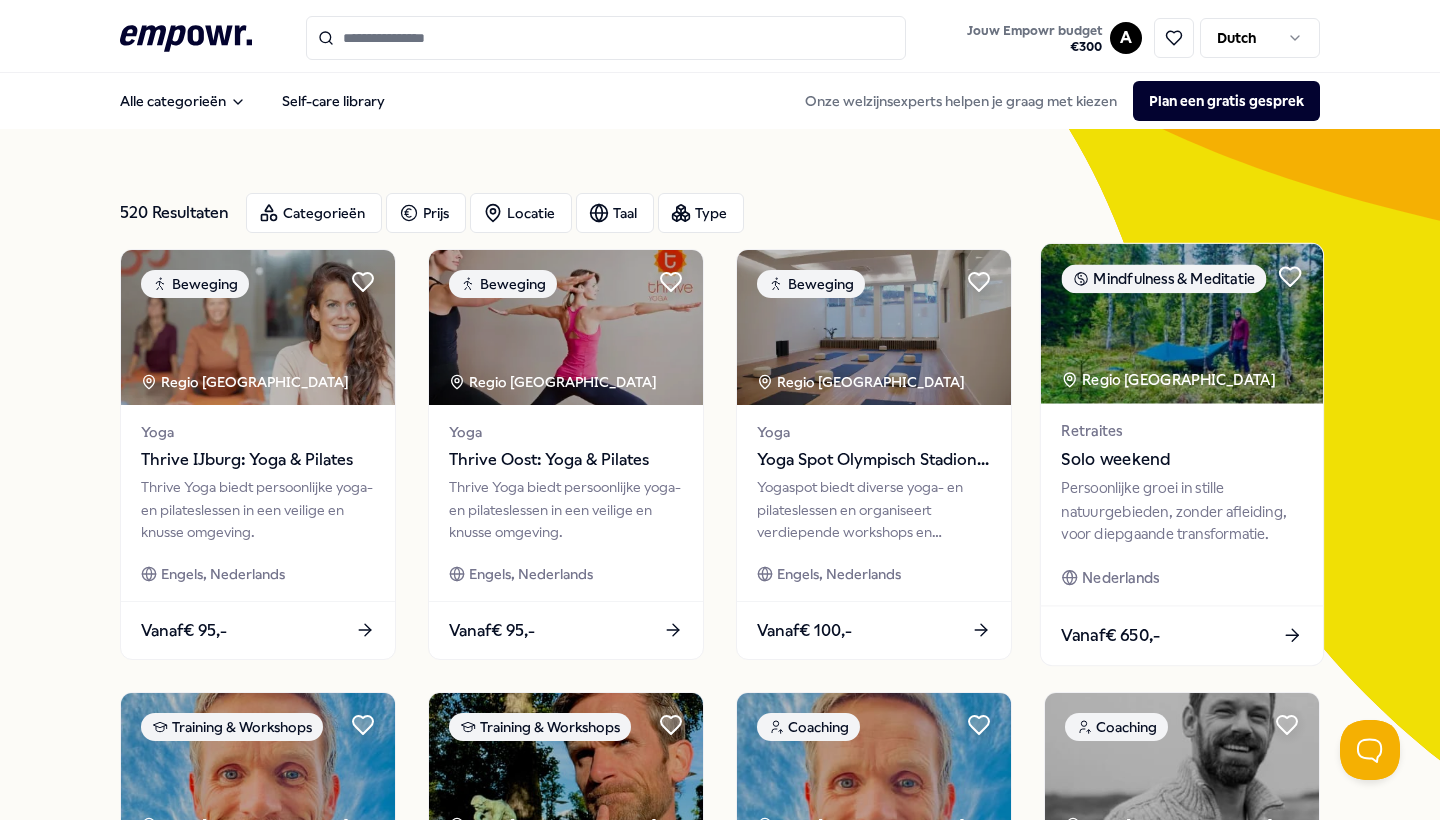 click on "Persoonlijke groei in stille natuurgebieden, zonder afleiding, voor diepgaande
transformatie." at bounding box center [1181, 511] 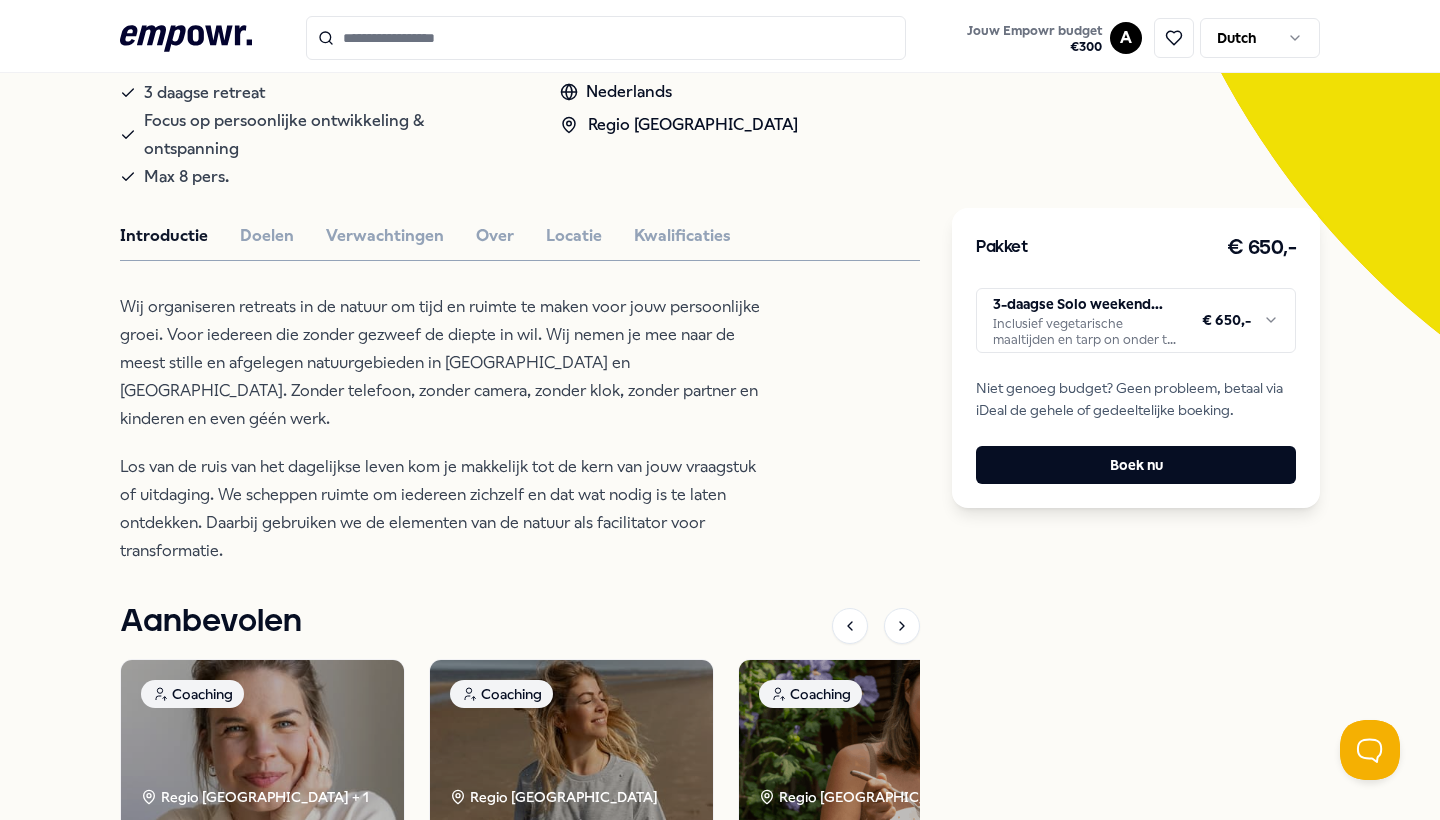 scroll, scrollTop: 434, scrollLeft: 0, axis: vertical 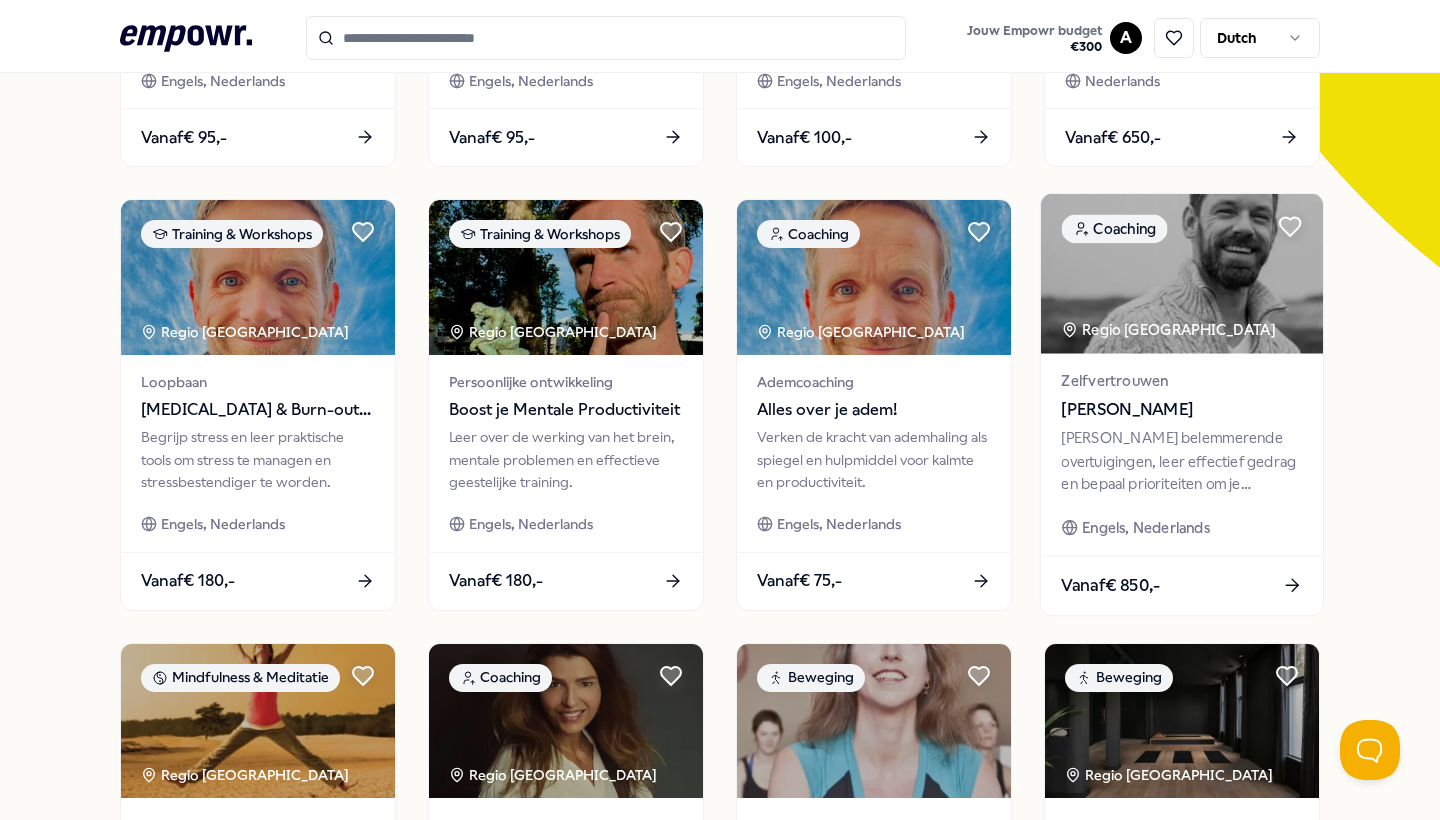 click at bounding box center (1182, 274) 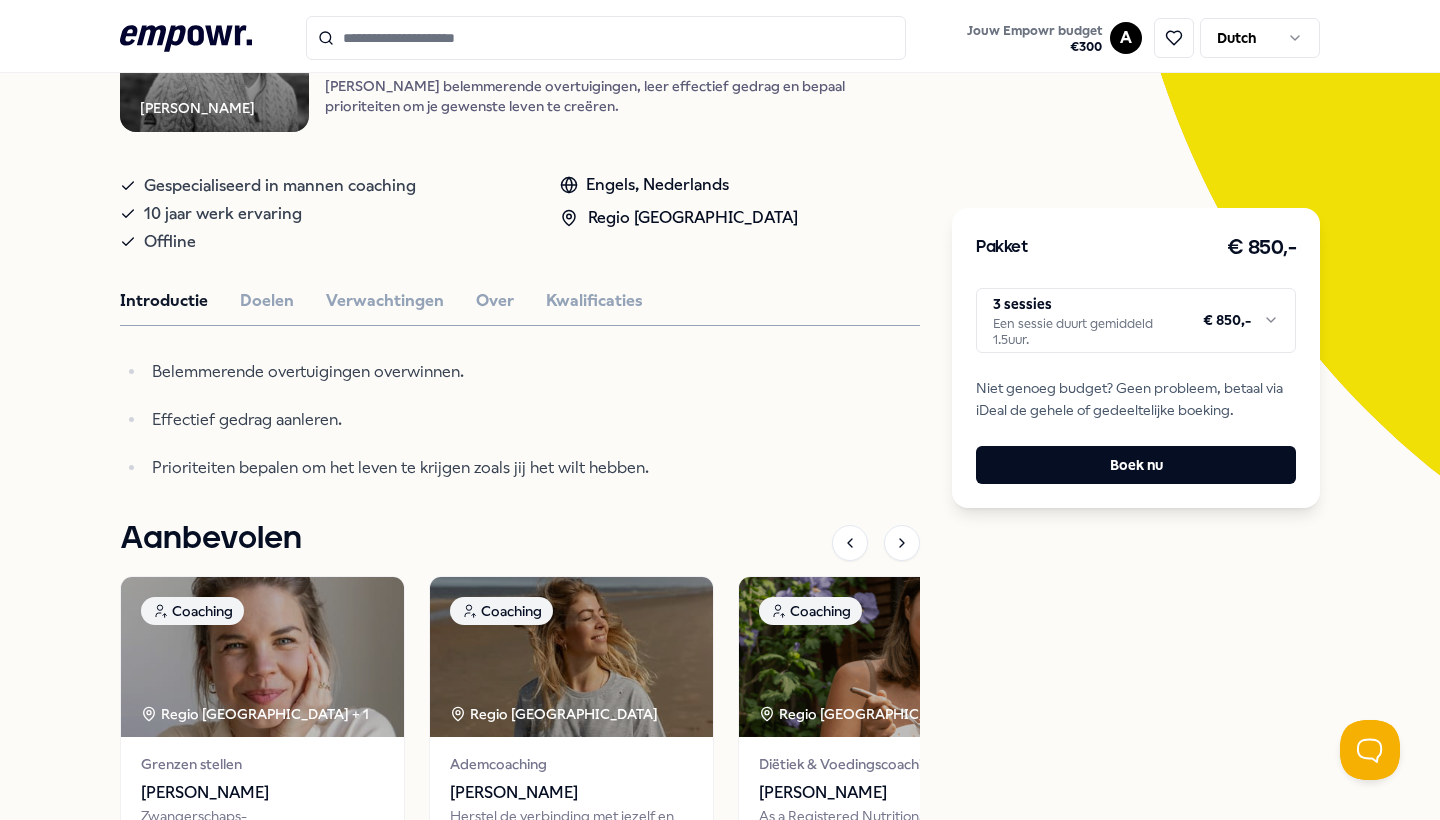 scroll, scrollTop: 289, scrollLeft: 0, axis: vertical 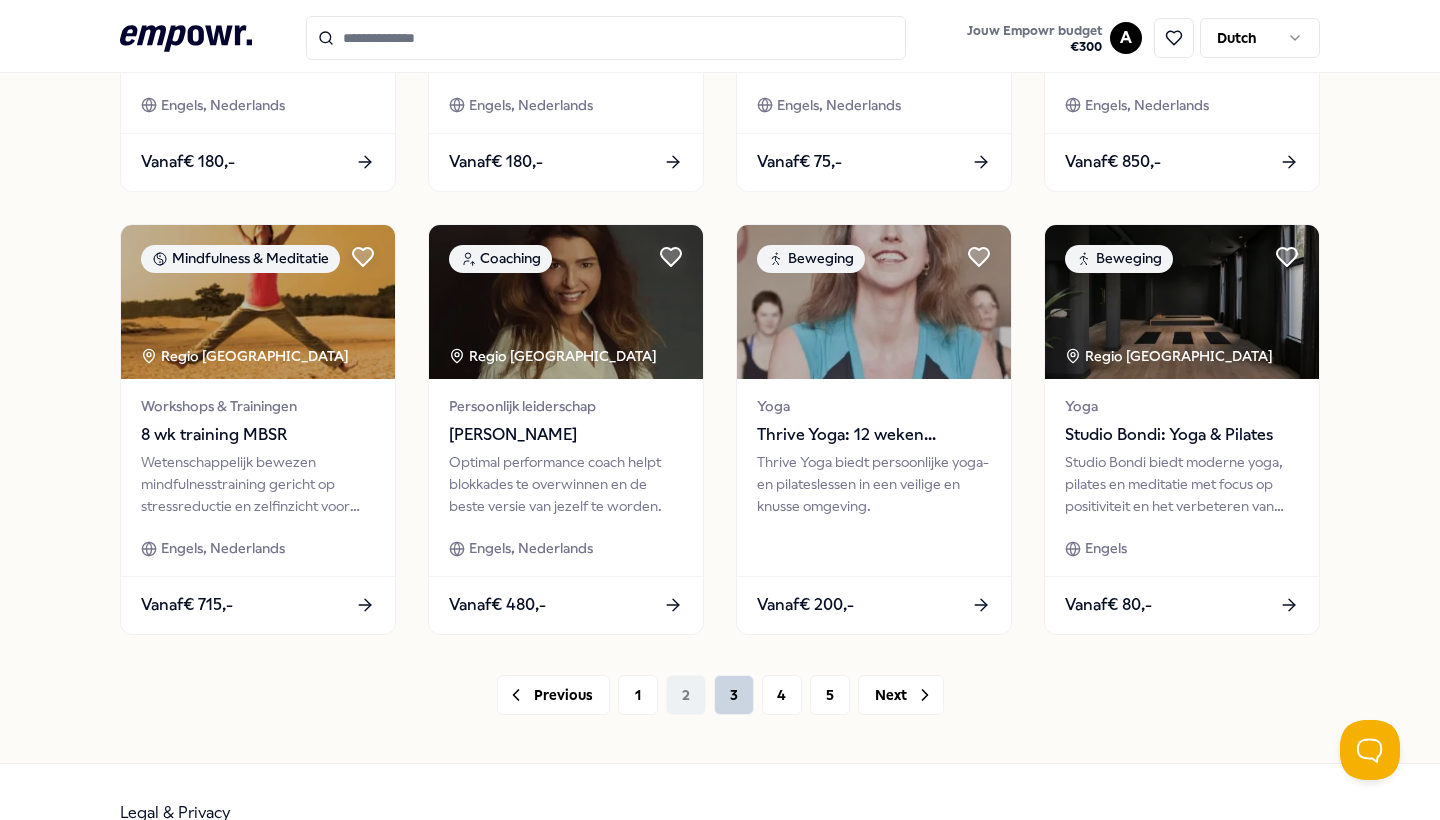 click on "3" at bounding box center (734, 695) 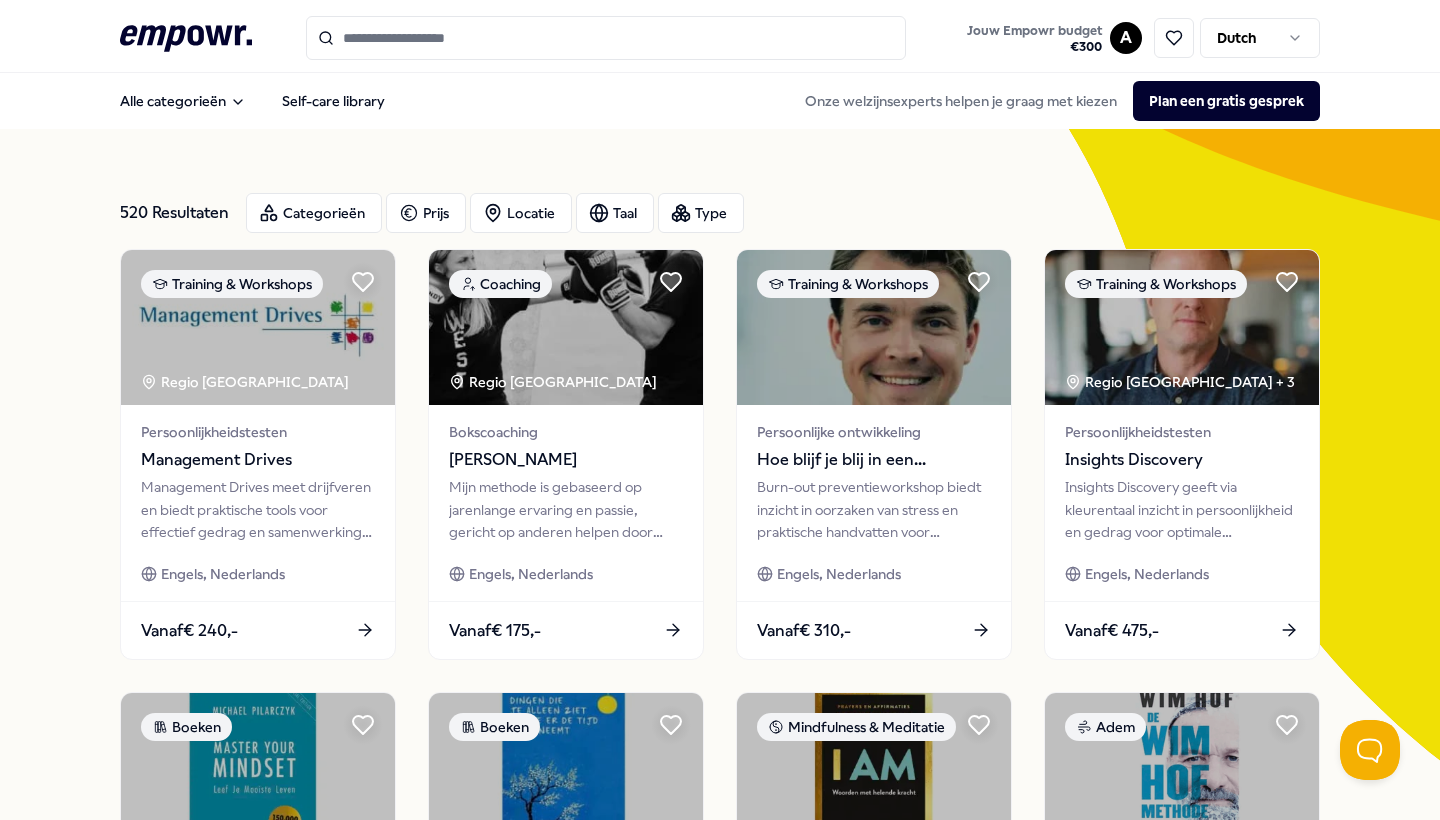 scroll, scrollTop: 7, scrollLeft: 0, axis: vertical 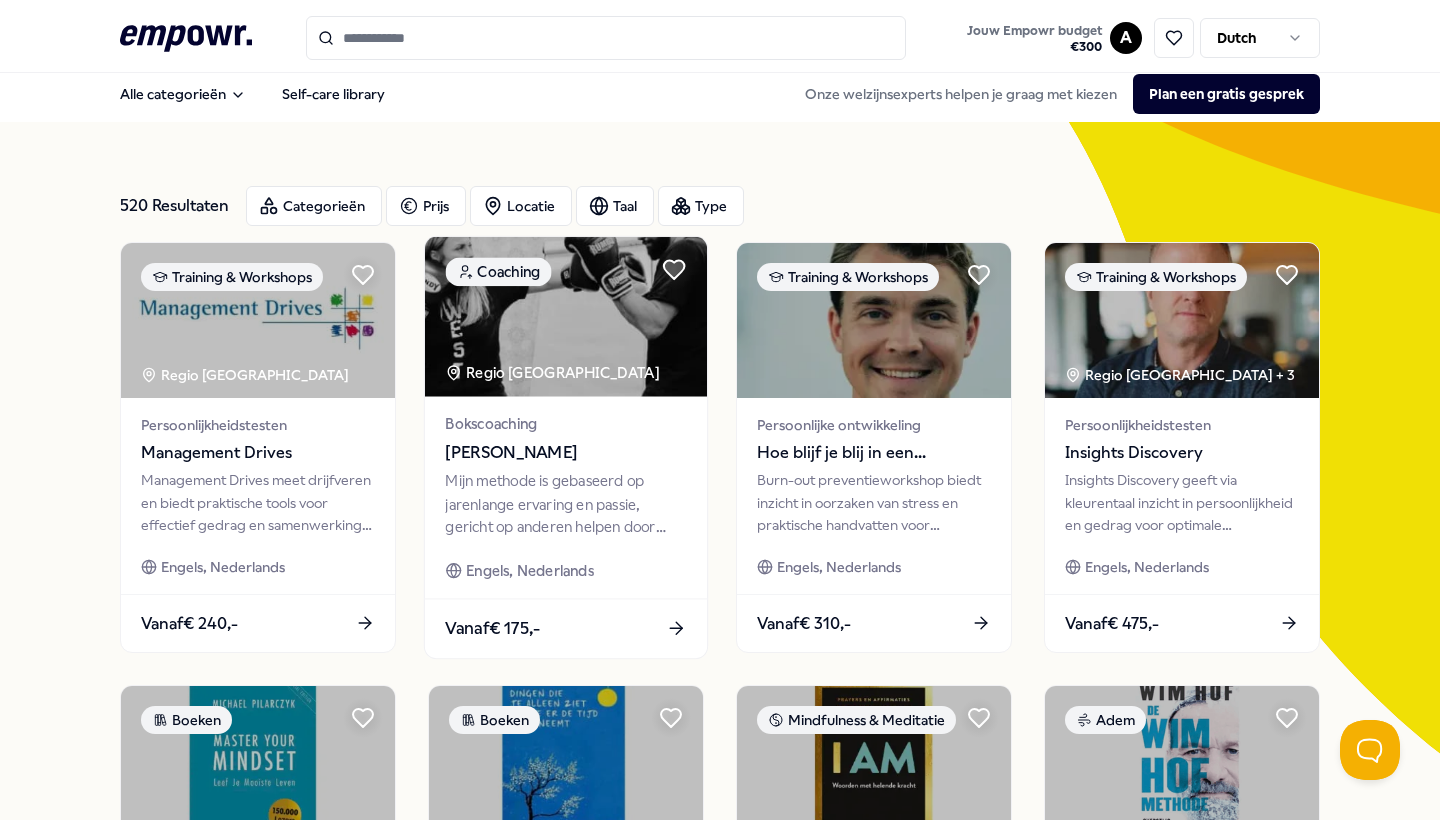 click at bounding box center [566, 317] 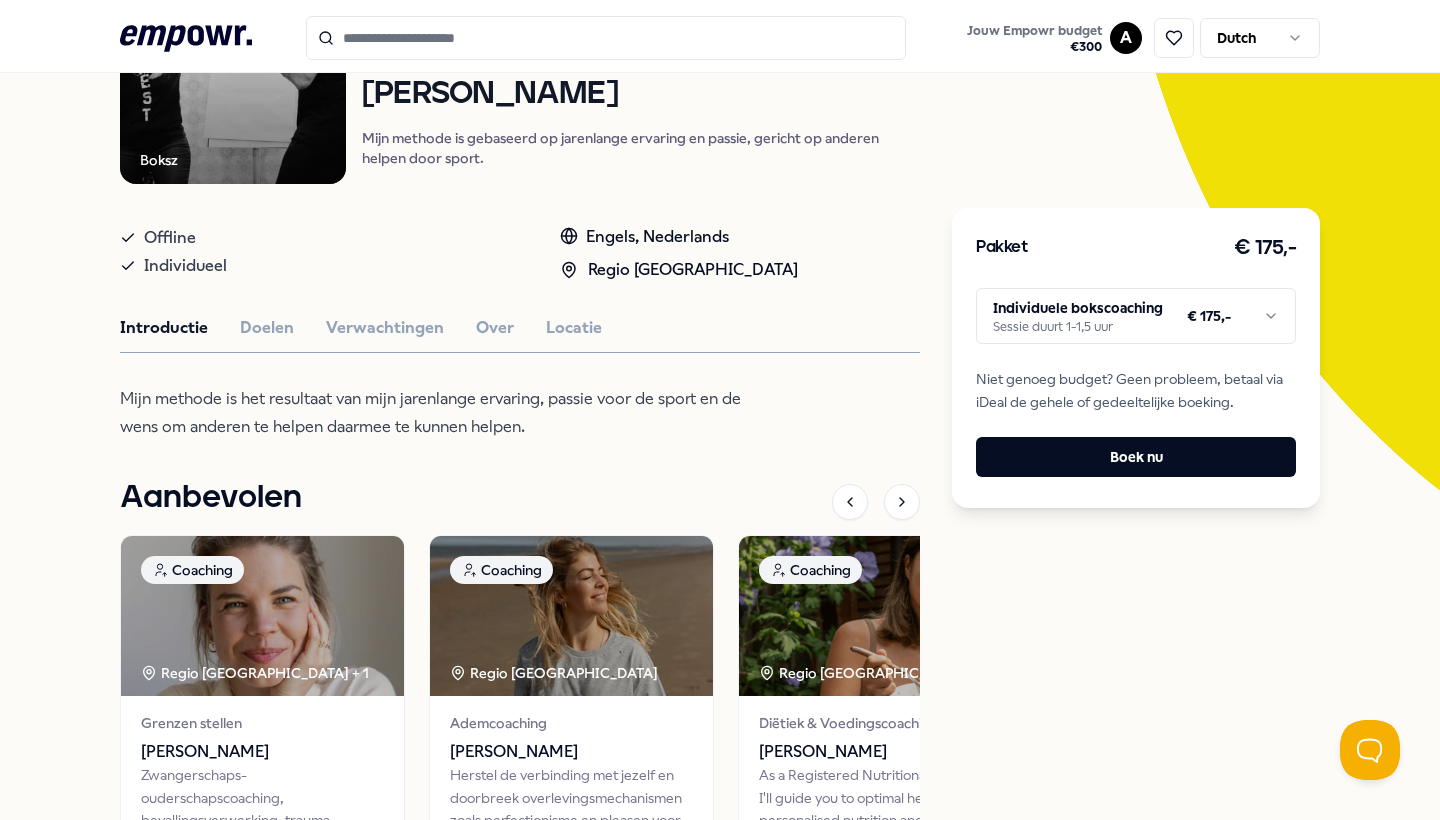 scroll, scrollTop: 273, scrollLeft: 0, axis: vertical 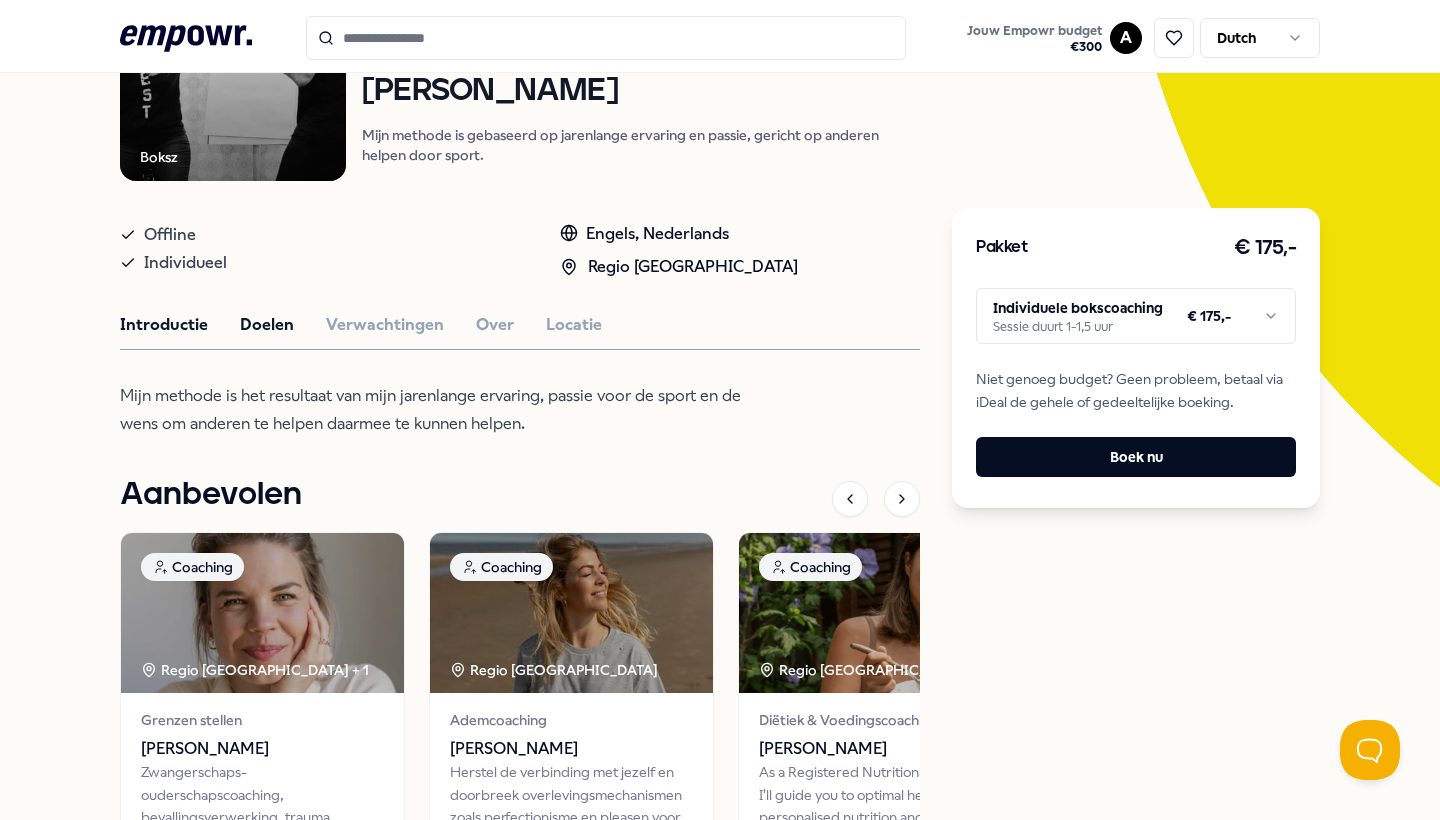 click on "Doelen" at bounding box center (267, 325) 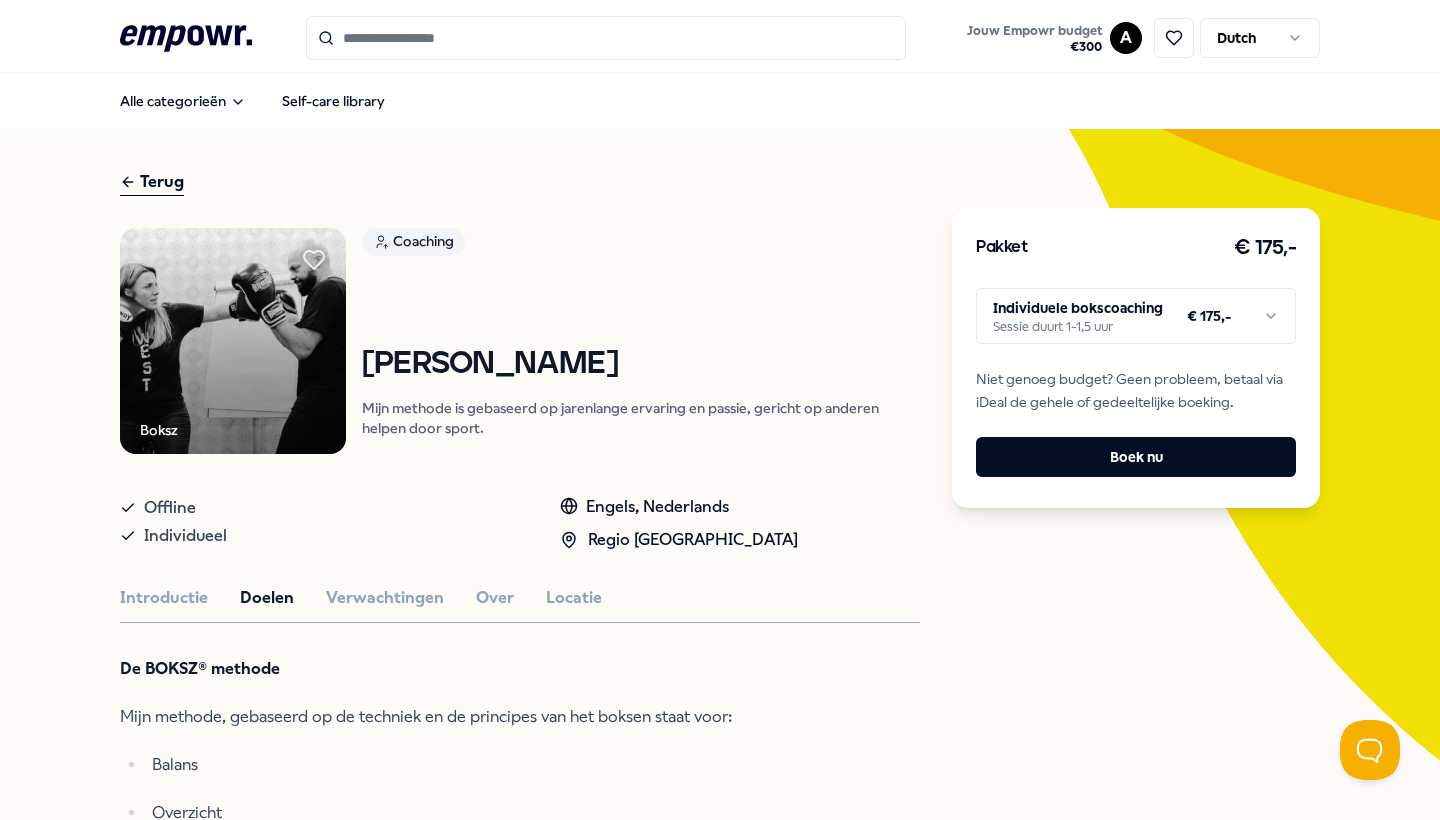 scroll, scrollTop: 3, scrollLeft: 0, axis: vertical 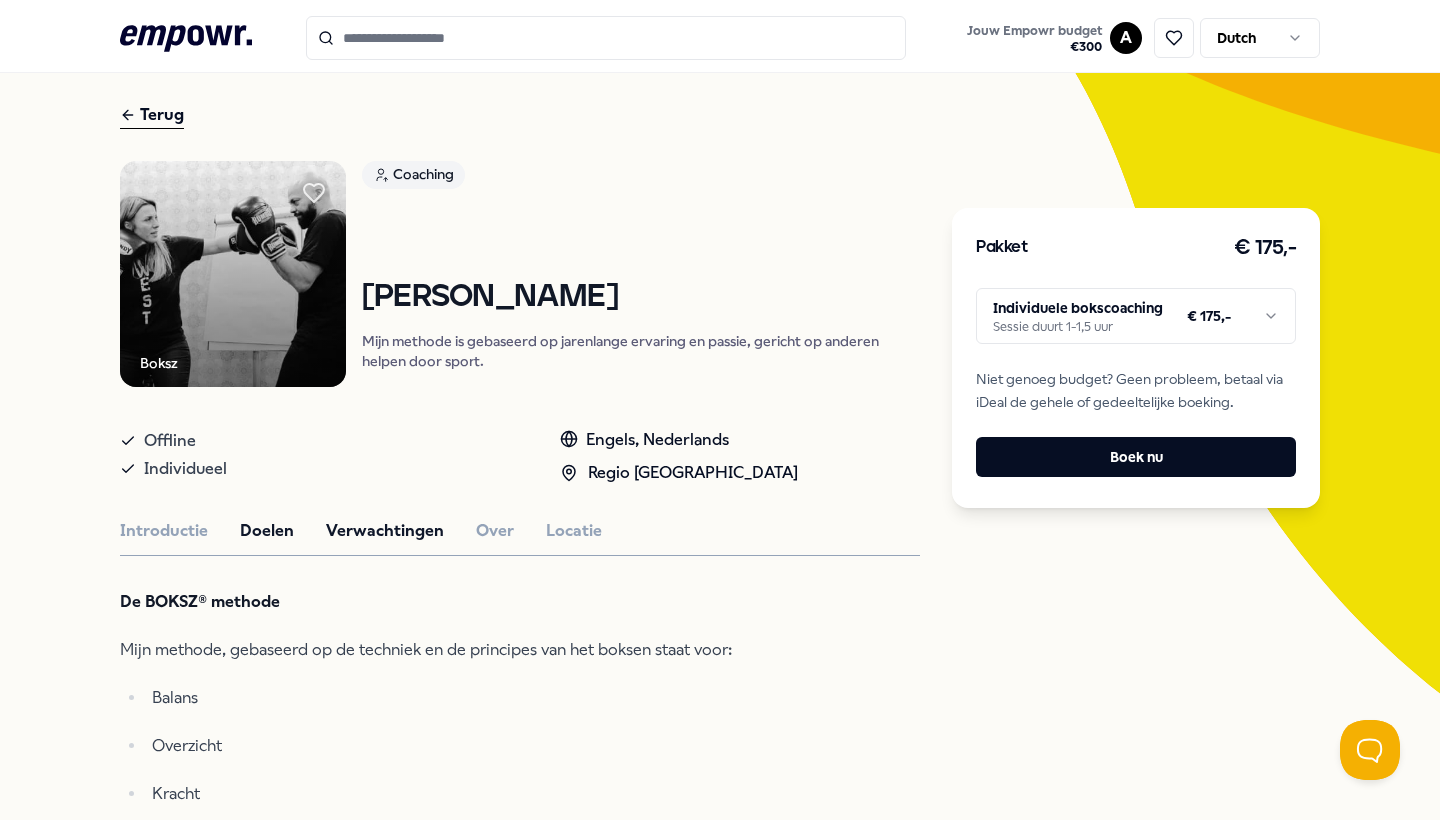 click on "Boksz Coaching [PERSON_NAME] Mijn methode is gebaseerd op jarenlange ervaring en passie, gericht op anderen helpen door sport. Offline Individueel Engels, Nederlands Regio Utrecht  Introductie Doelen Verwachtingen Over Locatie De BOKSZ® methode Mijn methode, gebaseerd op de techniek en de principes van het boksen staat voor: Balans Overzicht Kracht Spelen en Zelfvertrouwen Spel met de ander Geen theorielessen uit een boek, maar actief ervaren, proberen en leren. Bij boksen gaat het er niet om de ander knock-out te slaan, maar om het spel met de ander: de situatie inschatten, mogelijkheden verkennen, samenwerken, gevoelens herkennen, anticiperen, slim reageren, en snelheid, waakzaamheid, maar ook kwetsbaarheid en openheid tonen en uiteindelijk contact maken. Aanbevolen Coaching Regio  West  NL    + 1 Grenzen stellen [PERSON_NAME] Zwangerschaps- ouderschapscoaching, bevallingsverwerking, trauma, (prik)angst &
stresscoaching. Engels, Nederlands Vanaf  € 135,- Coaching Regio [GEOGRAPHIC_DATA]    Ademcoaching" at bounding box center (520, 902) 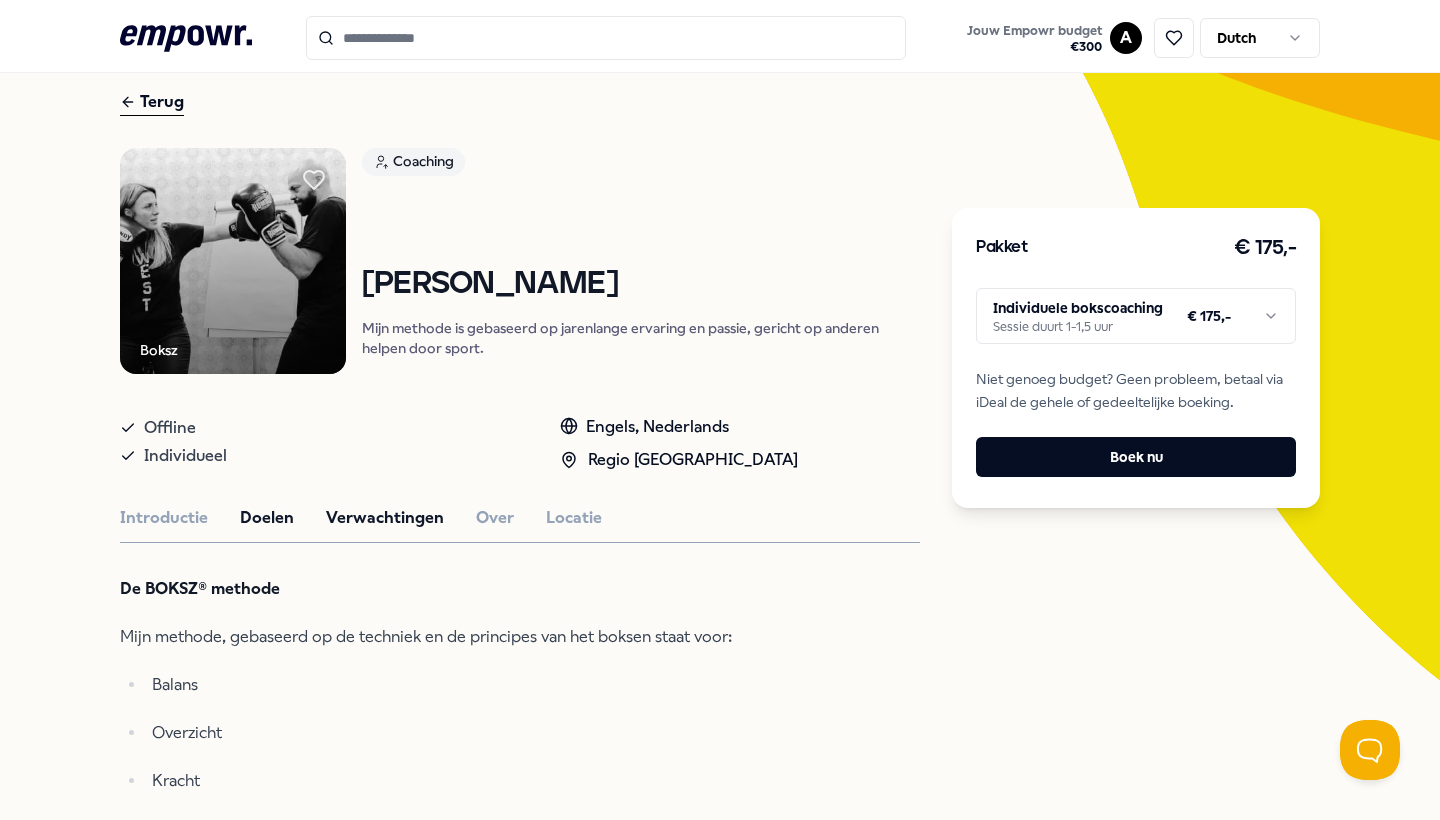 click on "Verwachtingen" at bounding box center [385, 518] 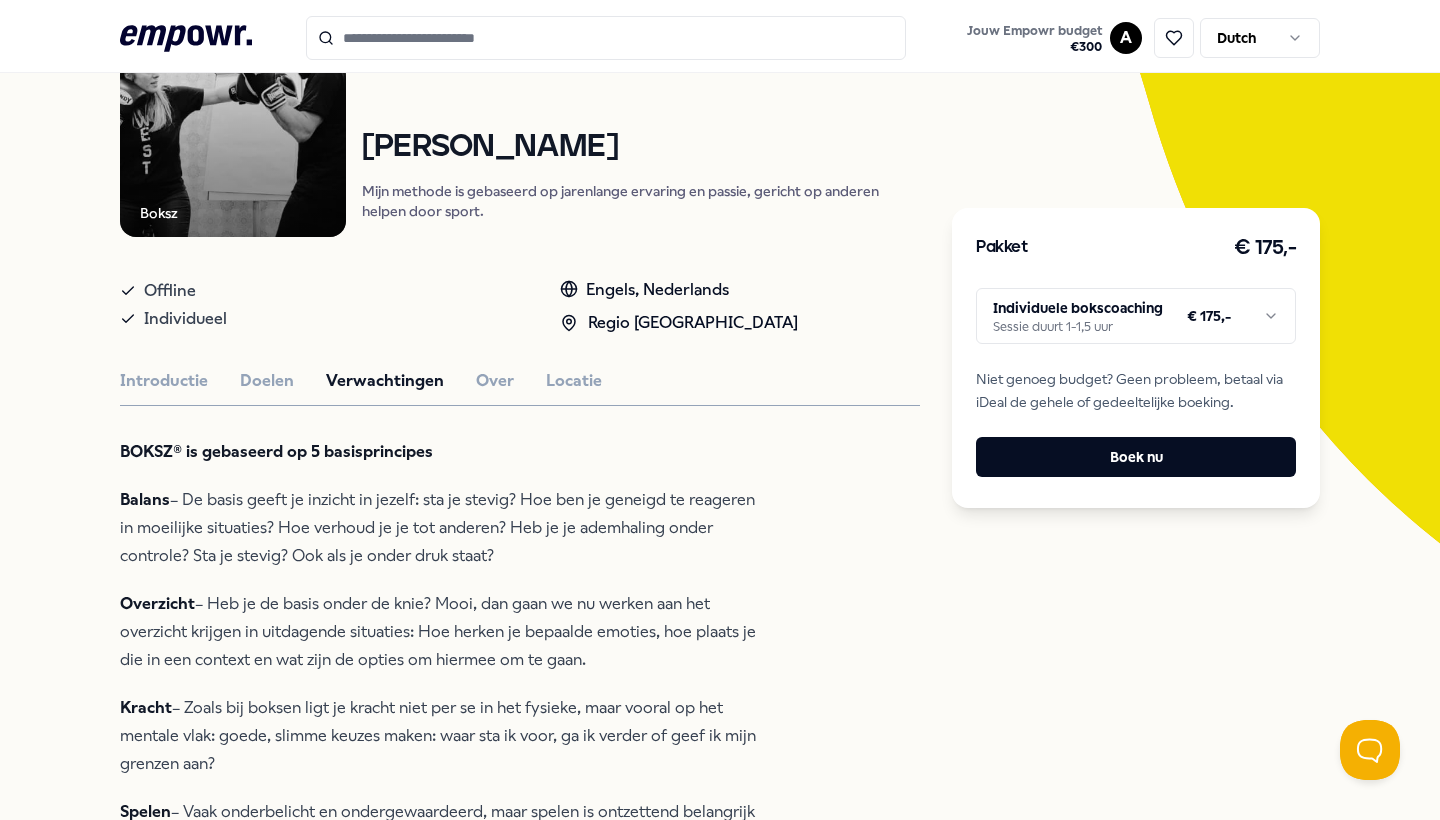 scroll, scrollTop: 232, scrollLeft: 0, axis: vertical 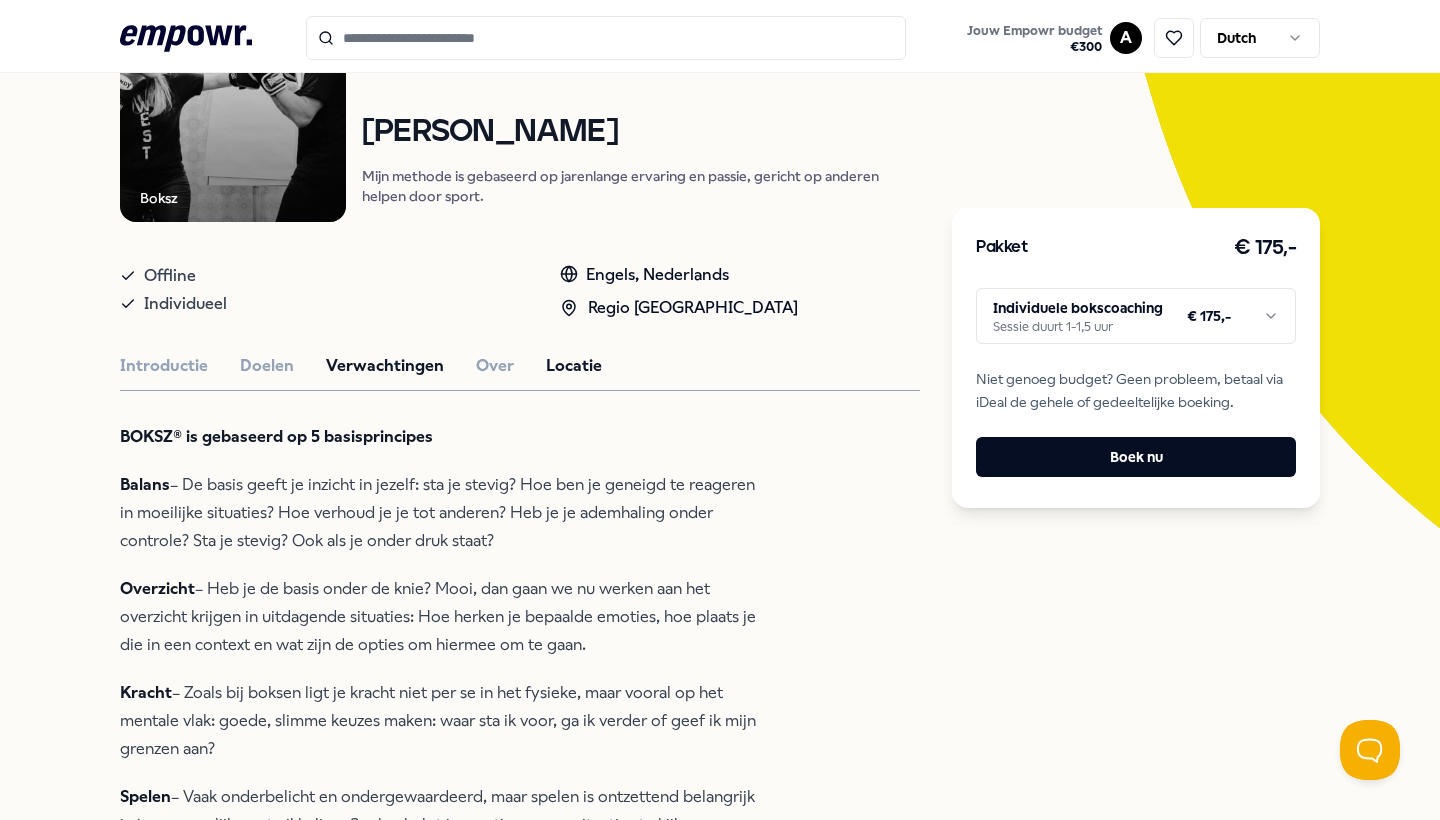 click on "Locatie" at bounding box center [574, 366] 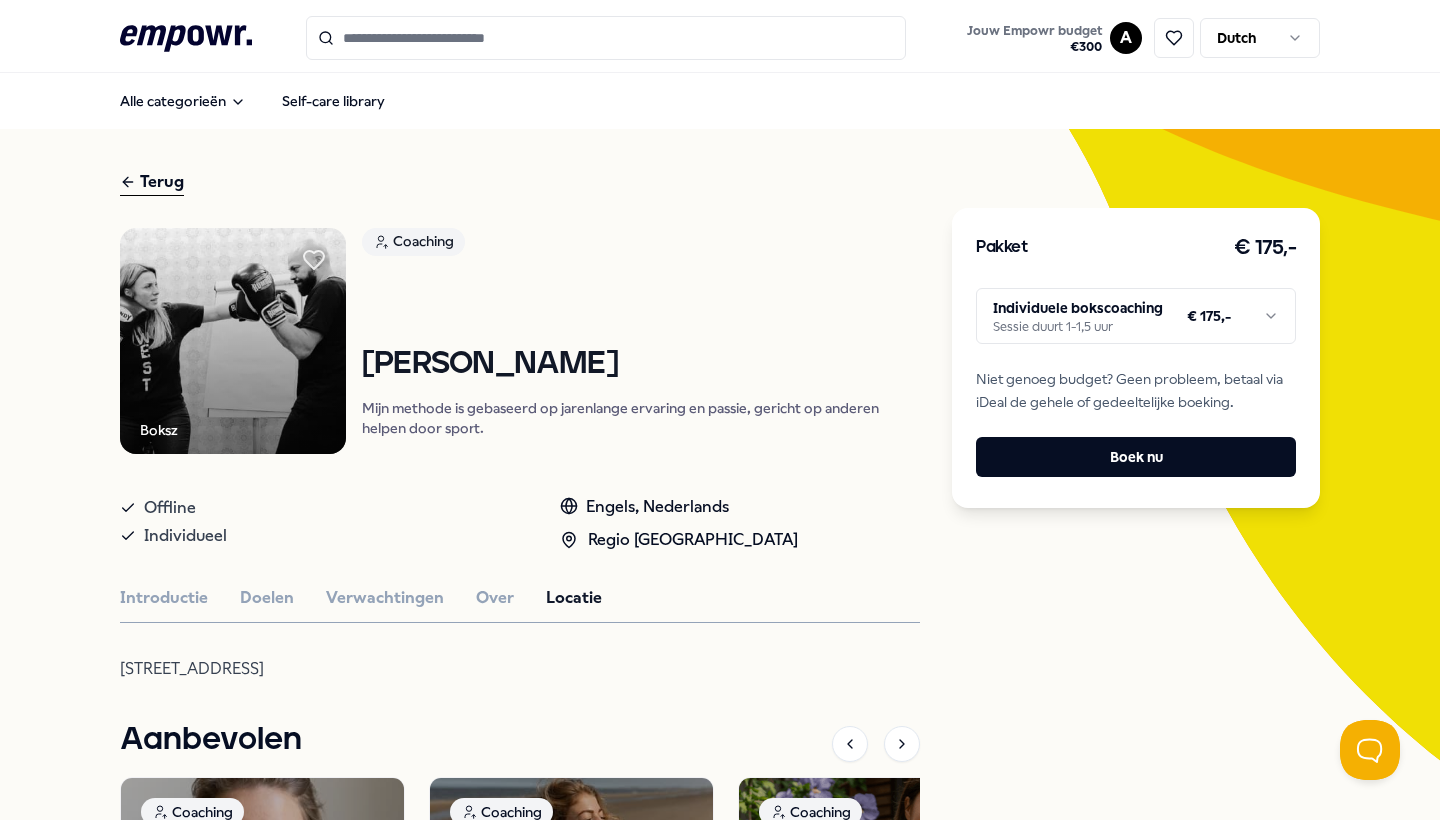 scroll, scrollTop: 0, scrollLeft: 0, axis: both 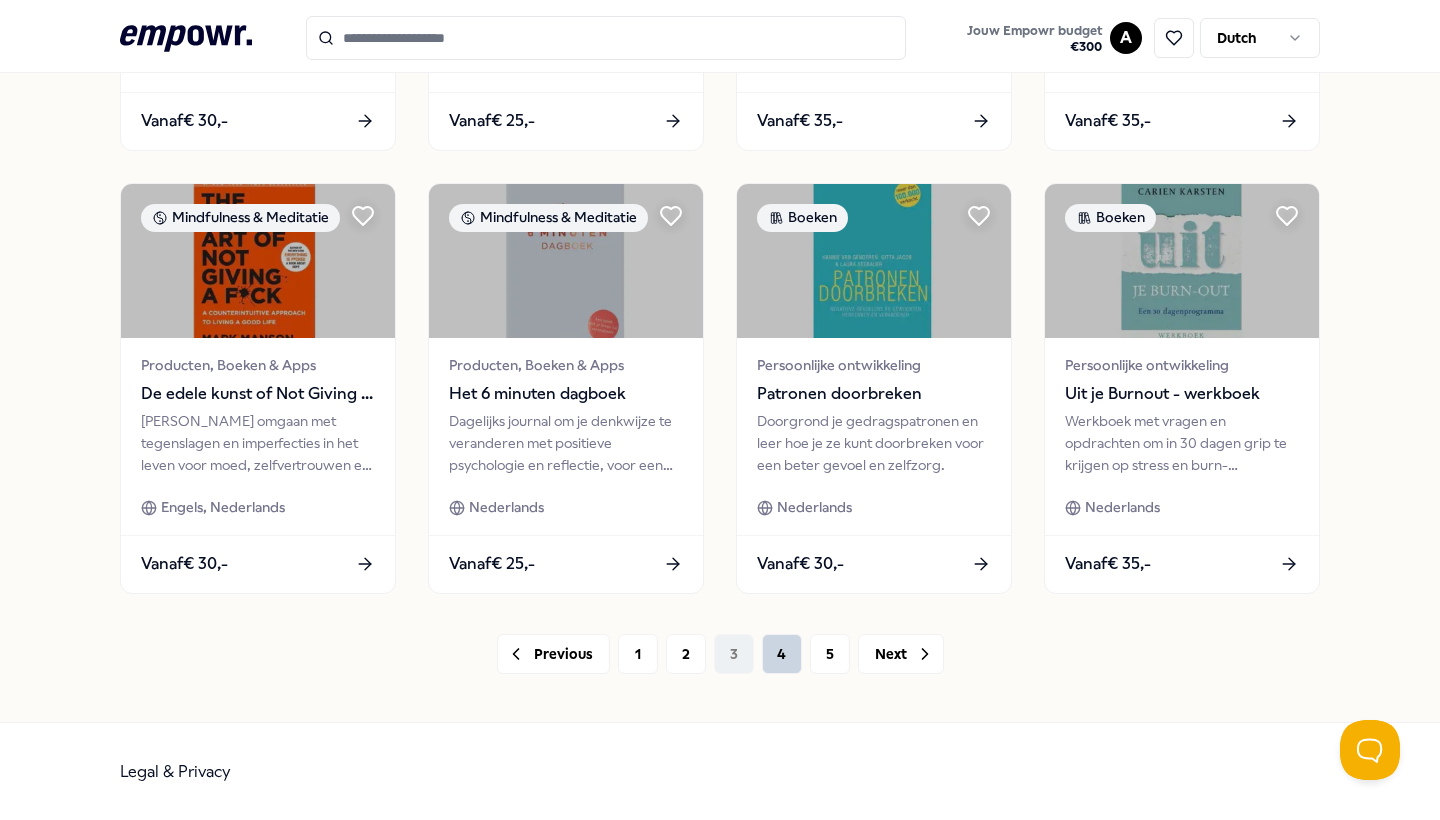 click on "4" at bounding box center [782, 654] 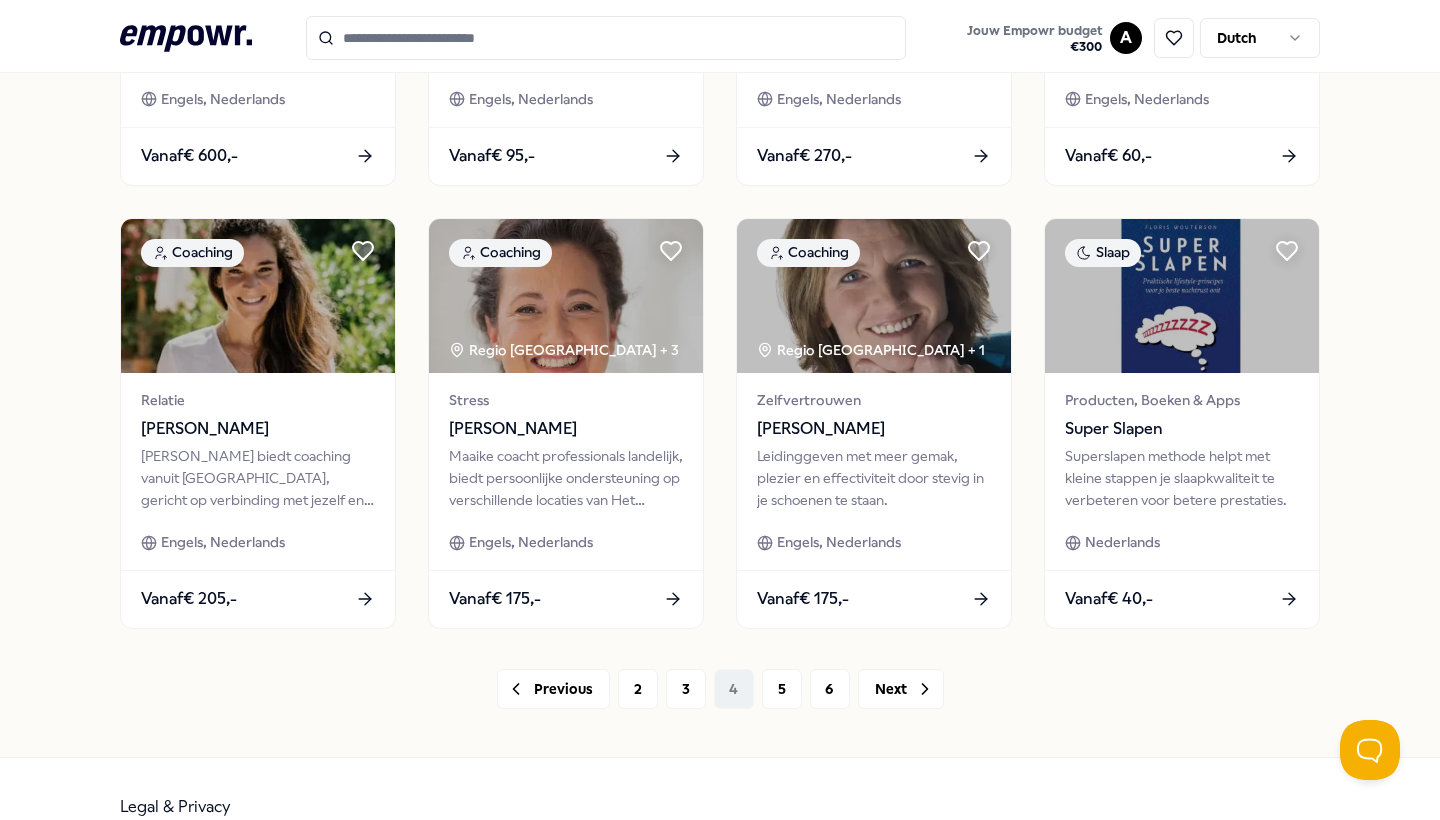 scroll, scrollTop: 939, scrollLeft: 0, axis: vertical 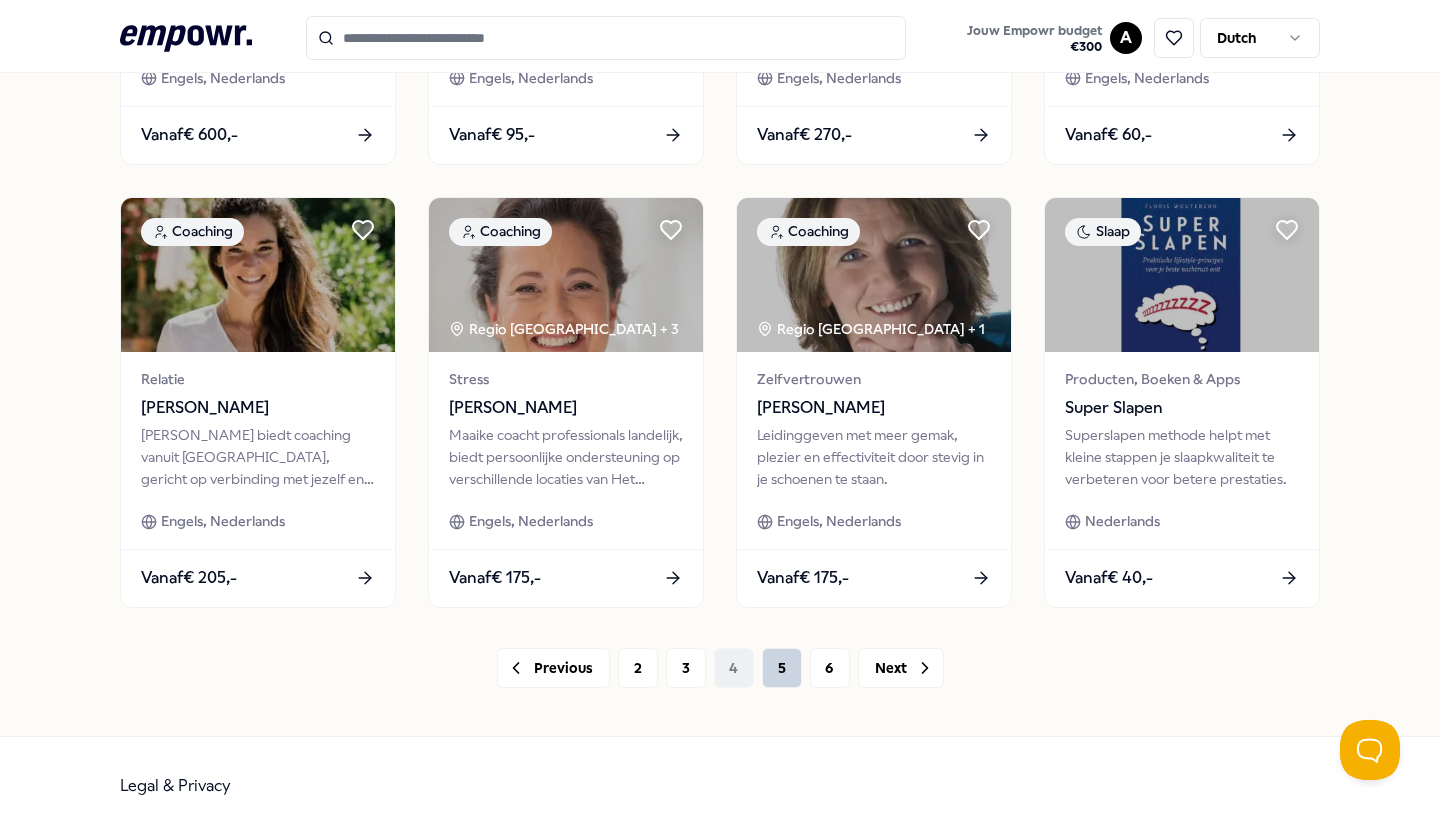 click on "5" at bounding box center (782, 668) 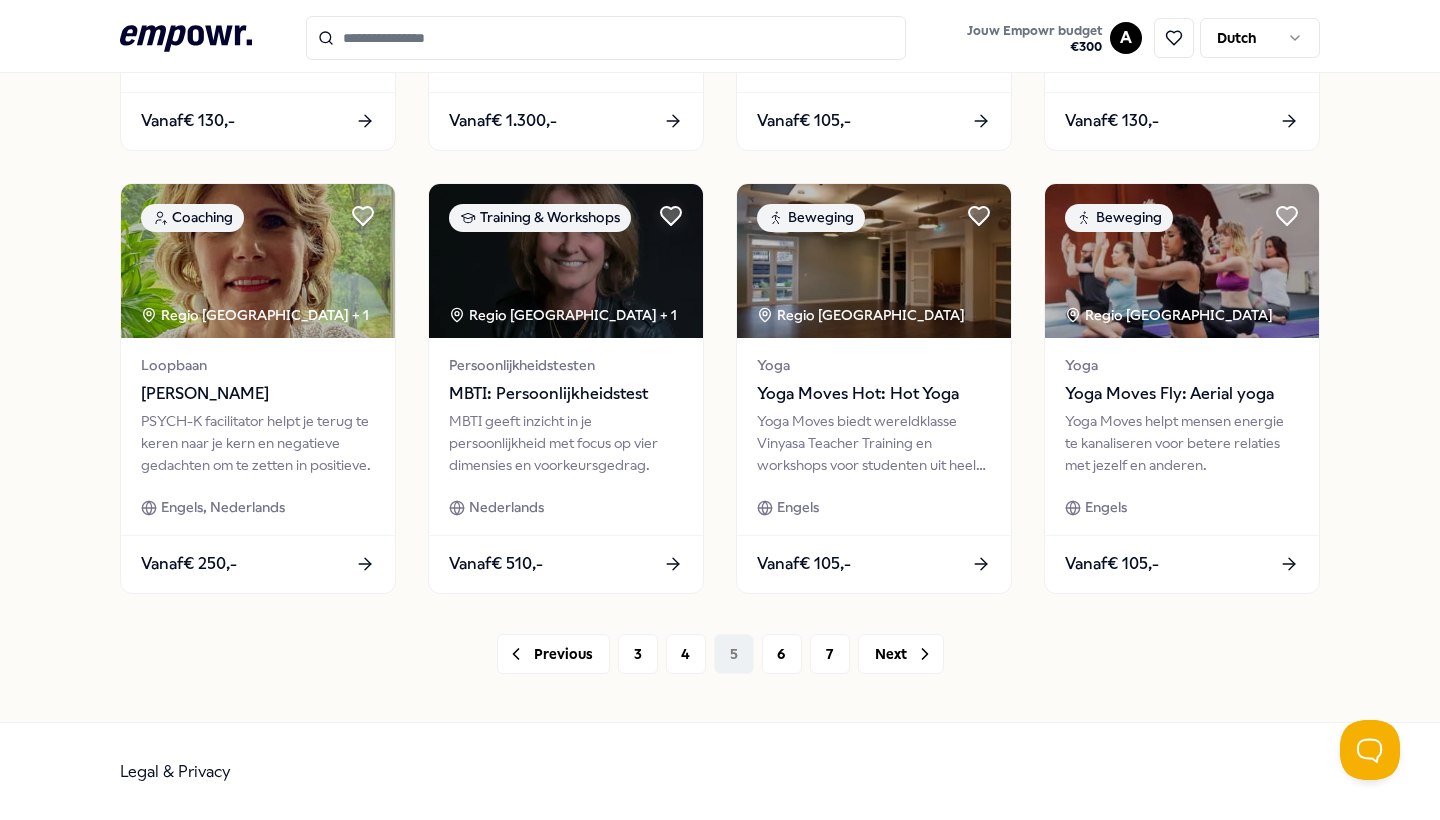 scroll, scrollTop: 961, scrollLeft: 0, axis: vertical 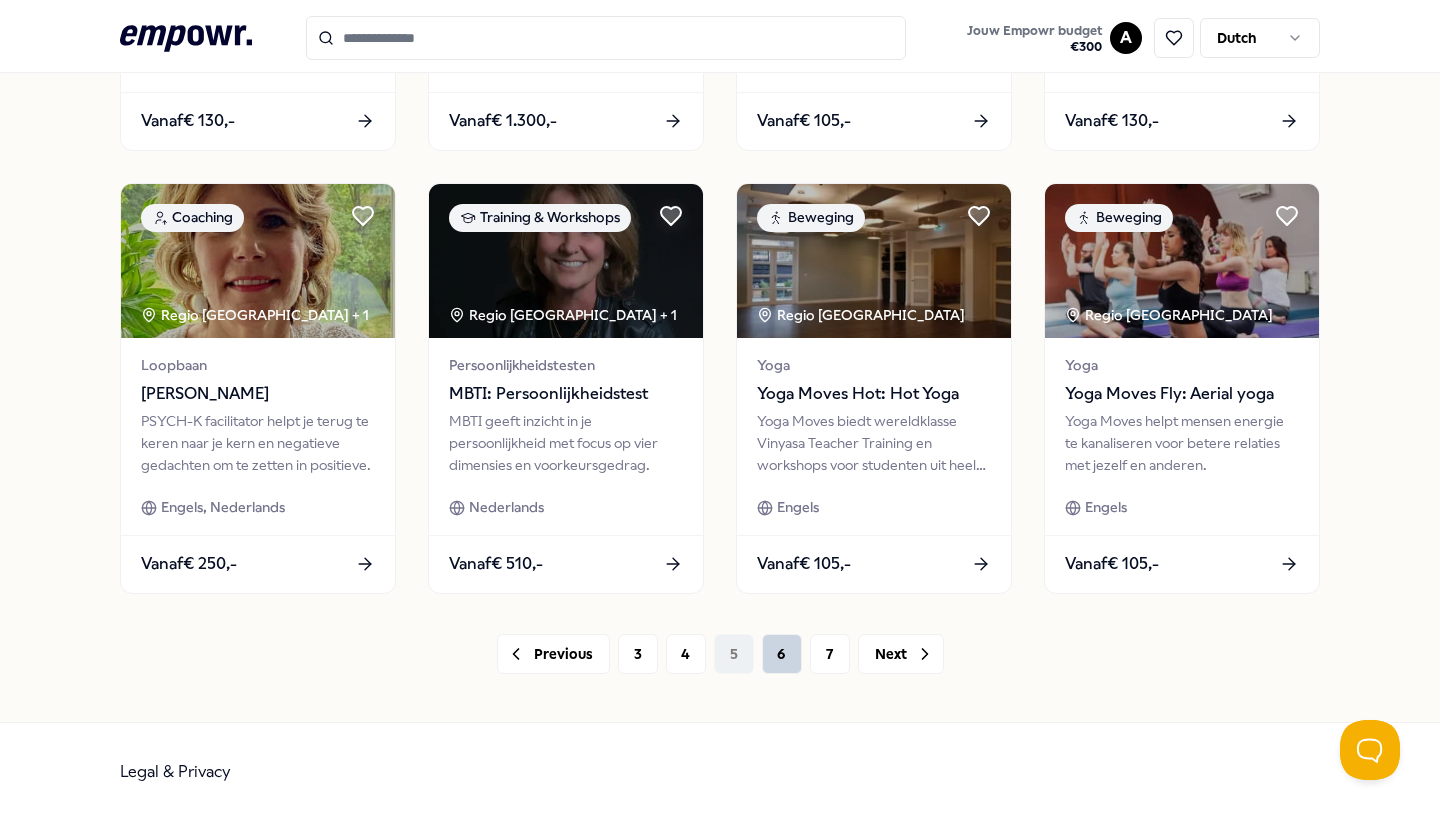 click on "6" at bounding box center [782, 654] 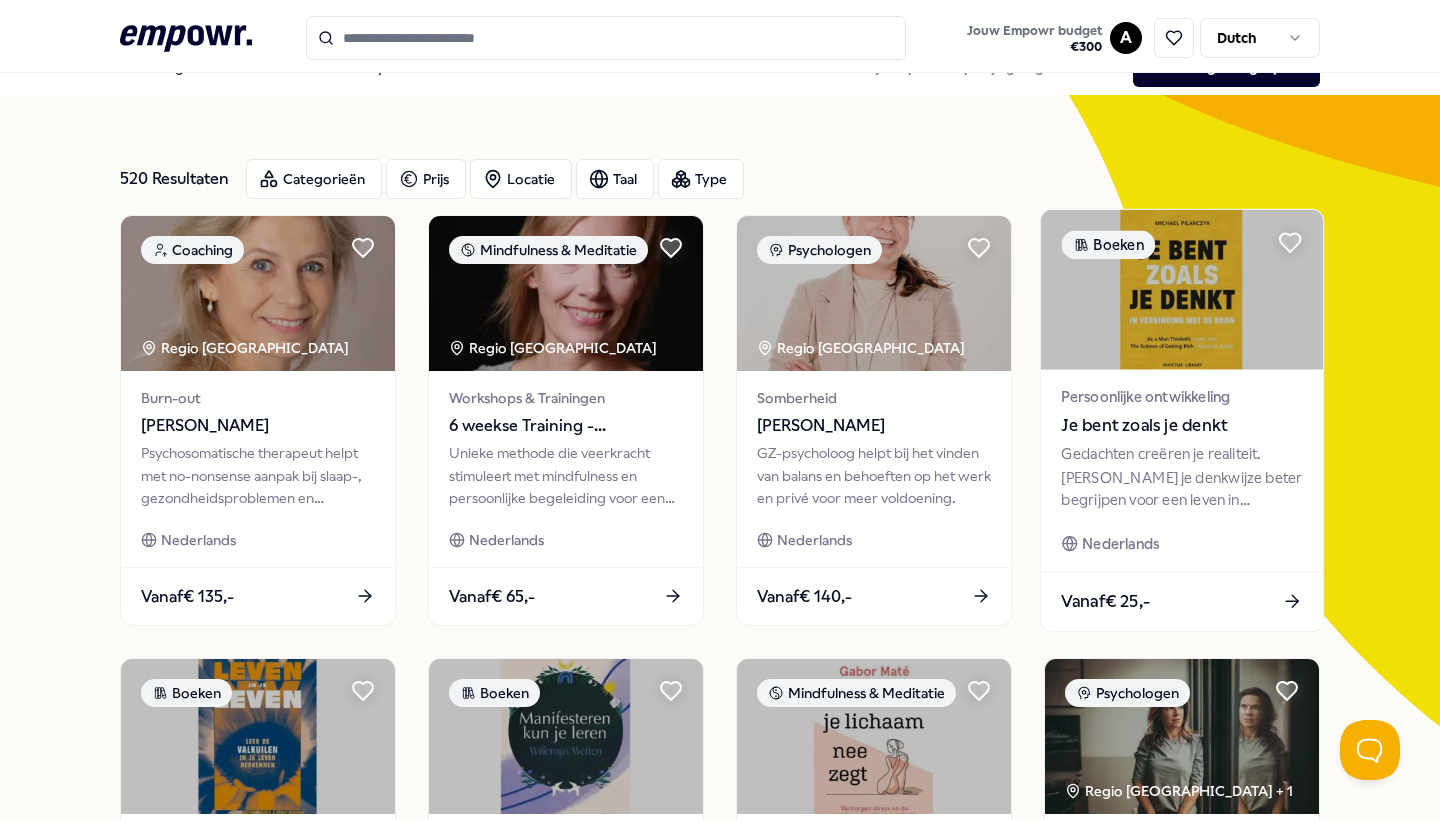 scroll, scrollTop: 41, scrollLeft: 0, axis: vertical 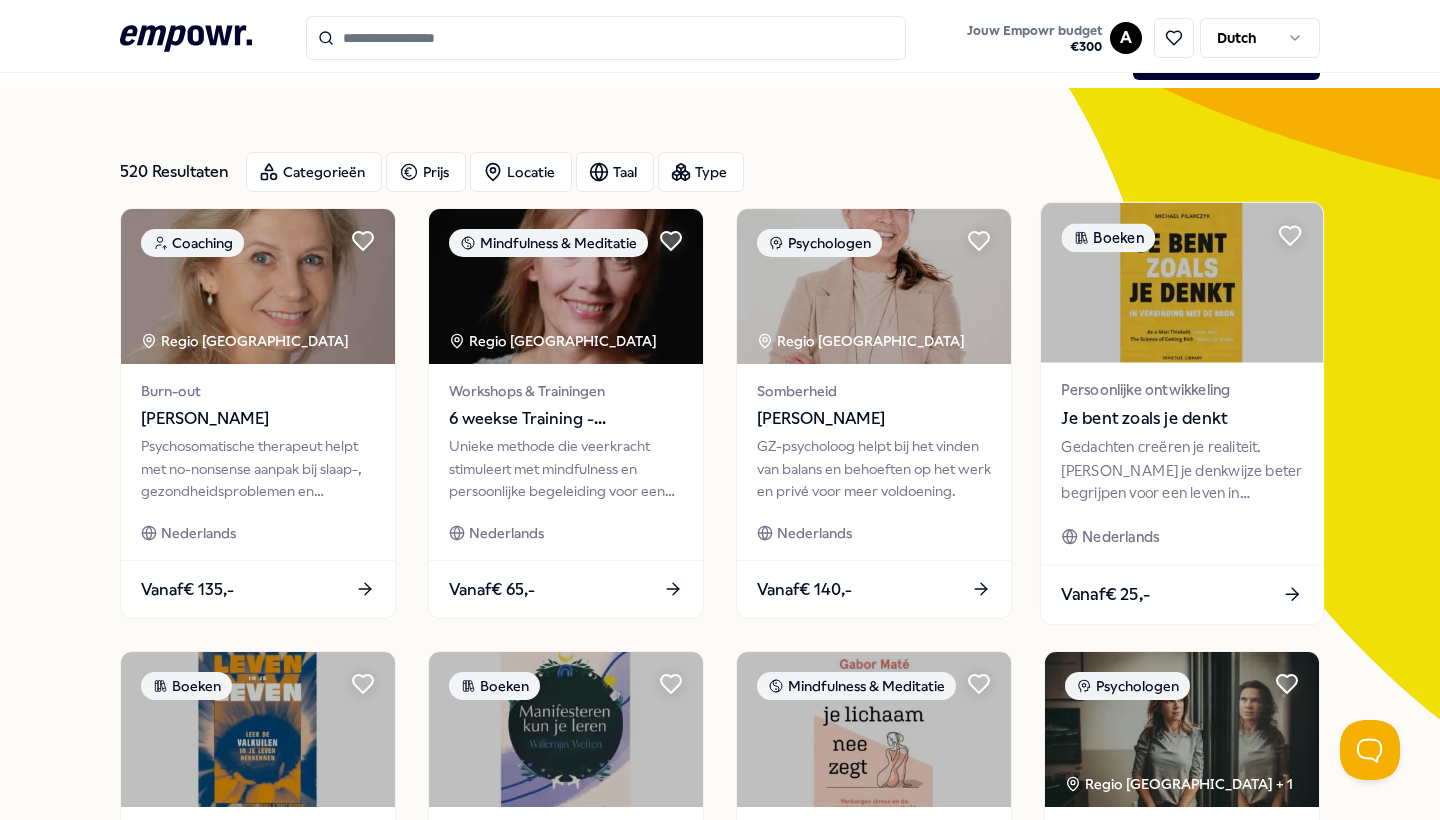 click on "Persoonlijke ontwikkeling Je bent zoals je denkt" at bounding box center (1181, 405) 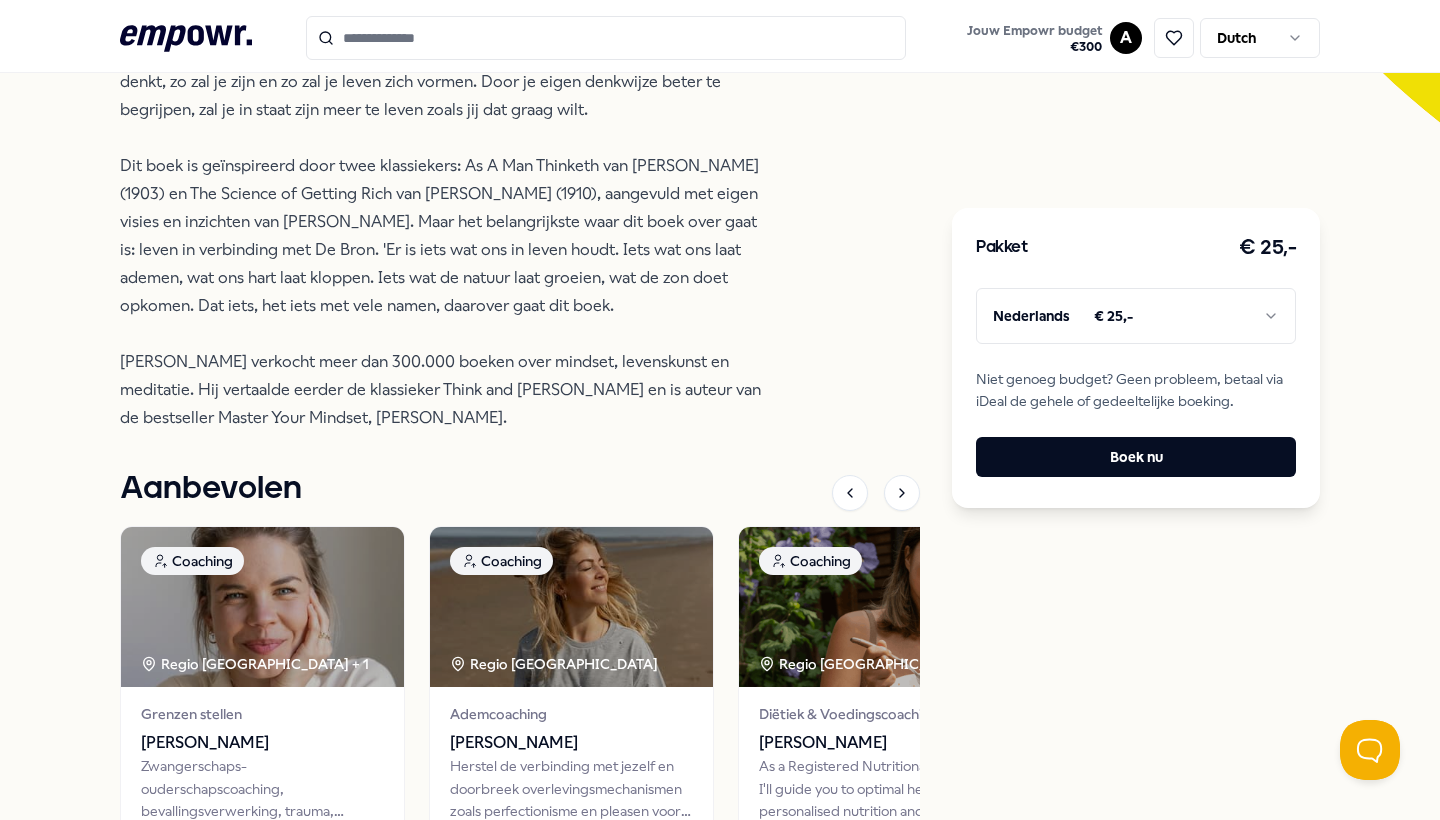 scroll, scrollTop: 647, scrollLeft: 0, axis: vertical 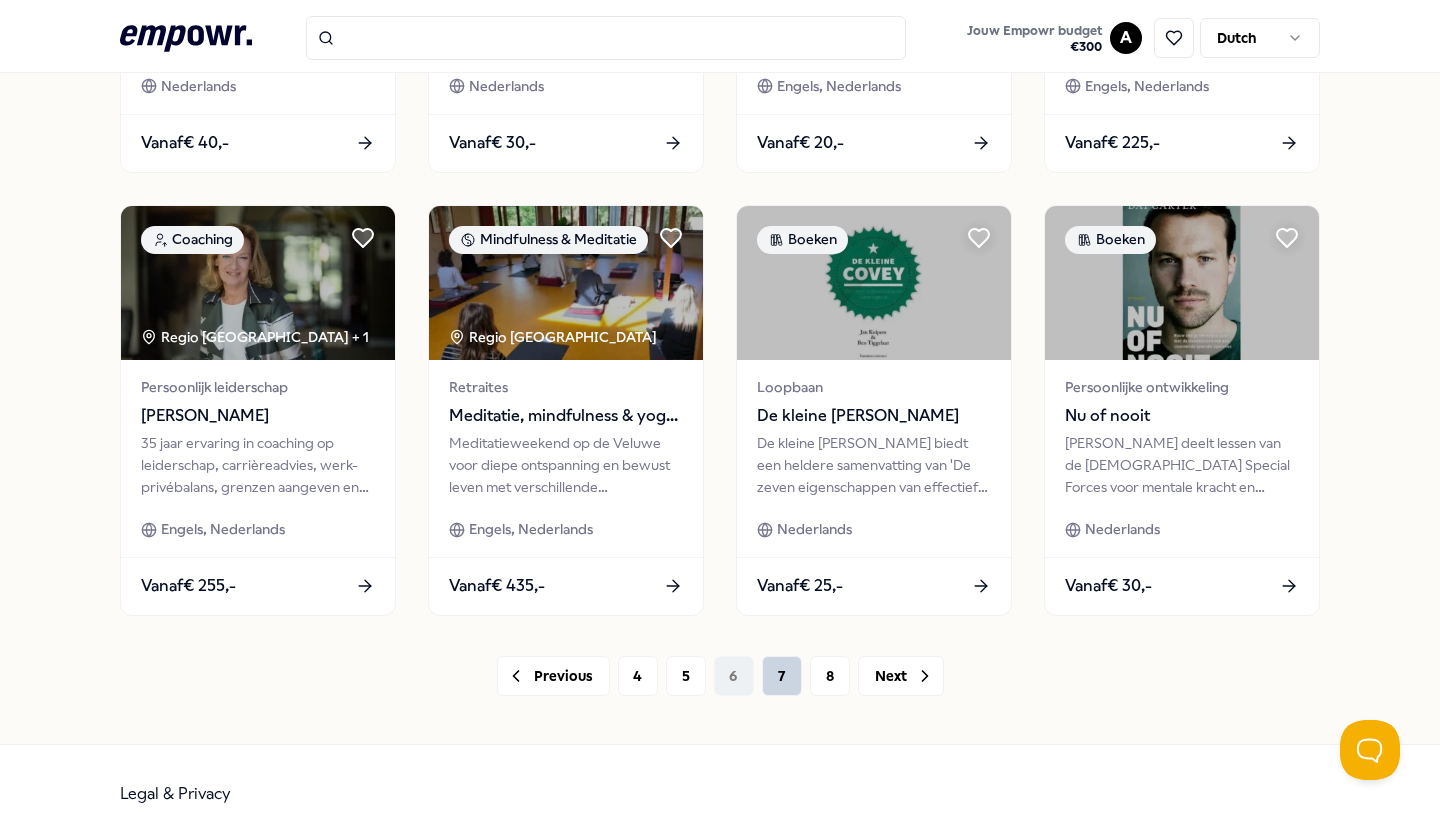 click on "7" at bounding box center [782, 676] 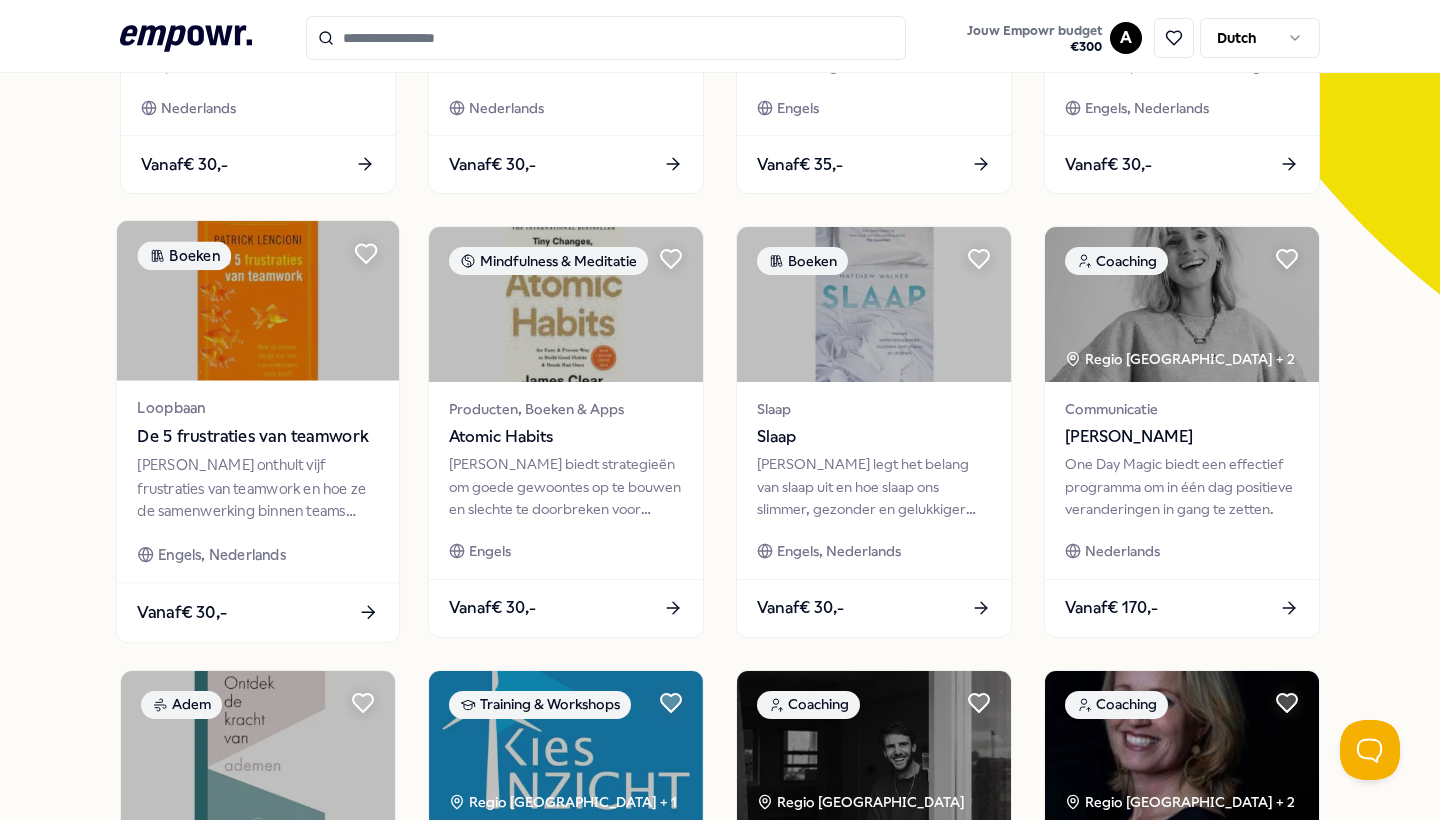 scroll, scrollTop: 470, scrollLeft: 0, axis: vertical 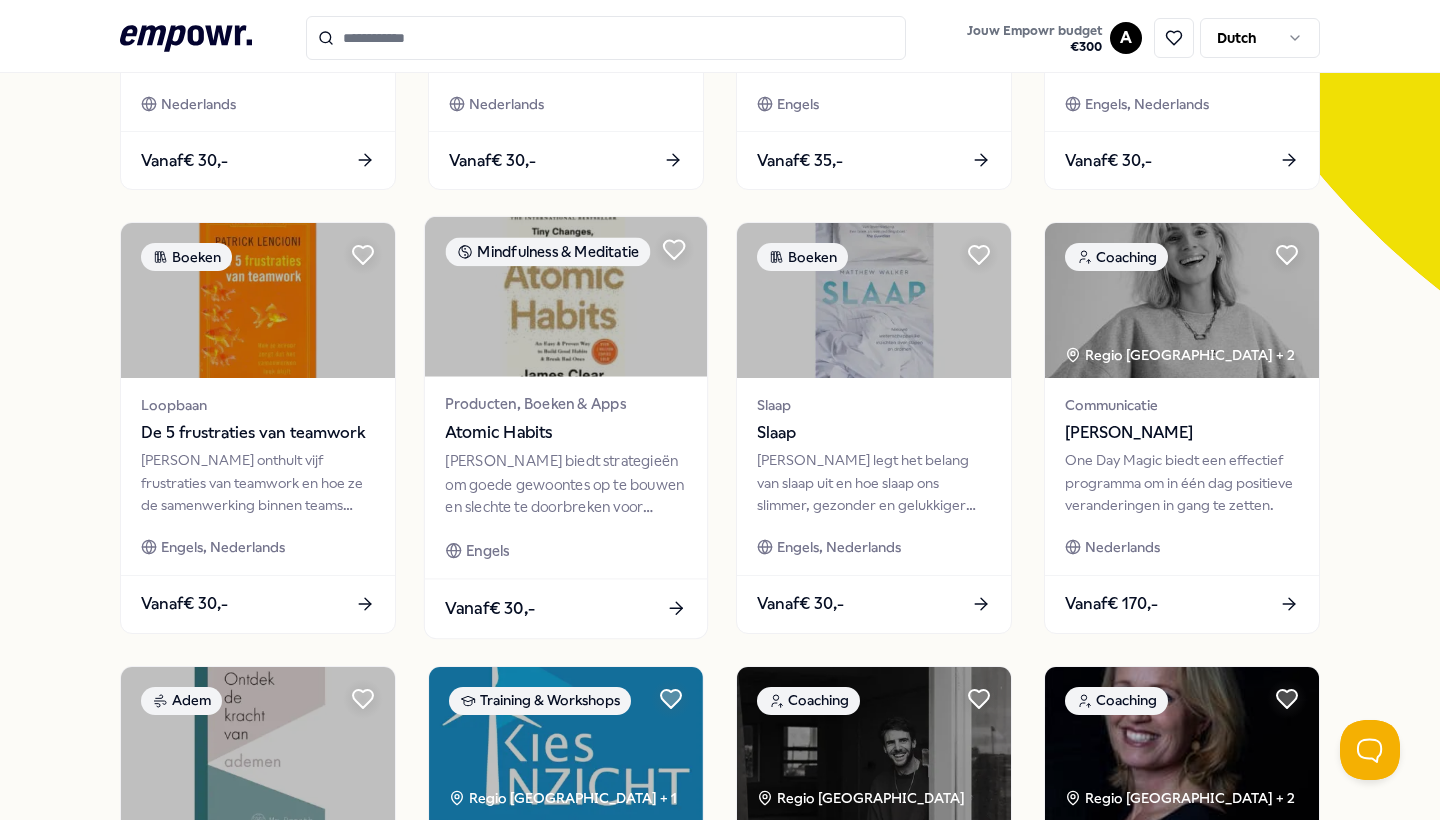 click on "Atomic Habits" at bounding box center (565, 433) 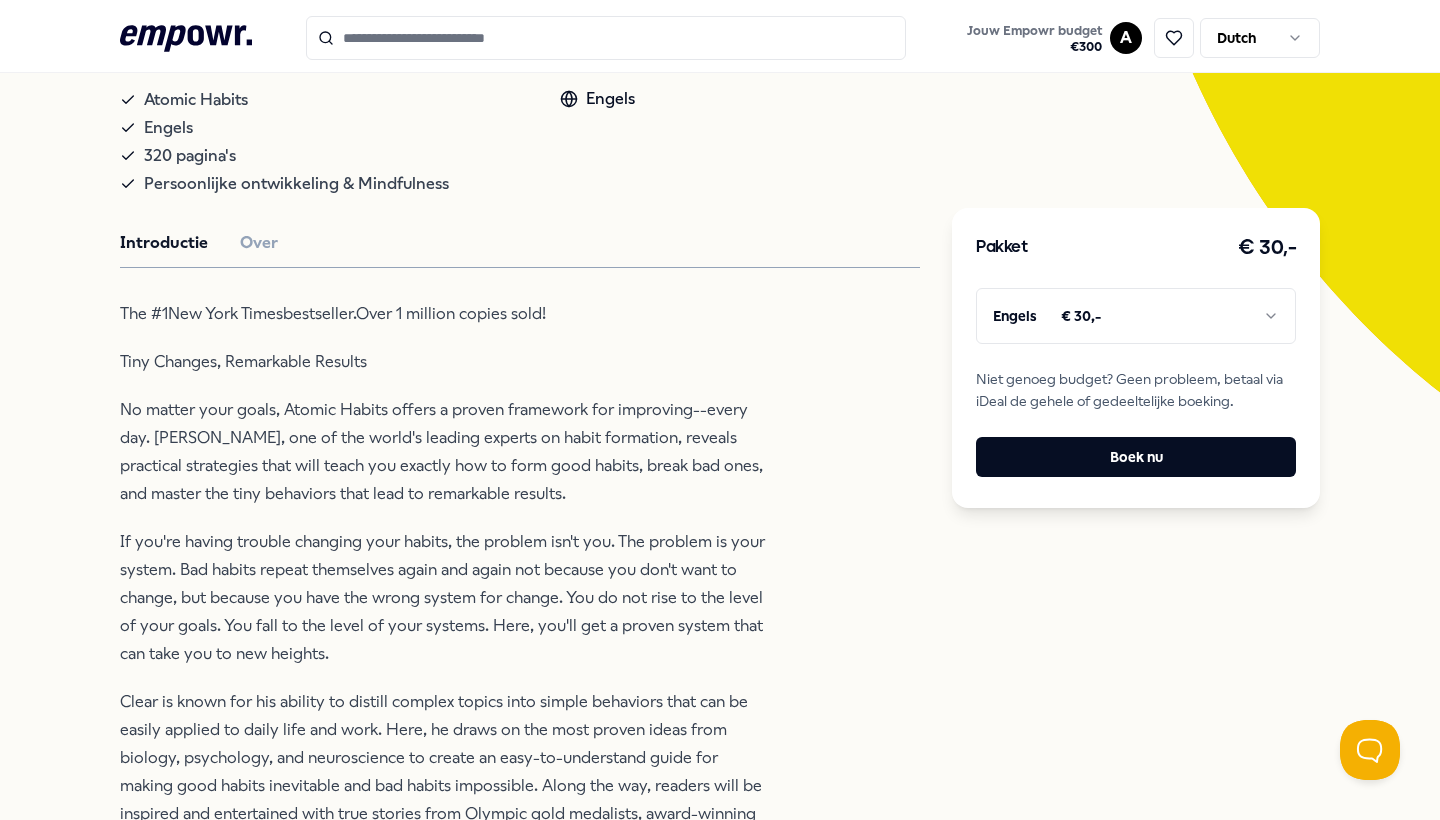 scroll, scrollTop: 370, scrollLeft: 0, axis: vertical 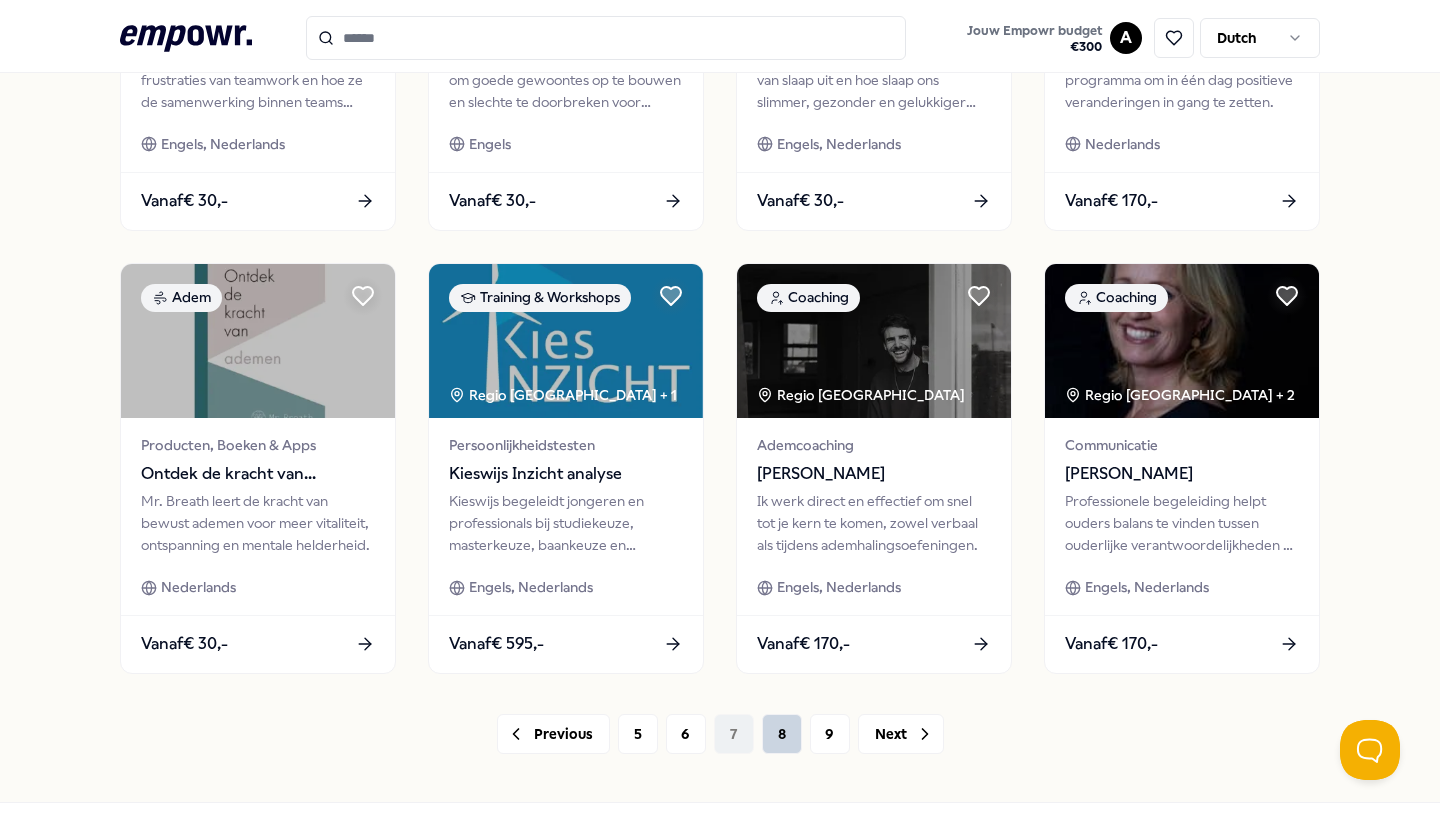 click on "8" at bounding box center [782, 734] 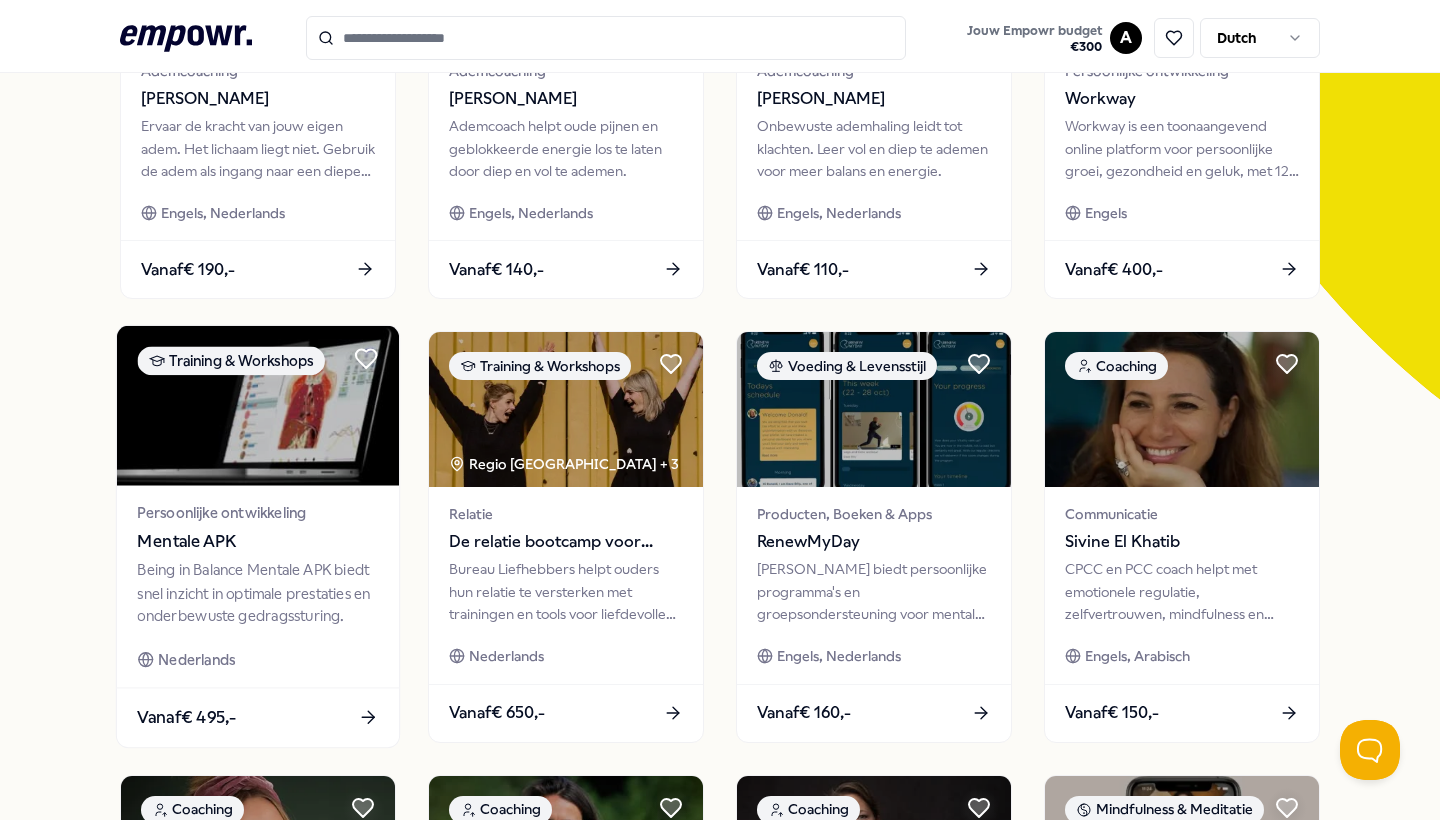 scroll, scrollTop: 362, scrollLeft: 0, axis: vertical 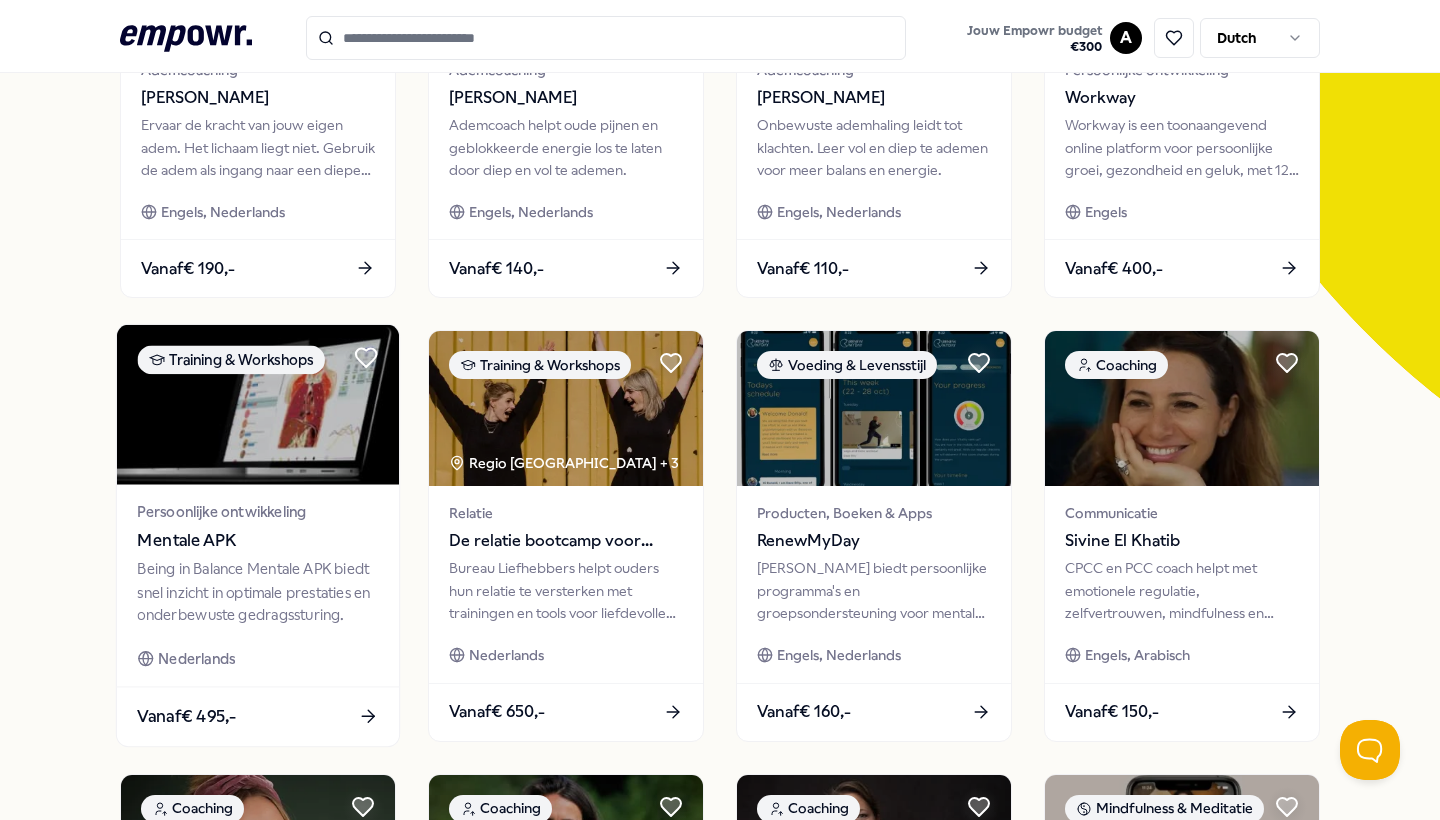 click on "Mentale APK" at bounding box center (257, 541) 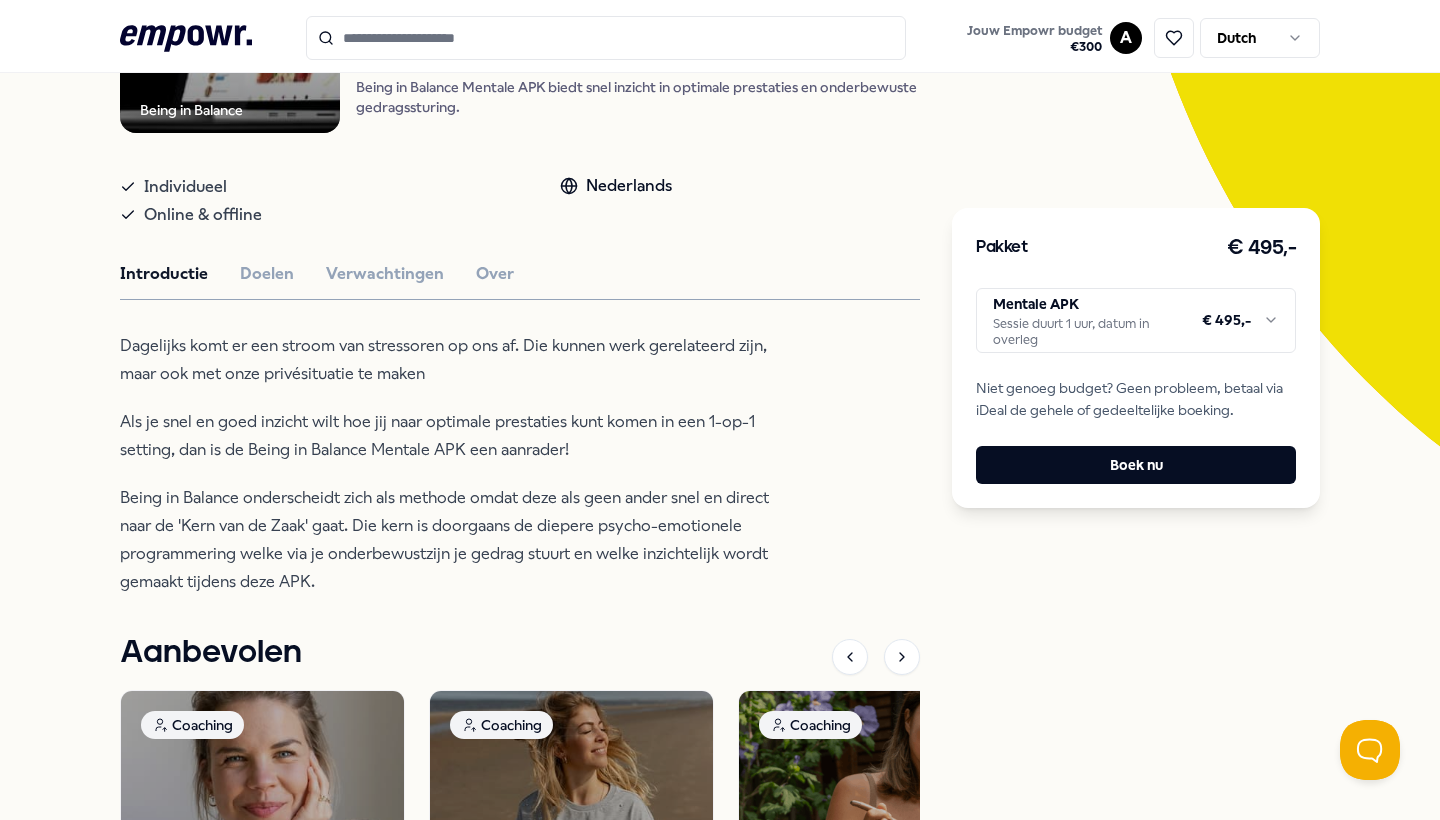 scroll, scrollTop: 316, scrollLeft: 0, axis: vertical 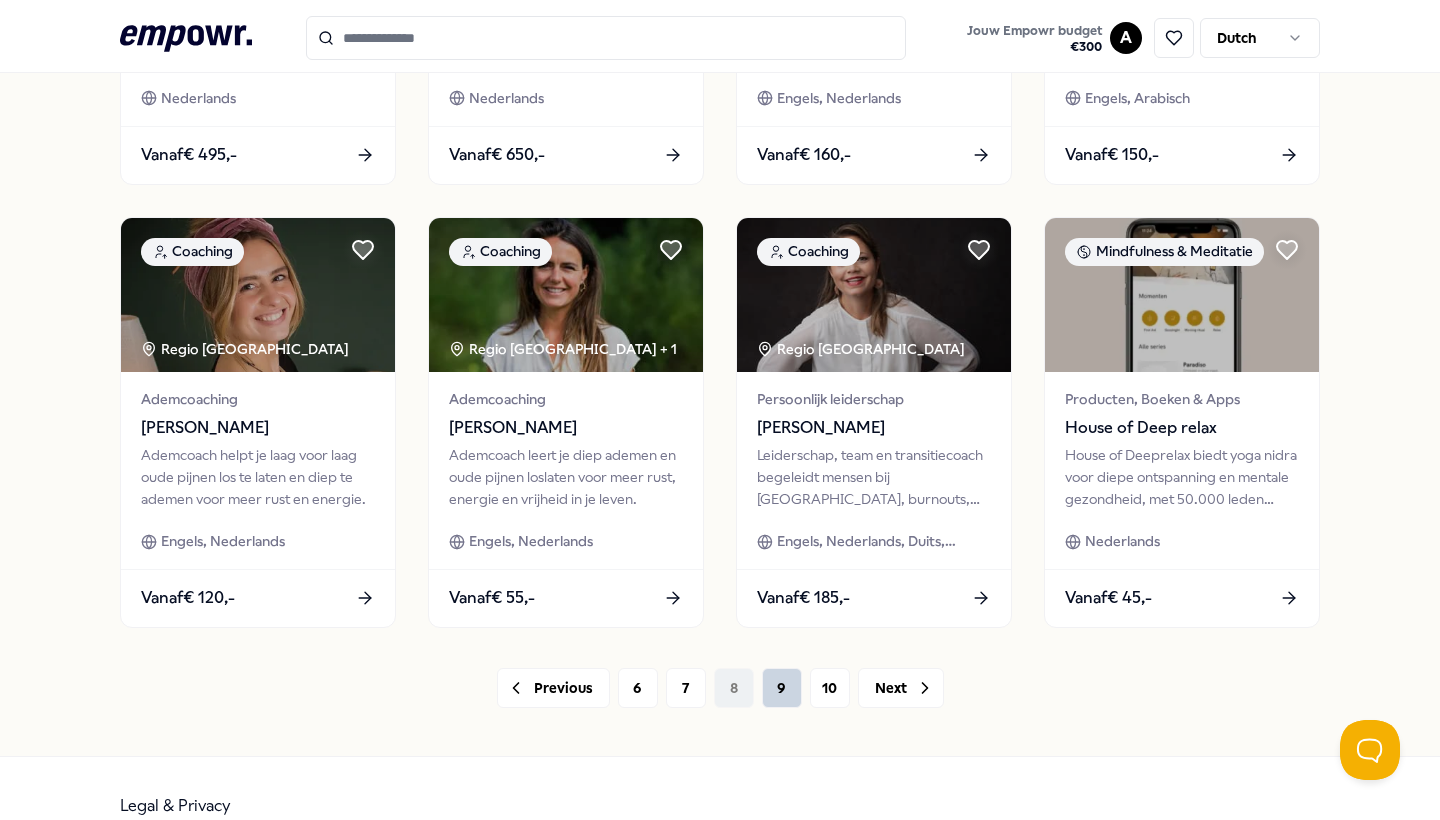 click on "9" at bounding box center (782, 688) 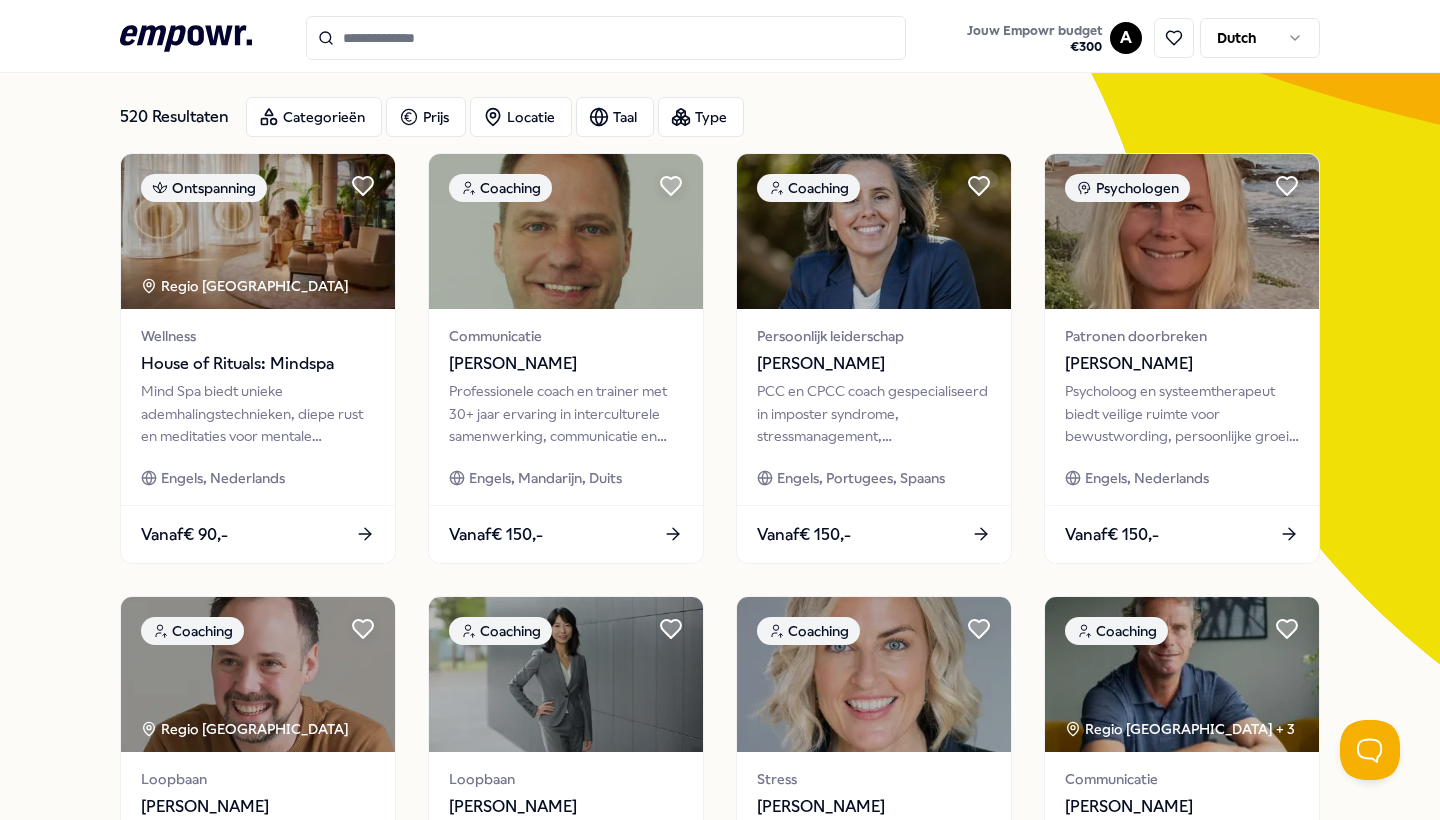 scroll, scrollTop: 98, scrollLeft: 0, axis: vertical 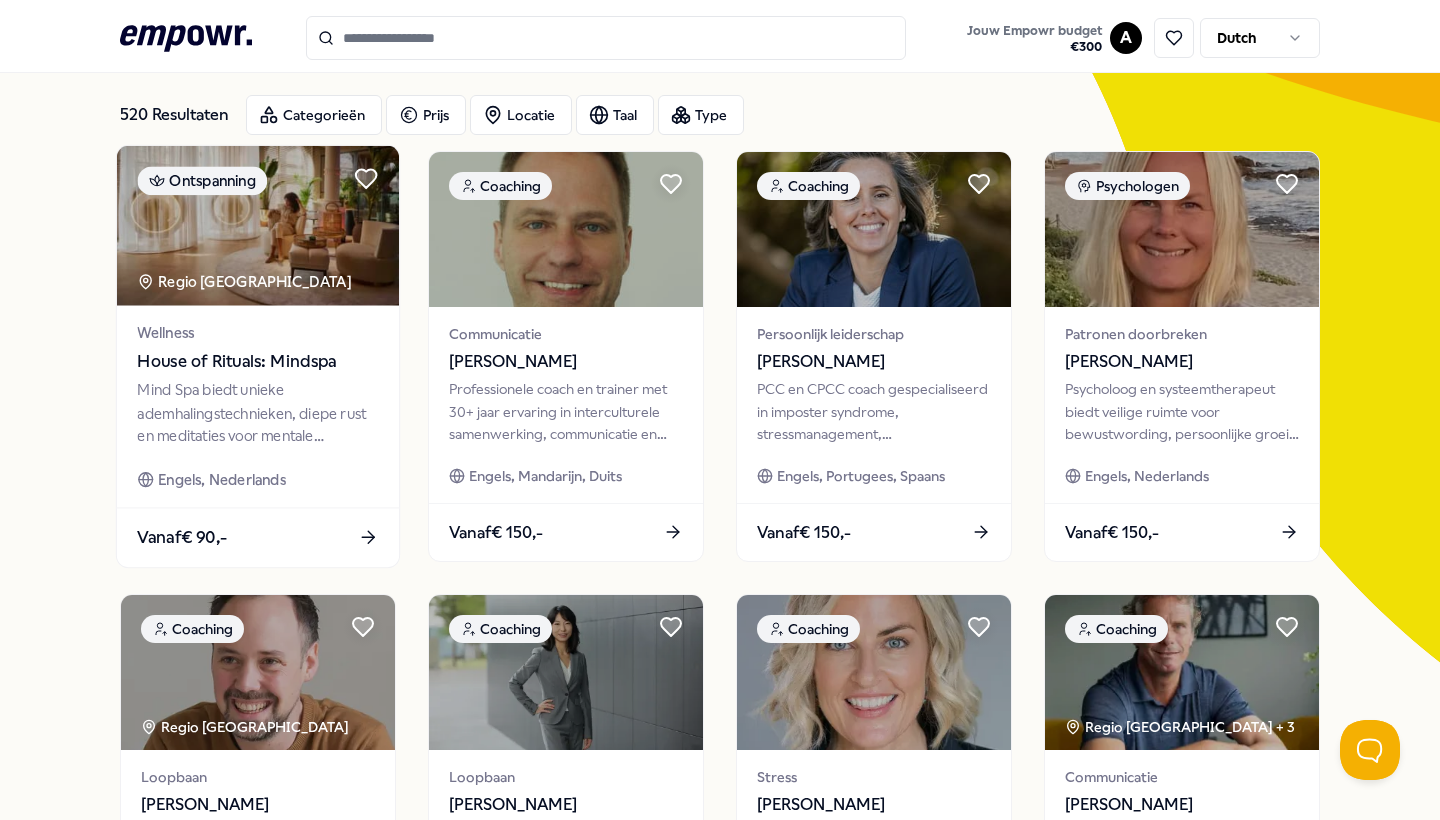 click on "House of Rituals: Mindspa" at bounding box center (257, 362) 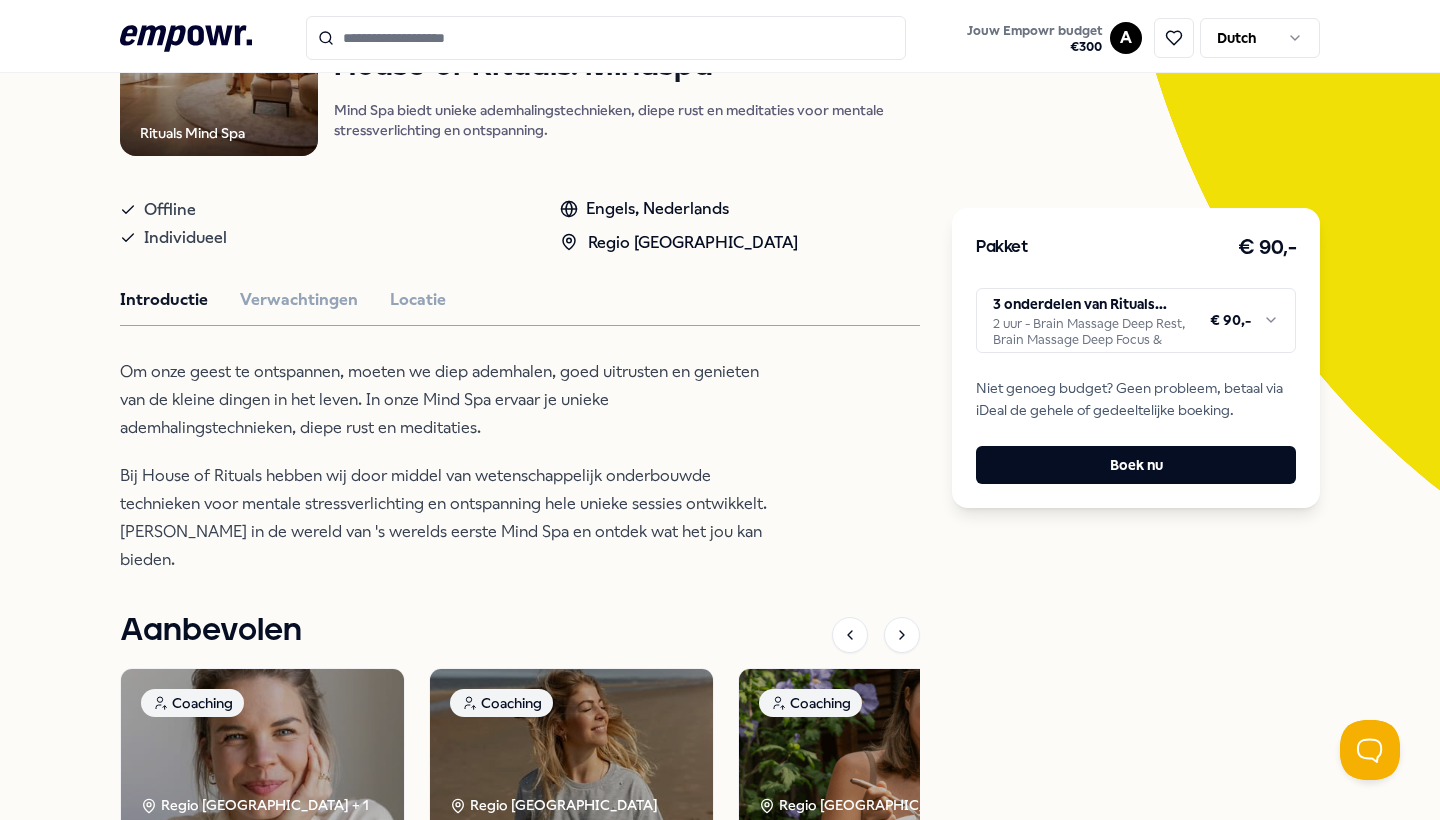 scroll, scrollTop: 275, scrollLeft: 0, axis: vertical 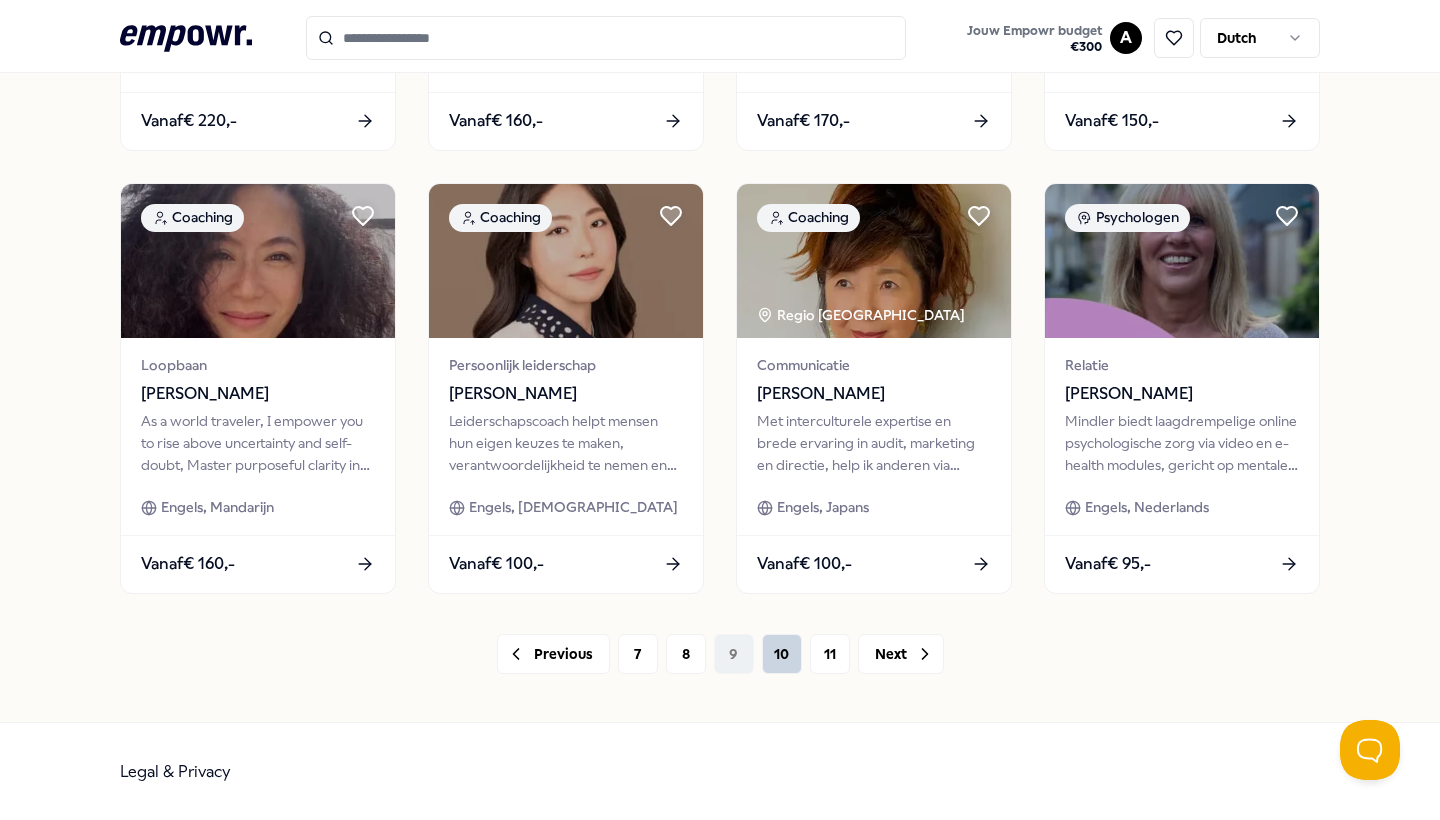 click on "10" at bounding box center [782, 654] 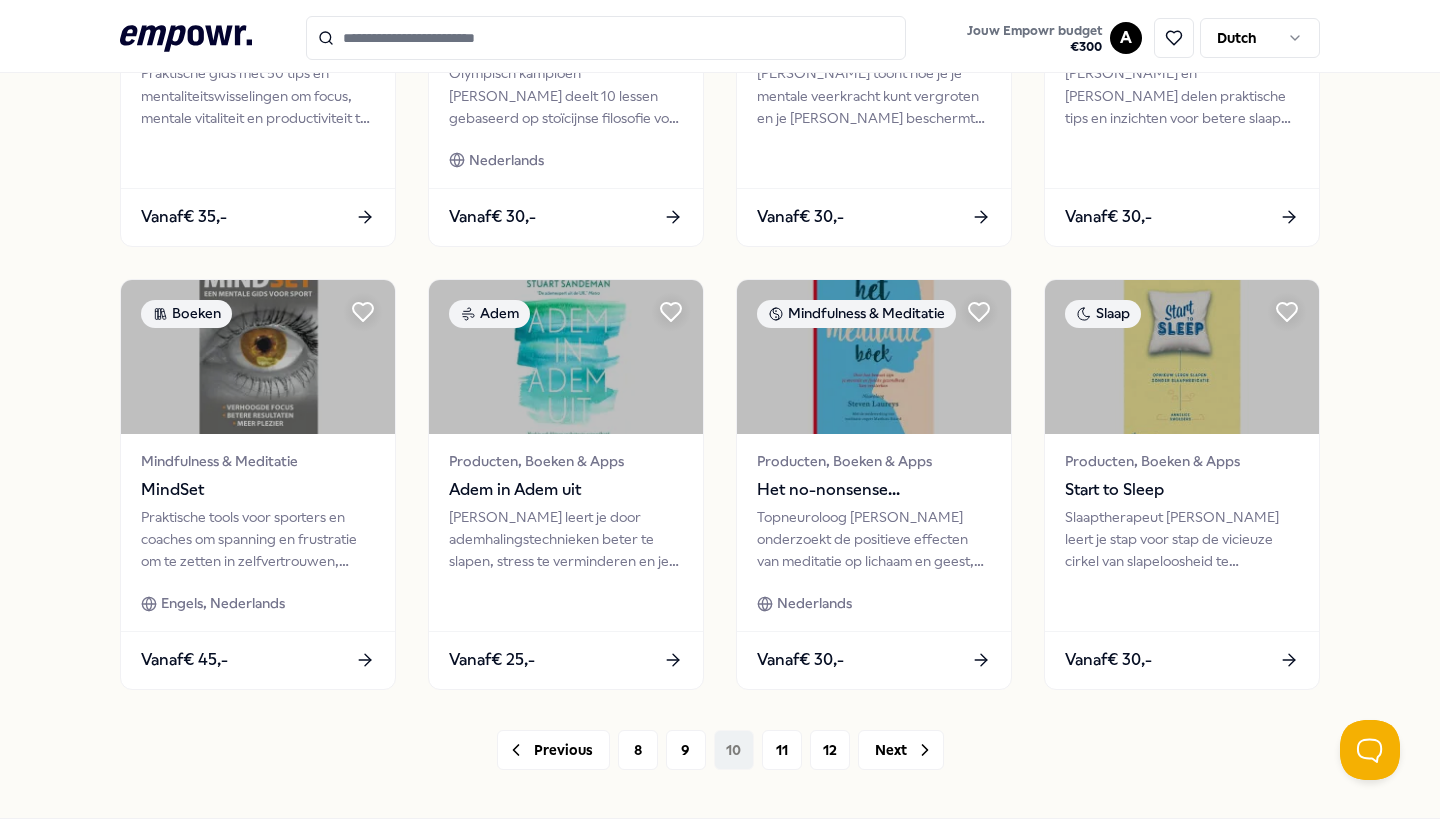 scroll, scrollTop: 862, scrollLeft: 0, axis: vertical 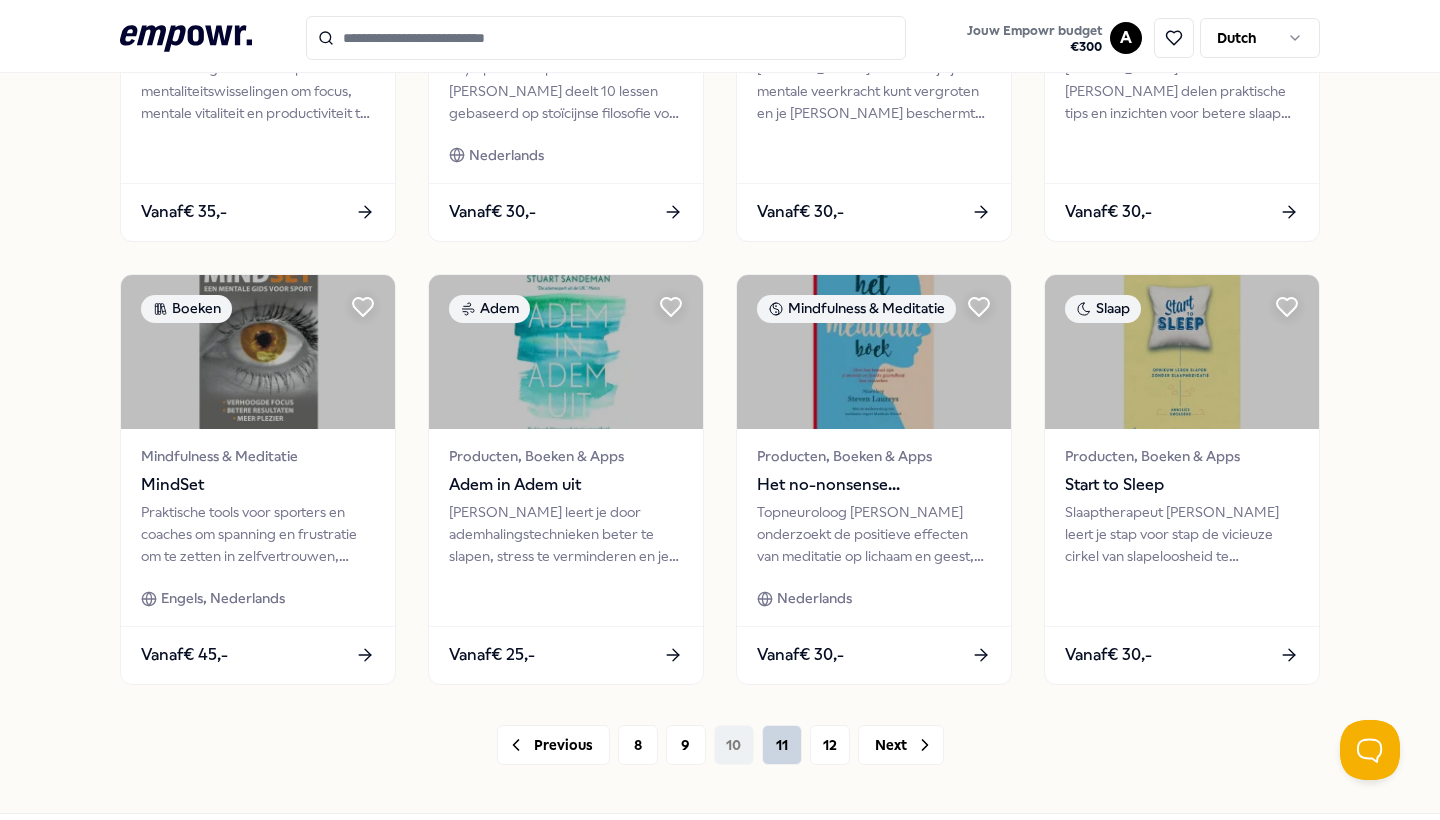 click on "11" at bounding box center (782, 745) 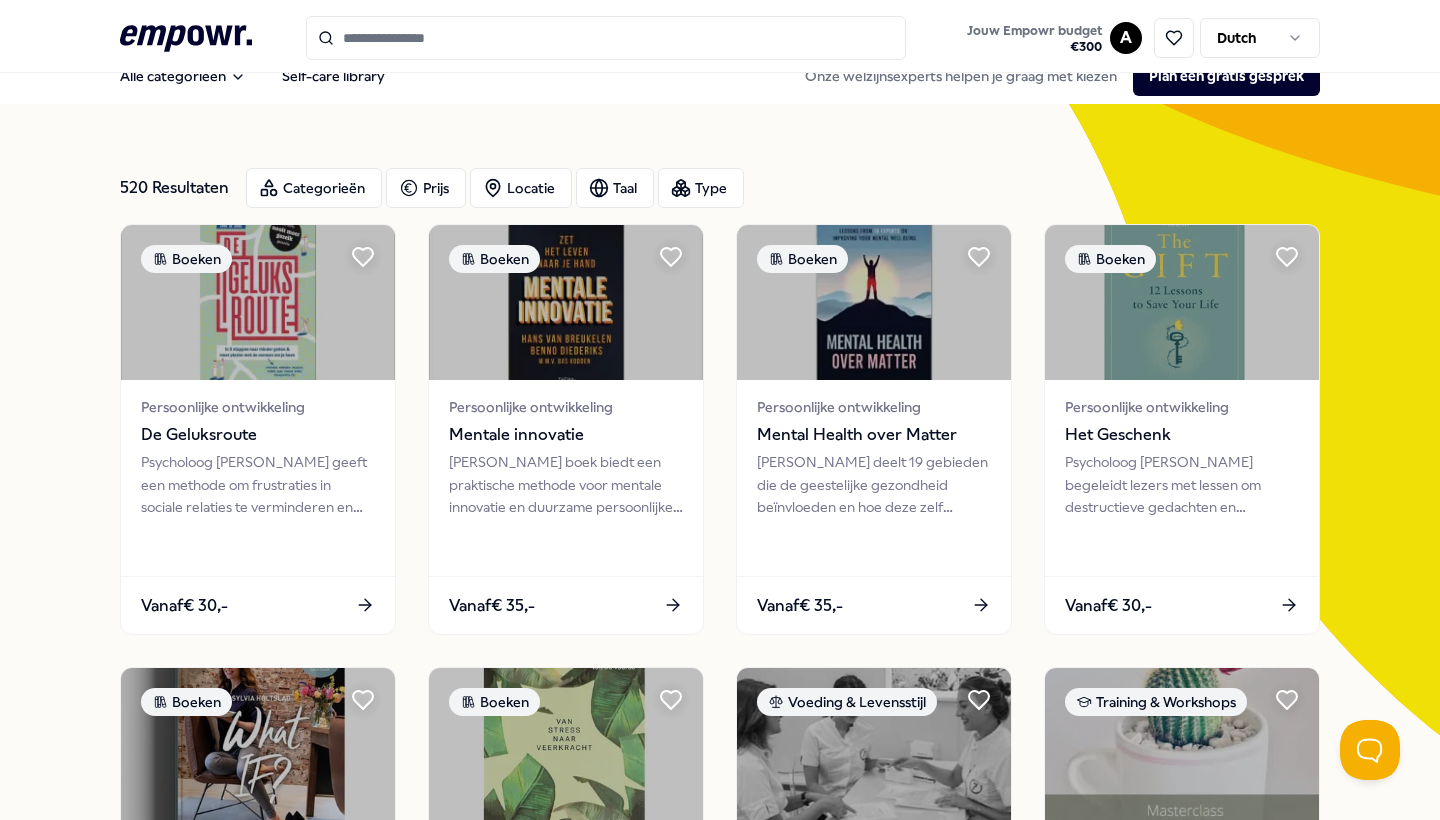 scroll, scrollTop: 28, scrollLeft: 0, axis: vertical 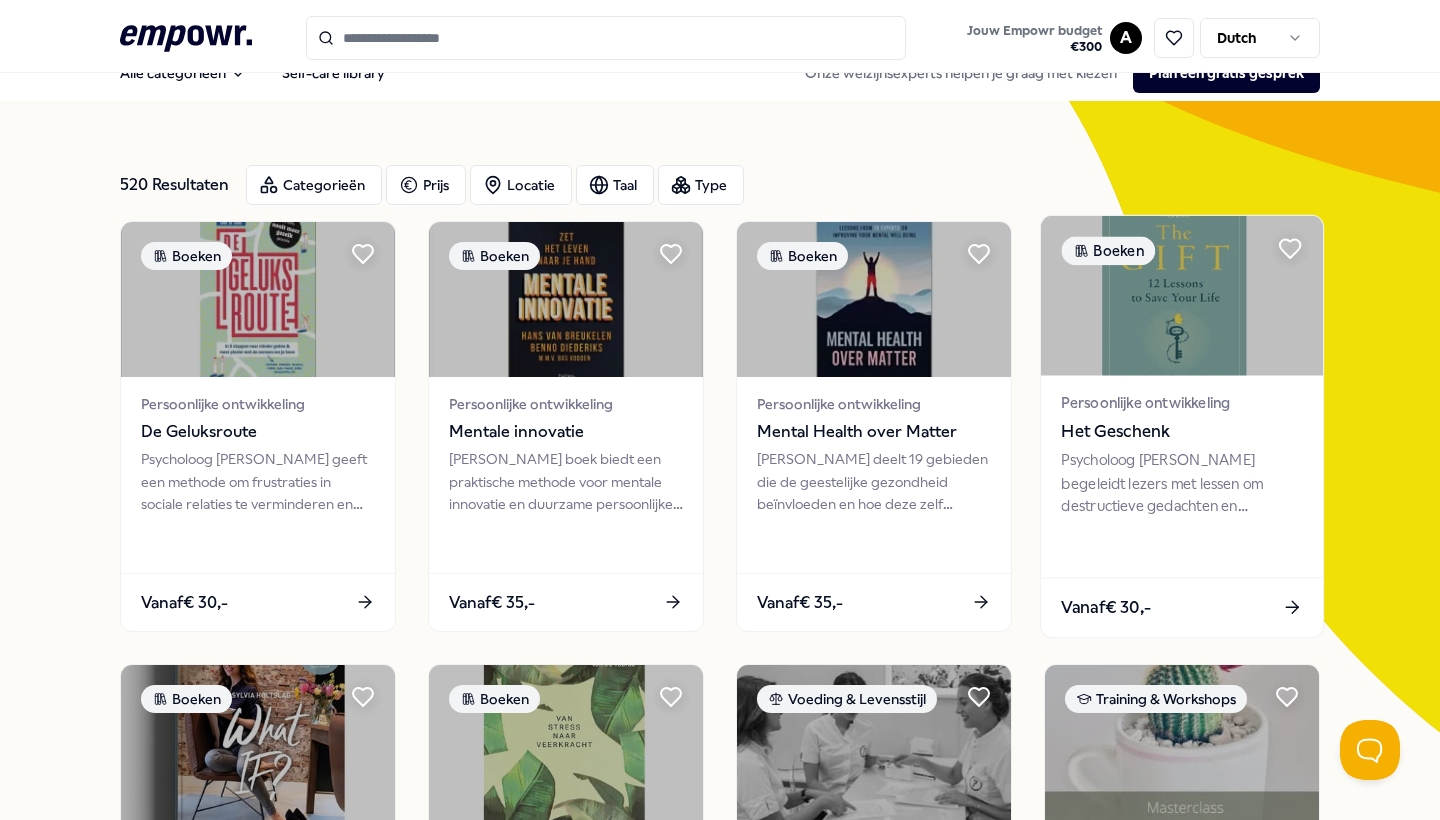 click on "Het Geschenk" at bounding box center [1181, 432] 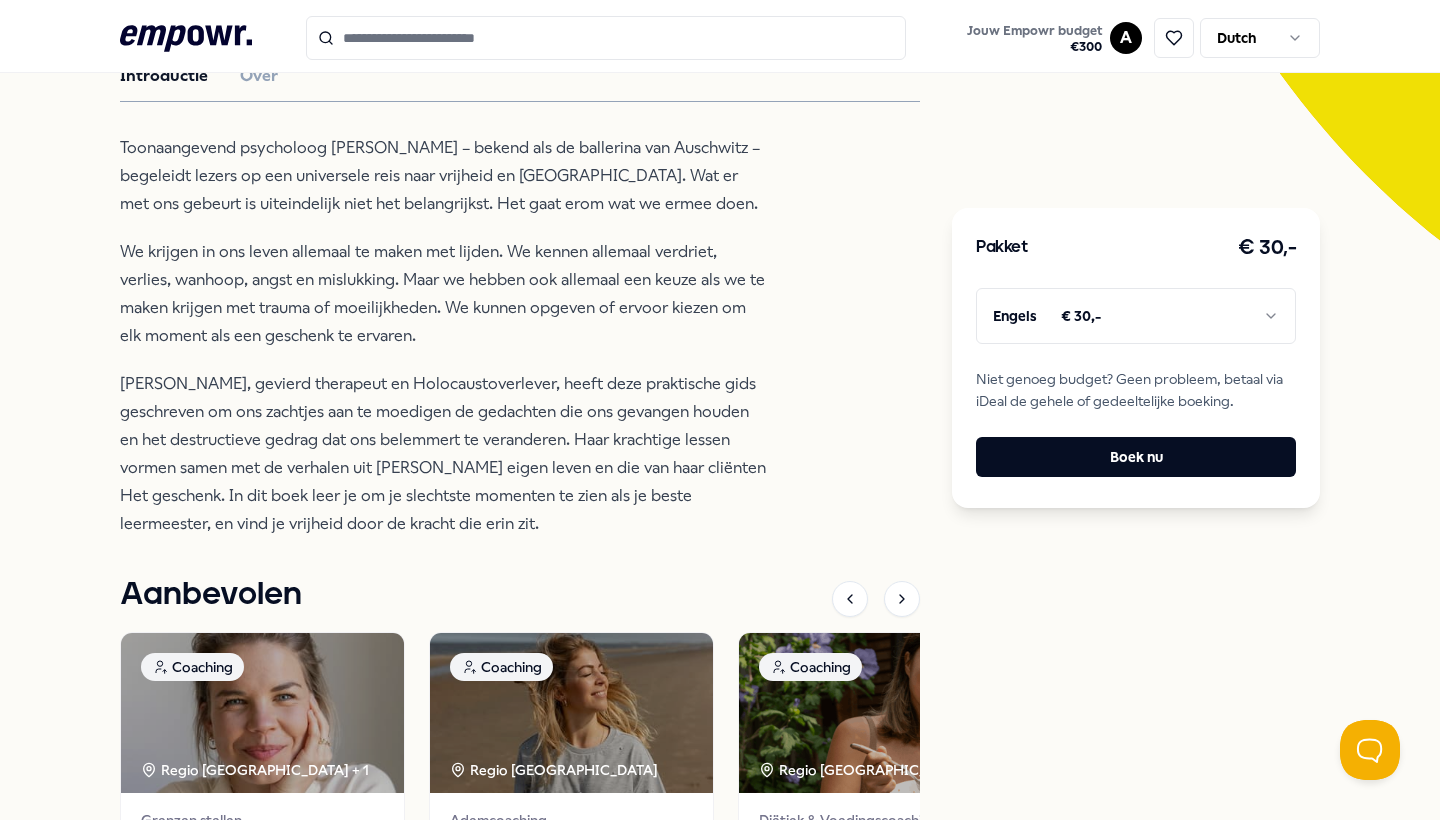 scroll, scrollTop: 522, scrollLeft: 0, axis: vertical 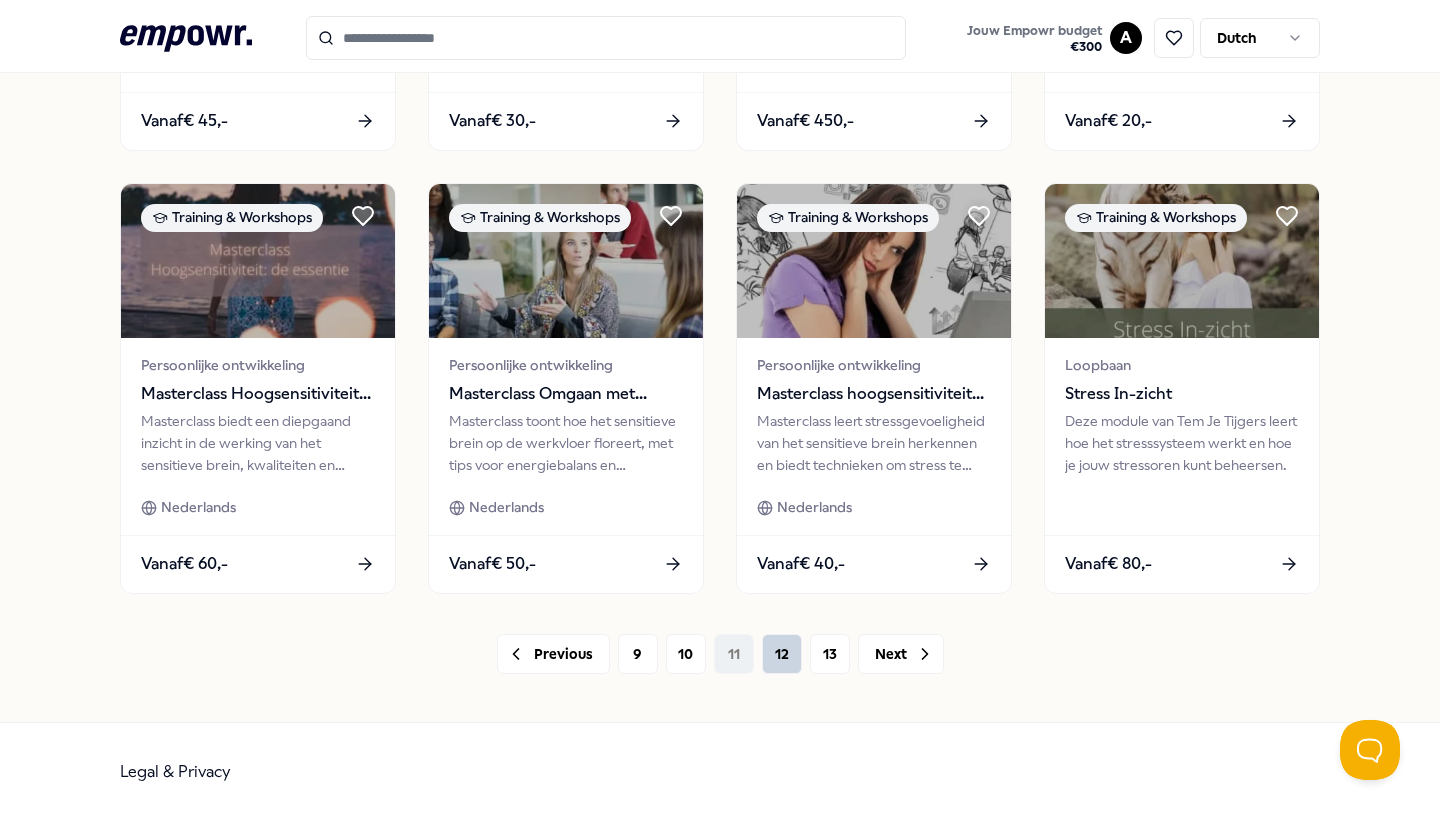 click on "12" at bounding box center [782, 654] 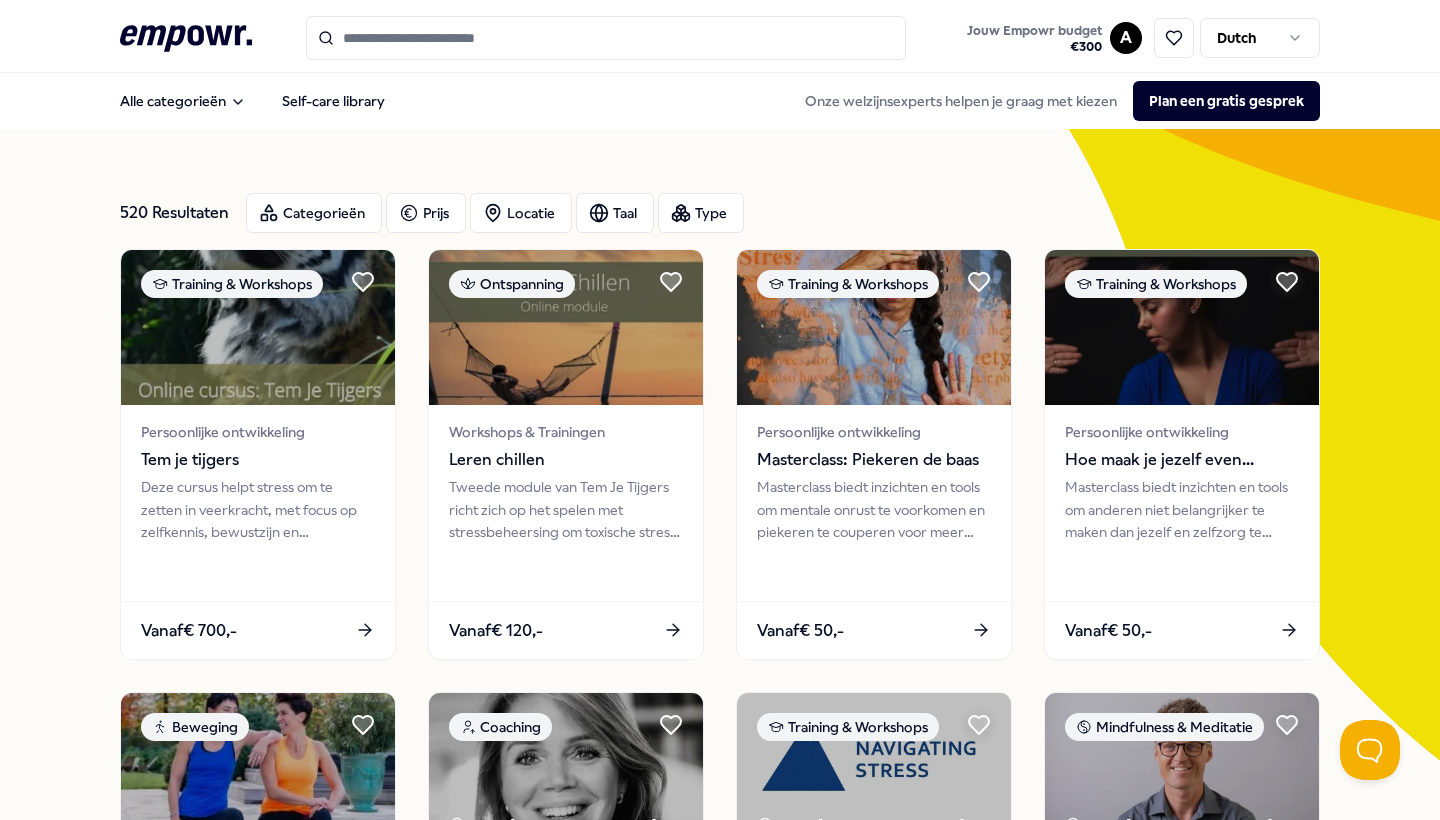 scroll, scrollTop: 0, scrollLeft: 0, axis: both 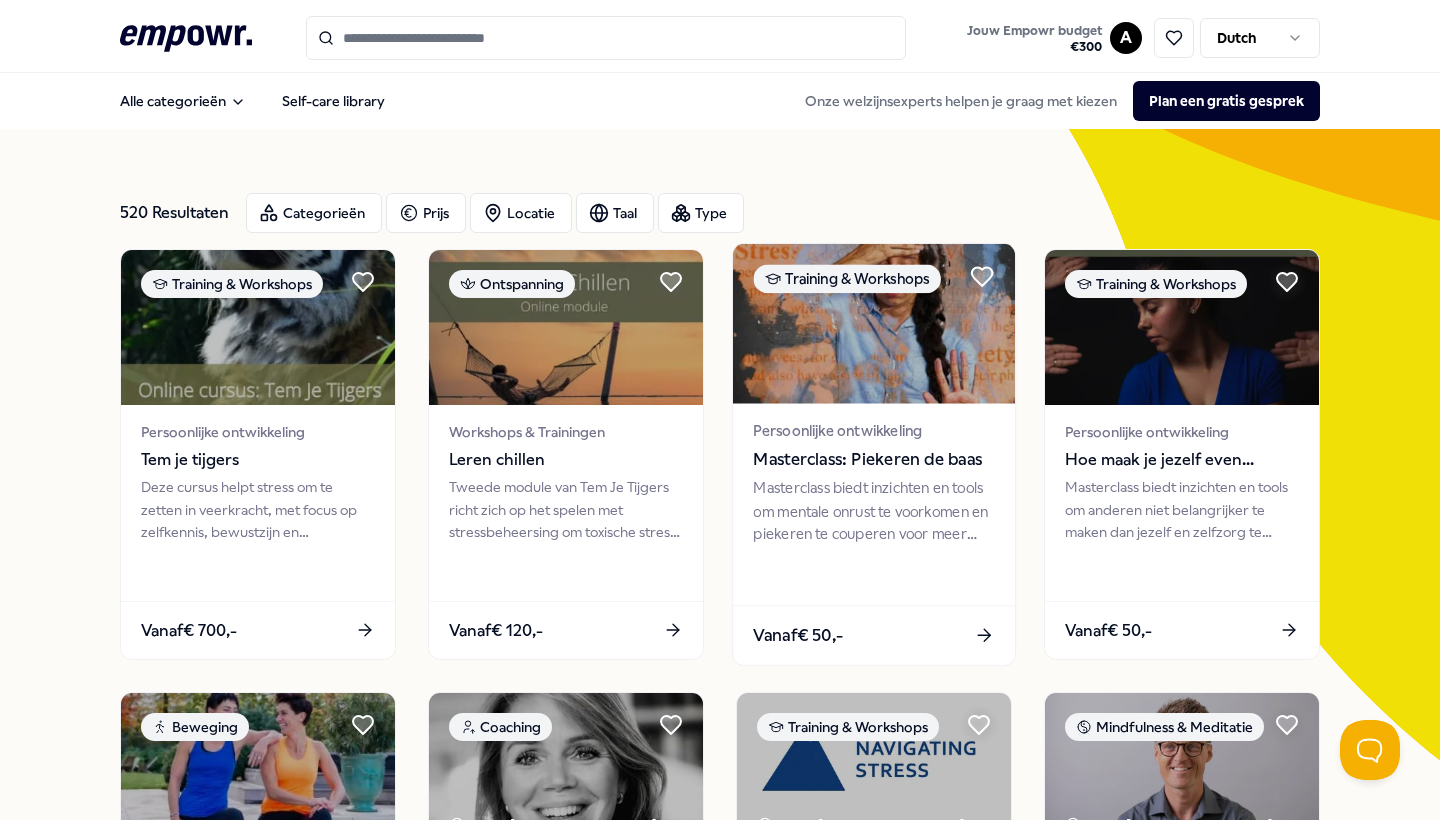 click on "Masterclass: Piekeren de baas" at bounding box center [873, 460] 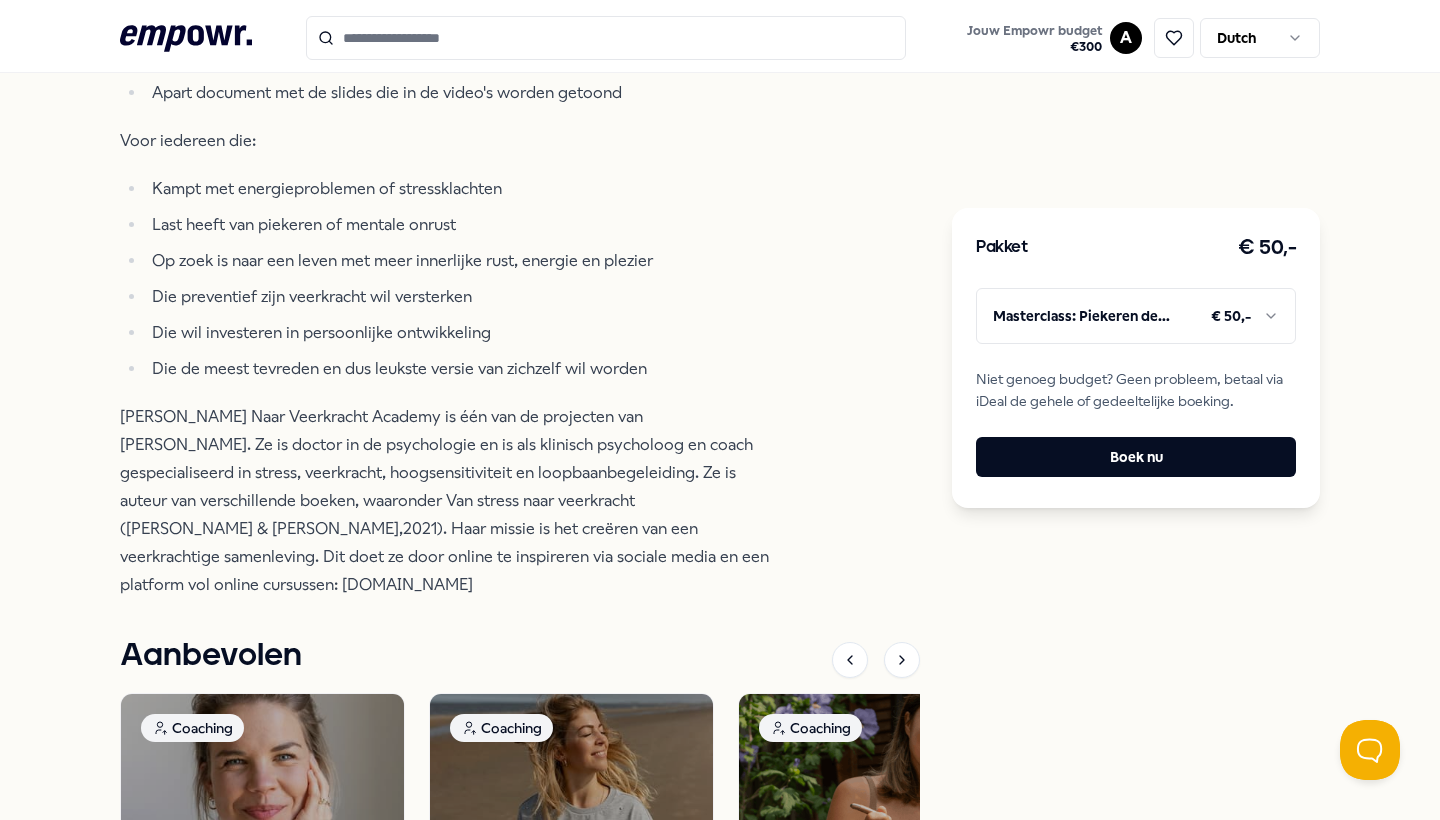 scroll, scrollTop: 1241, scrollLeft: 0, axis: vertical 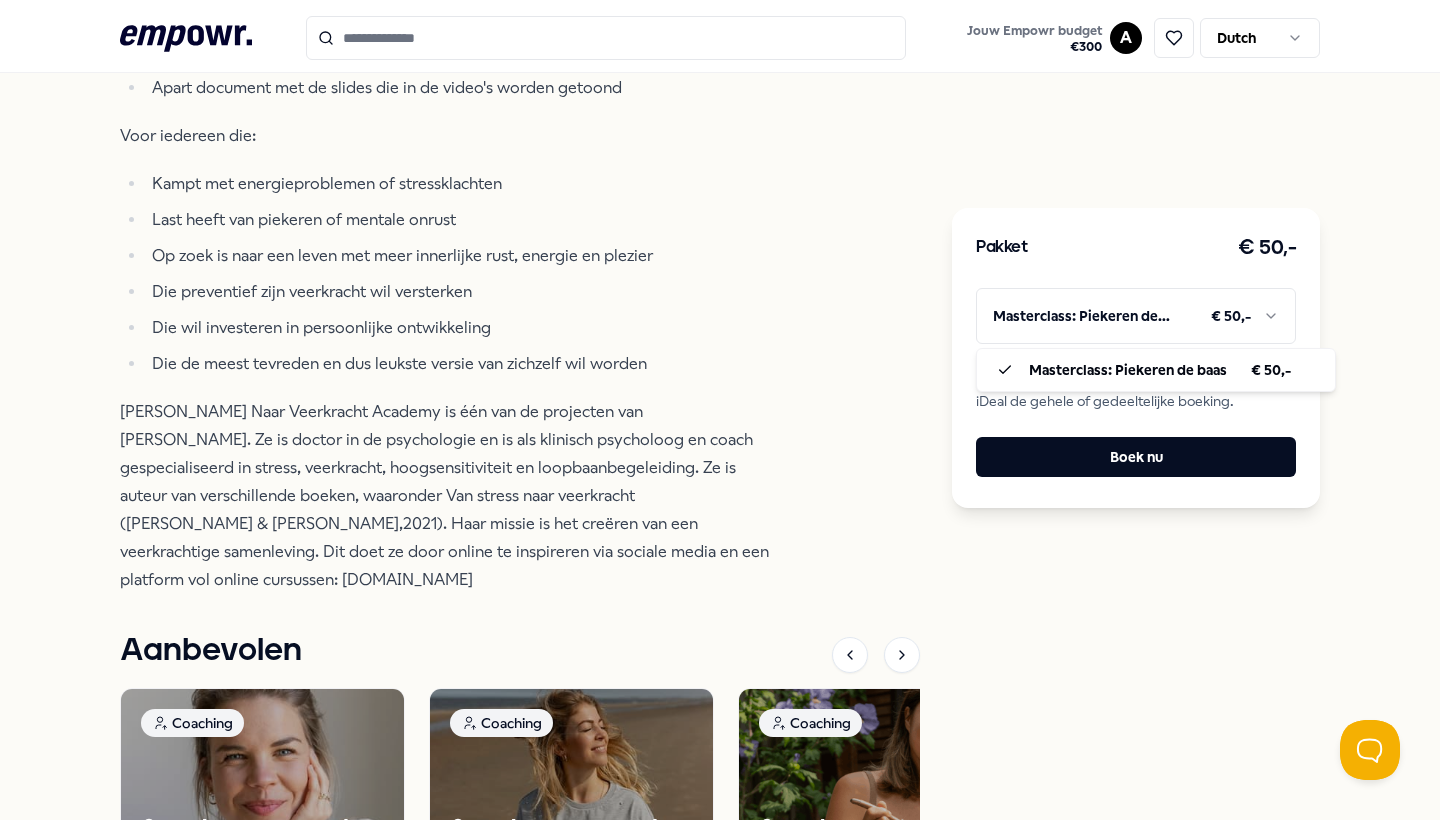 click on ".empowr-logo_svg__cls-1{fill:#03032f} Jouw Empowr budget € 300 A Dutch Alle categorieën   Self-care library Terug Van stress naar veerkracht academy Training & Workshops Masterclass: Piekeren de baas Masterclass biedt inzichten en tools om mentale onrust te voorkomen en piekeren te couperen voor meer rust. Online Individueel Over Praktisch Tegenwoordig hoor ik in mijn praktijk constant van mensen dat ze overprikkeld zijn, een vol hoofd hebben, dat hun hoofd nooit stil staat, dat de kwebbel nooit zwijgt, dat het raast in hun hoofd.   Het is een probleem van deze tijd. De vele prikkels in onze maatschappij, alle ballen die we de lucht moeten in houden en het gebrek aan rust zijn de grote boosdoeners.   Eens je weet hoe dit precies werkt en hoe je daar zelf een impact op kan hebben, kan je eindelijk weer de controle in handen nemen. Dan ben jij weer de baas.   In deze masterclass krijg je inzicht in:   Wat piekeren - en breder - mentale onrust is   Wat de oorzaken hiervan zijn           Inclusief:" at bounding box center [720, 410] 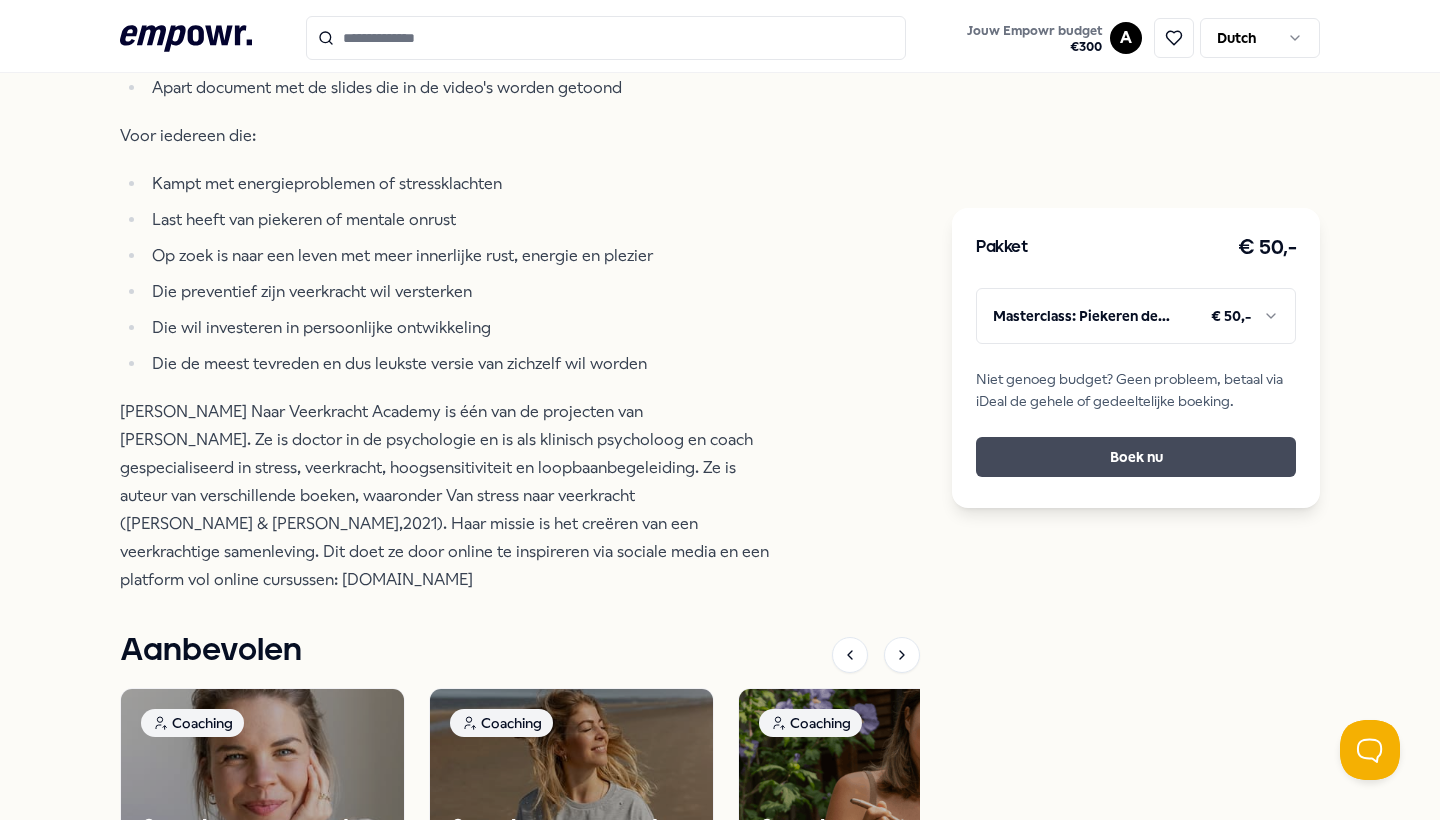click on "Boek nu" at bounding box center (1136, 457) 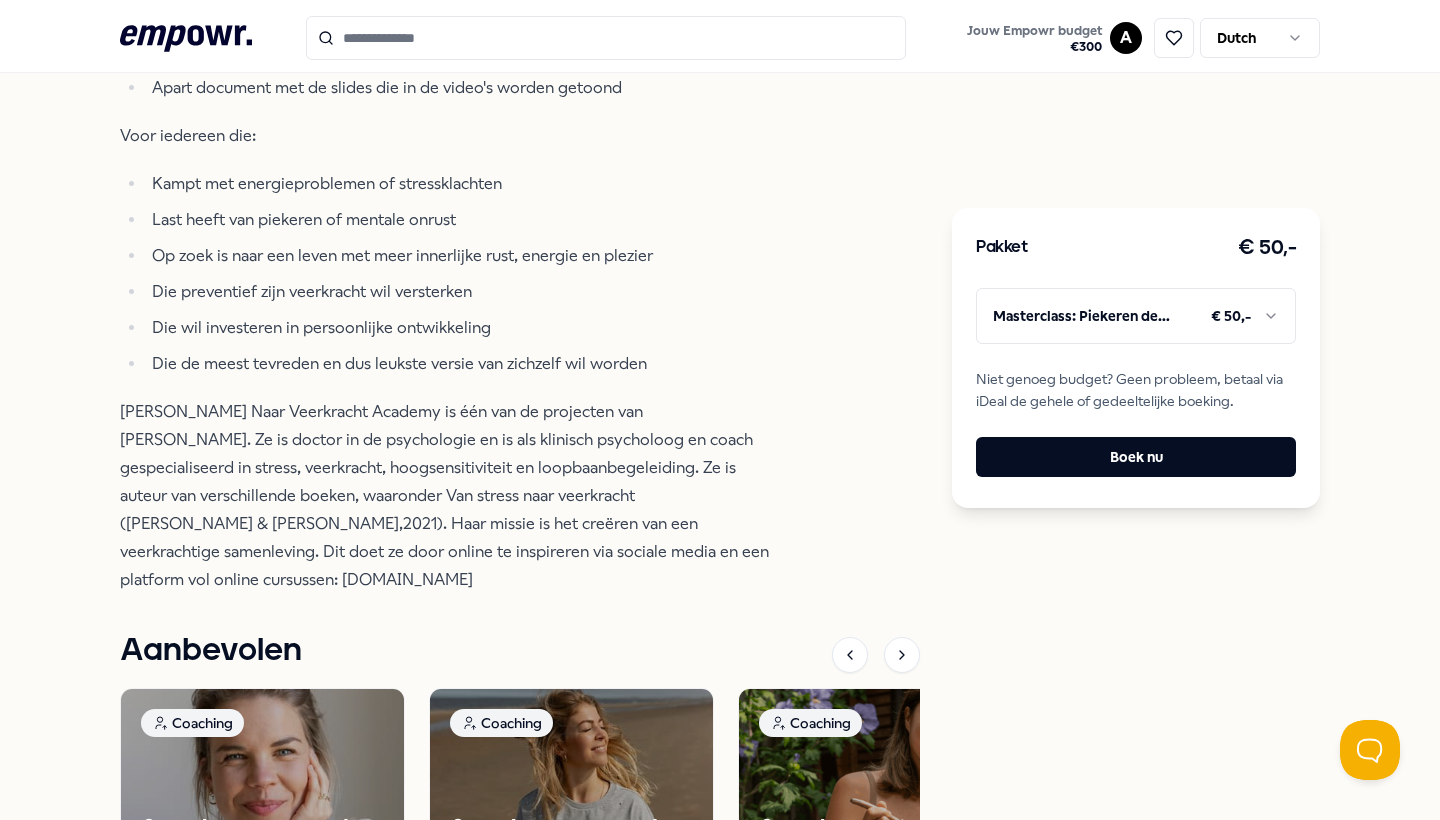 scroll, scrollTop: 0, scrollLeft: 0, axis: both 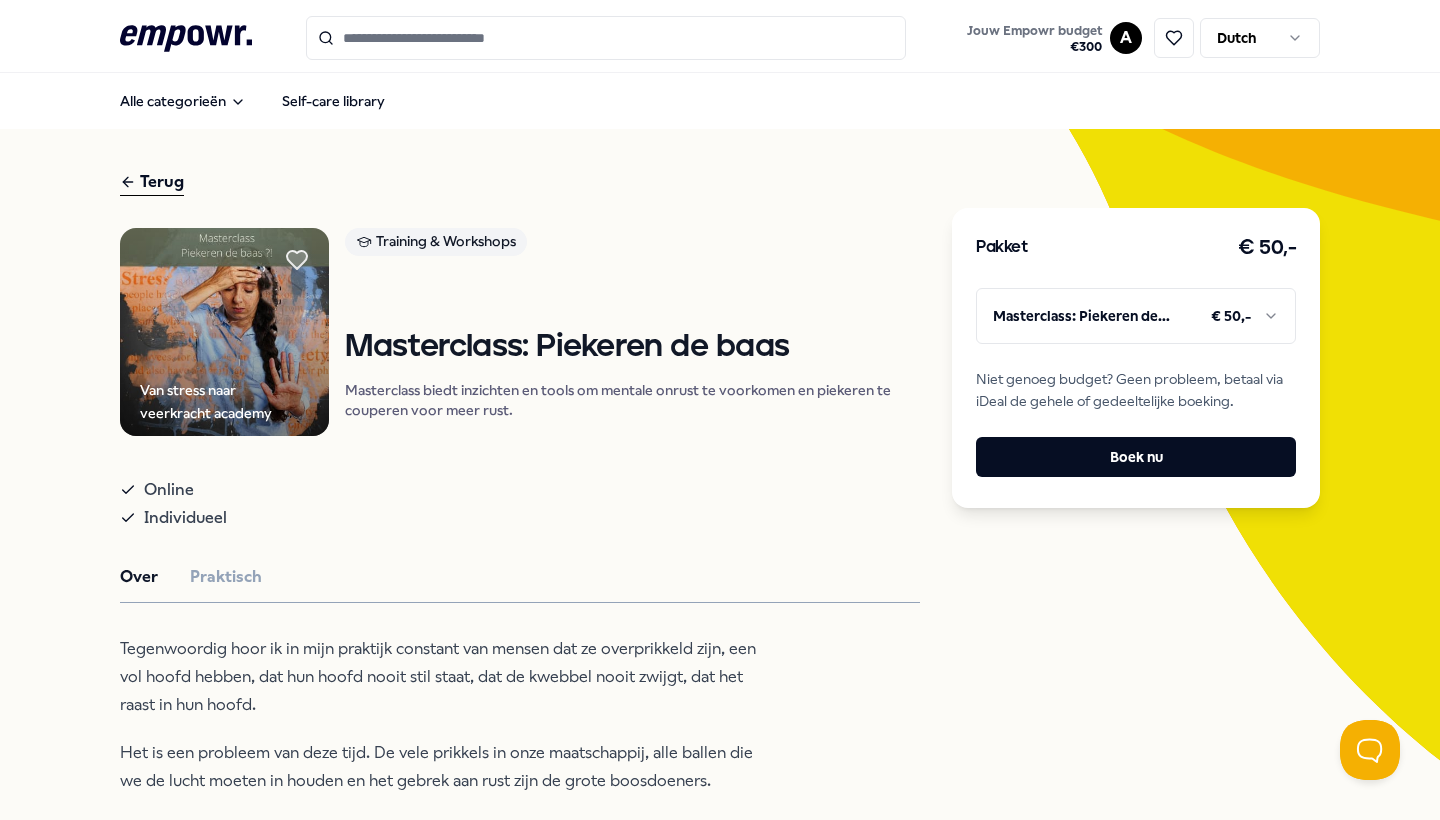 click on "Van stress naar veerkracht academy Training & Workshops Masterclass: Piekeren de baas Masterclass biedt inzichten en tools om mentale onrust te voorkomen en piekeren te couperen voor meer rust. Online Individueel Over Praktisch Tegenwoordig hoor ik in mijn praktijk constant van mensen dat ze overprikkeld zijn, een vol hoofd hebben, dat hun hoofd nooit stil staat, dat de kwebbel nooit zwijgt, dat het raast in hun hoofd.   Het is een probleem van deze tijd. De vele prikkels in onze maatschappij, alle ballen die we de lucht moeten in houden en het gebrek aan rust zijn de grote boosdoeners.   Eens je weet hoe dit precies werkt en hoe je daar zelf een impact op kan hebben, kan je eindelijk weer de controle in handen nemen. Dan ben jij weer de baas.   In deze masterclass krijg je inzicht in:   Wat piekeren - en breder - mentale onrust is   Wat de oorzaken hiervan zijn   Waarom hoogsensitieve personen hiervoor meer gevoelig zijn   Structurele hulpmiddelen om mentale onrust te vermijden       Inclusief:" at bounding box center (520, 1297) 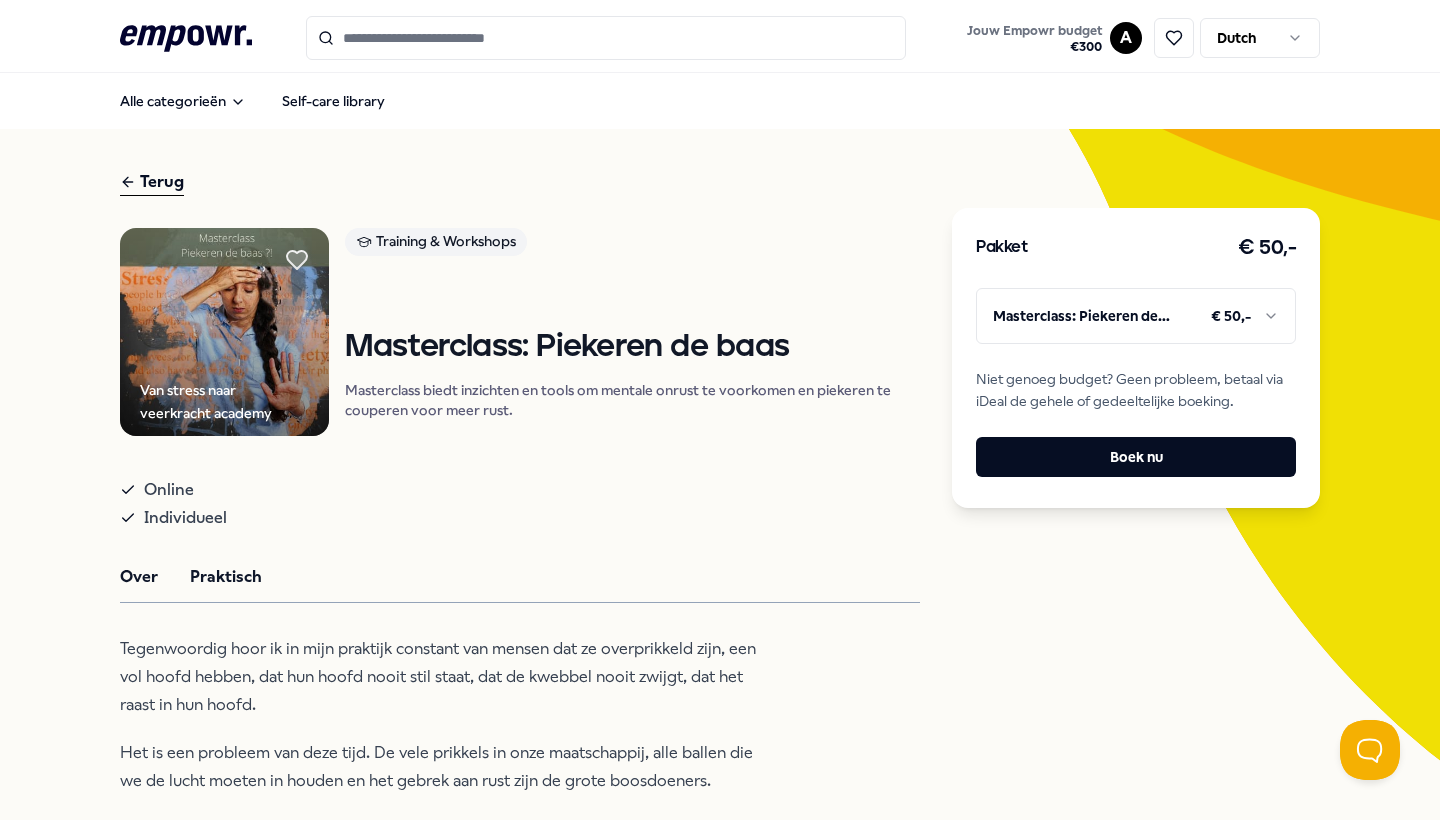 click on "Praktisch" at bounding box center (226, 577) 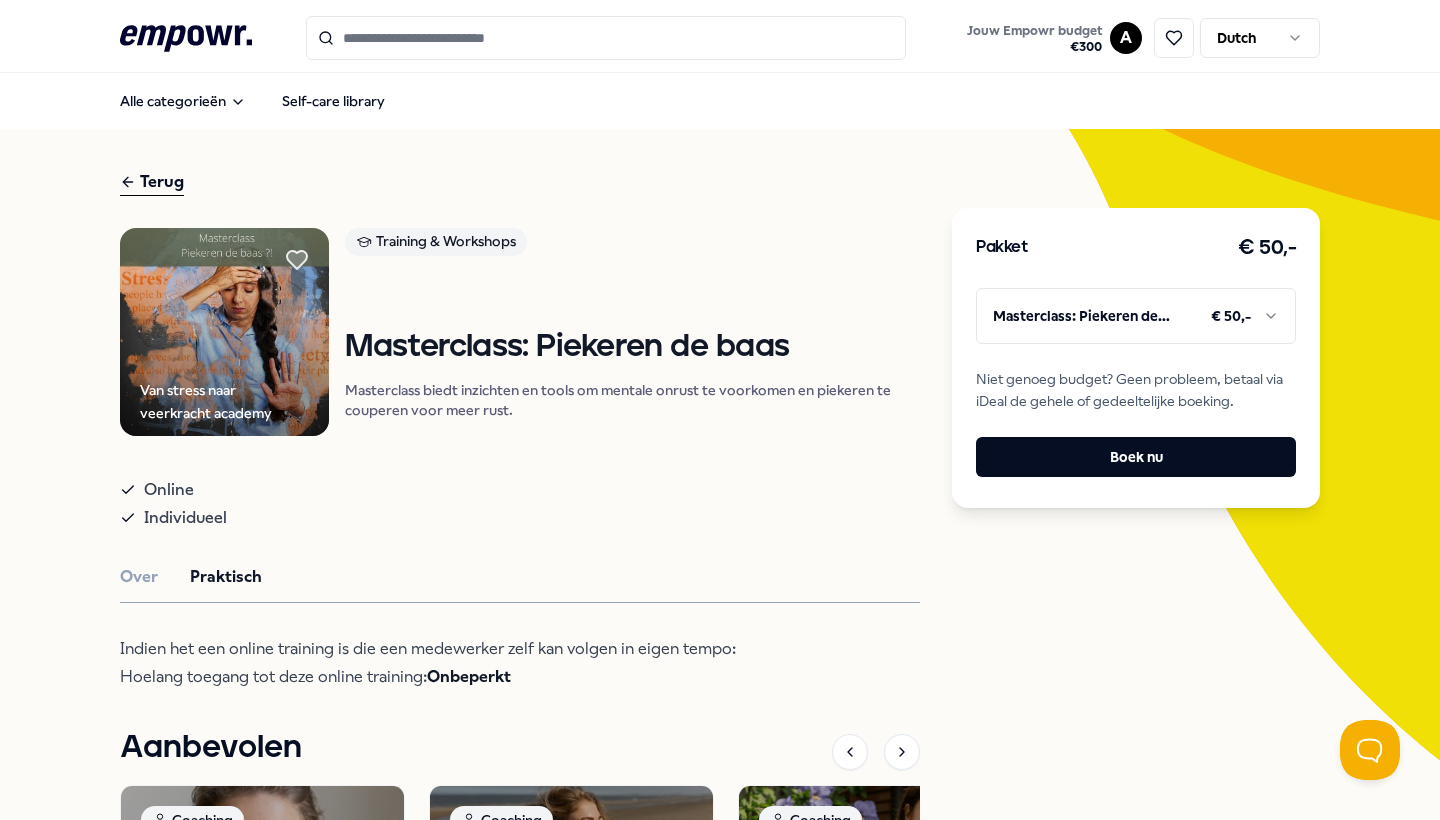 scroll, scrollTop: 5, scrollLeft: 0, axis: vertical 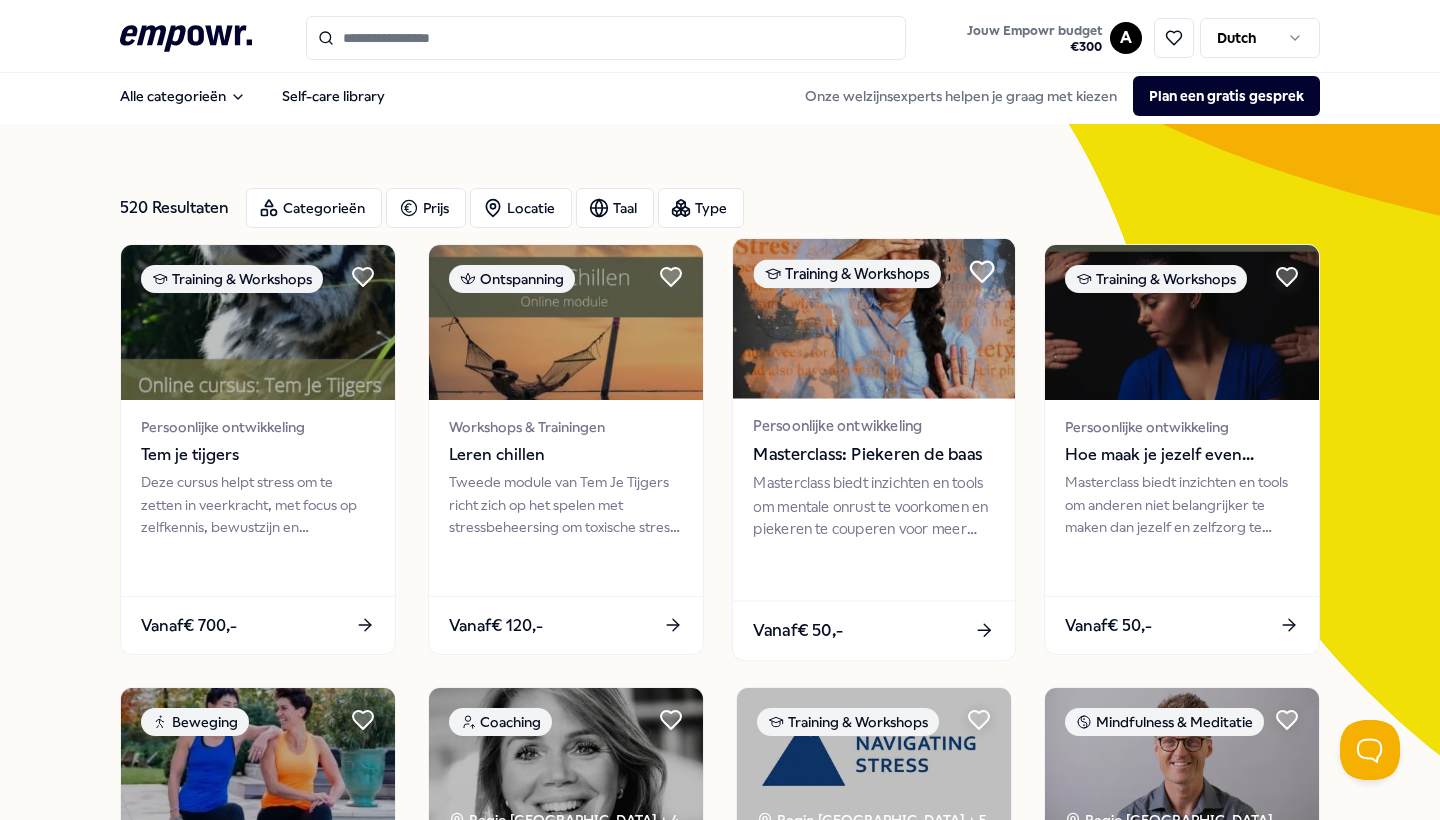 click 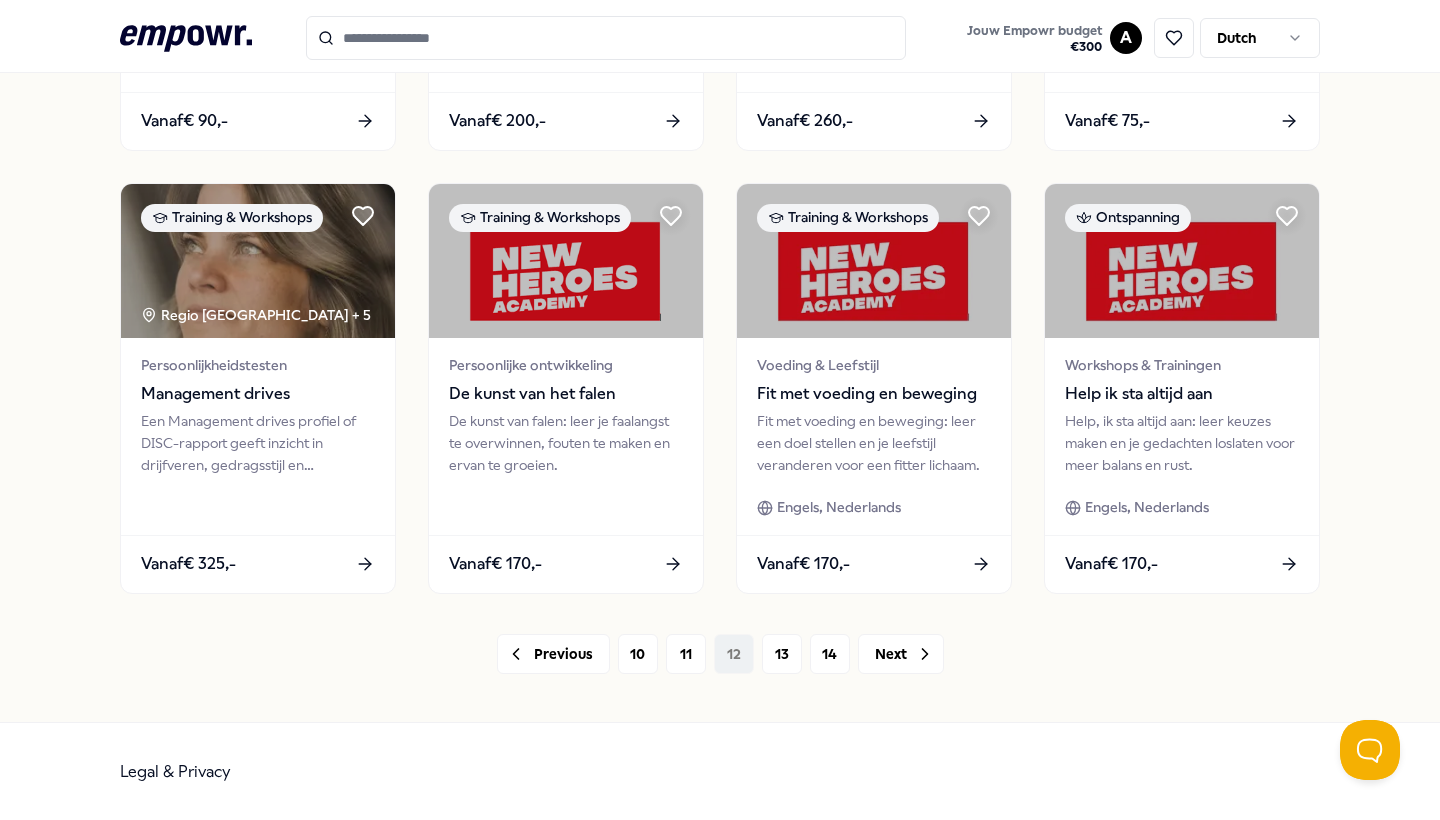 scroll, scrollTop: 961, scrollLeft: 0, axis: vertical 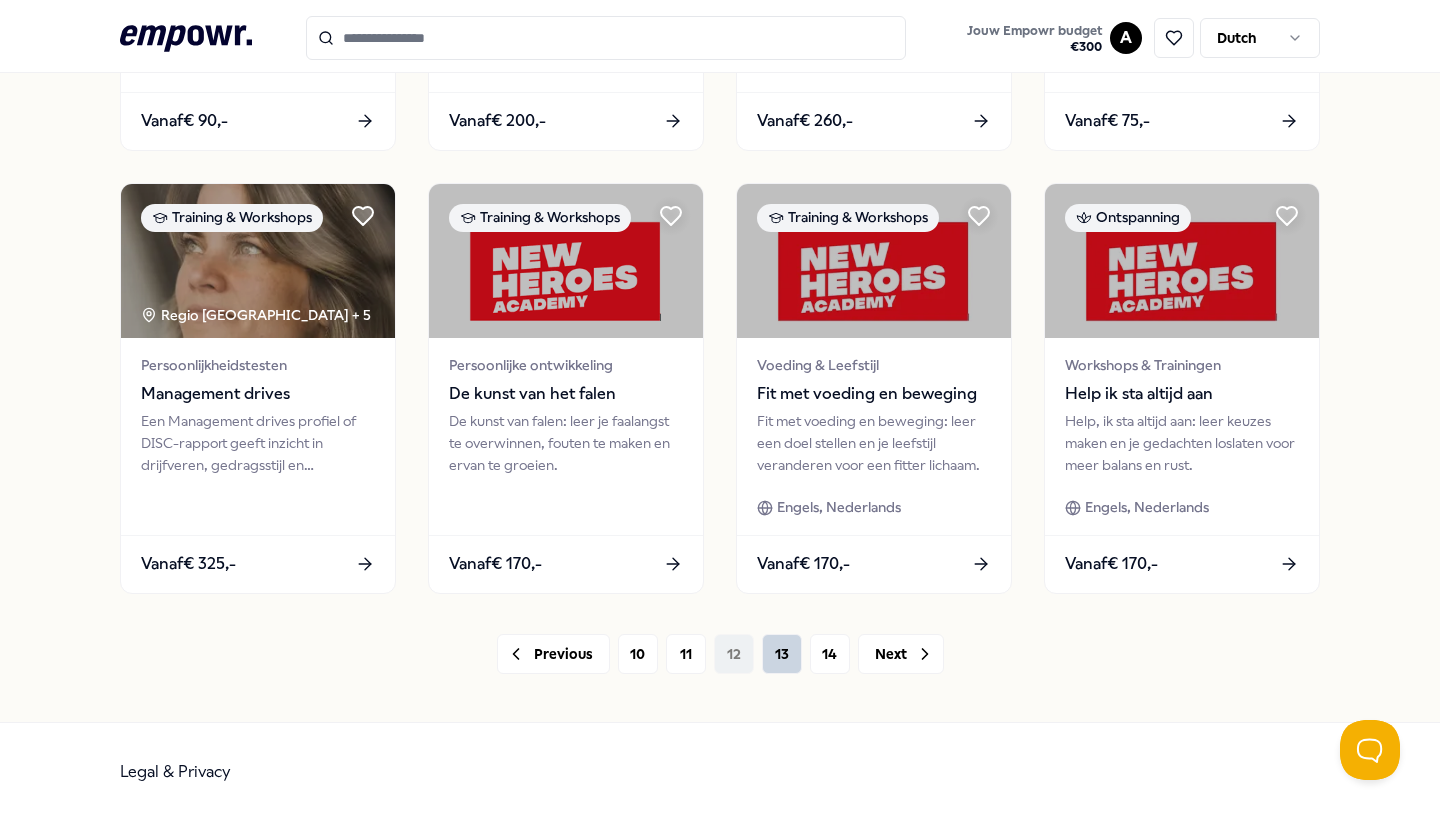 click on "13" at bounding box center [782, 654] 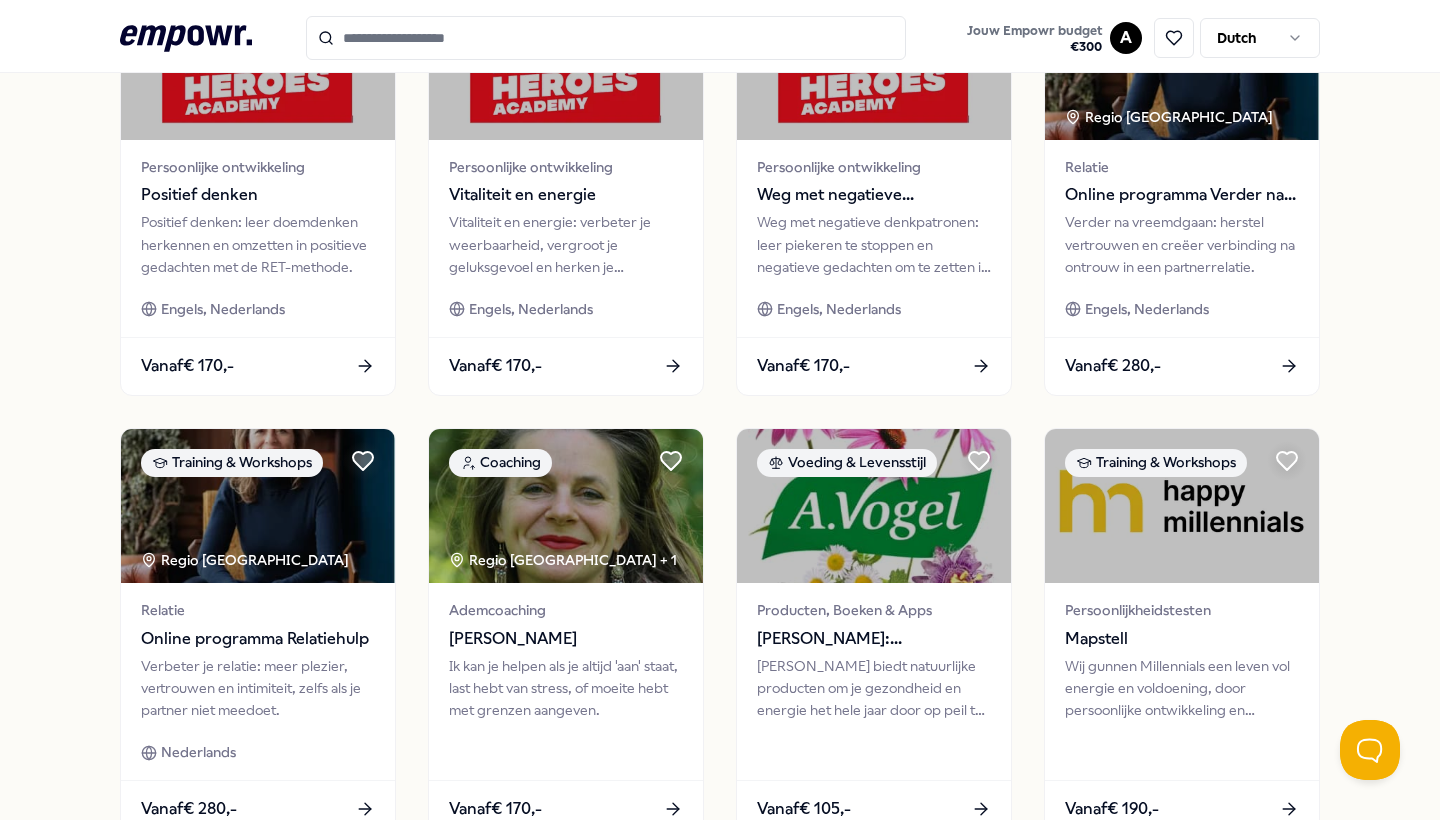 scroll, scrollTop: 728, scrollLeft: 0, axis: vertical 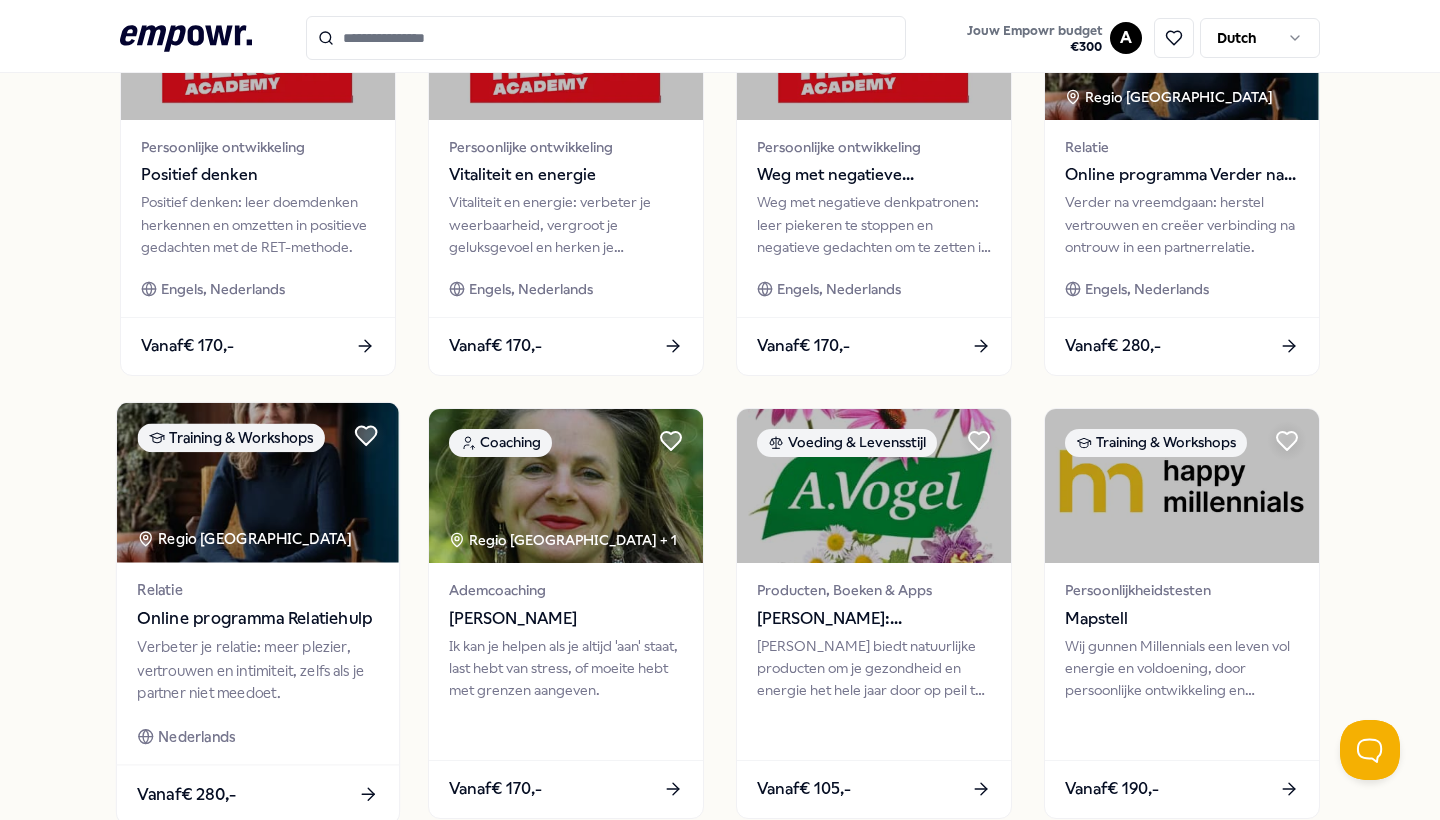 click on "Online programma Relatiehulp" at bounding box center (257, 618) 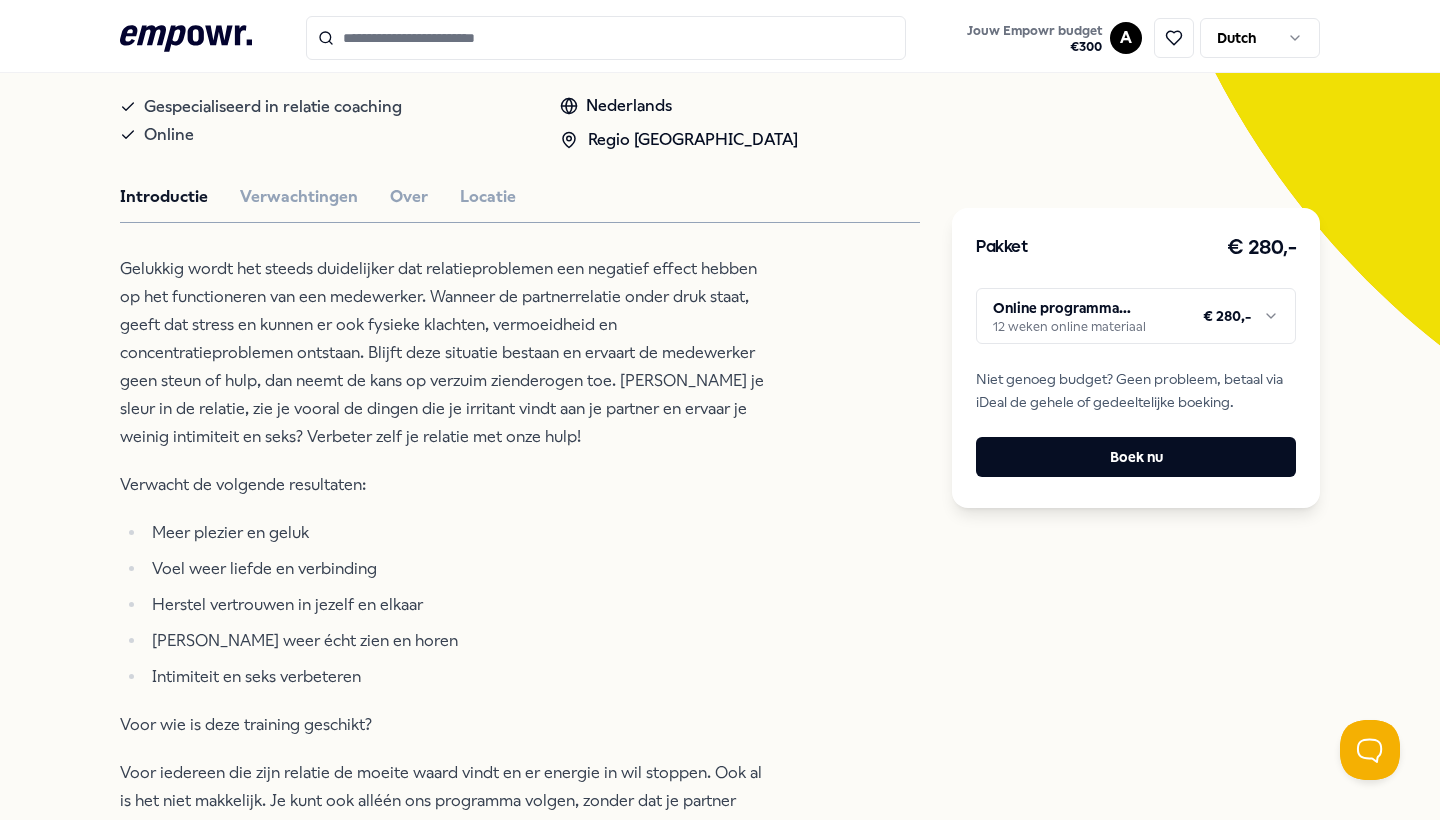 scroll, scrollTop: 424, scrollLeft: 0, axis: vertical 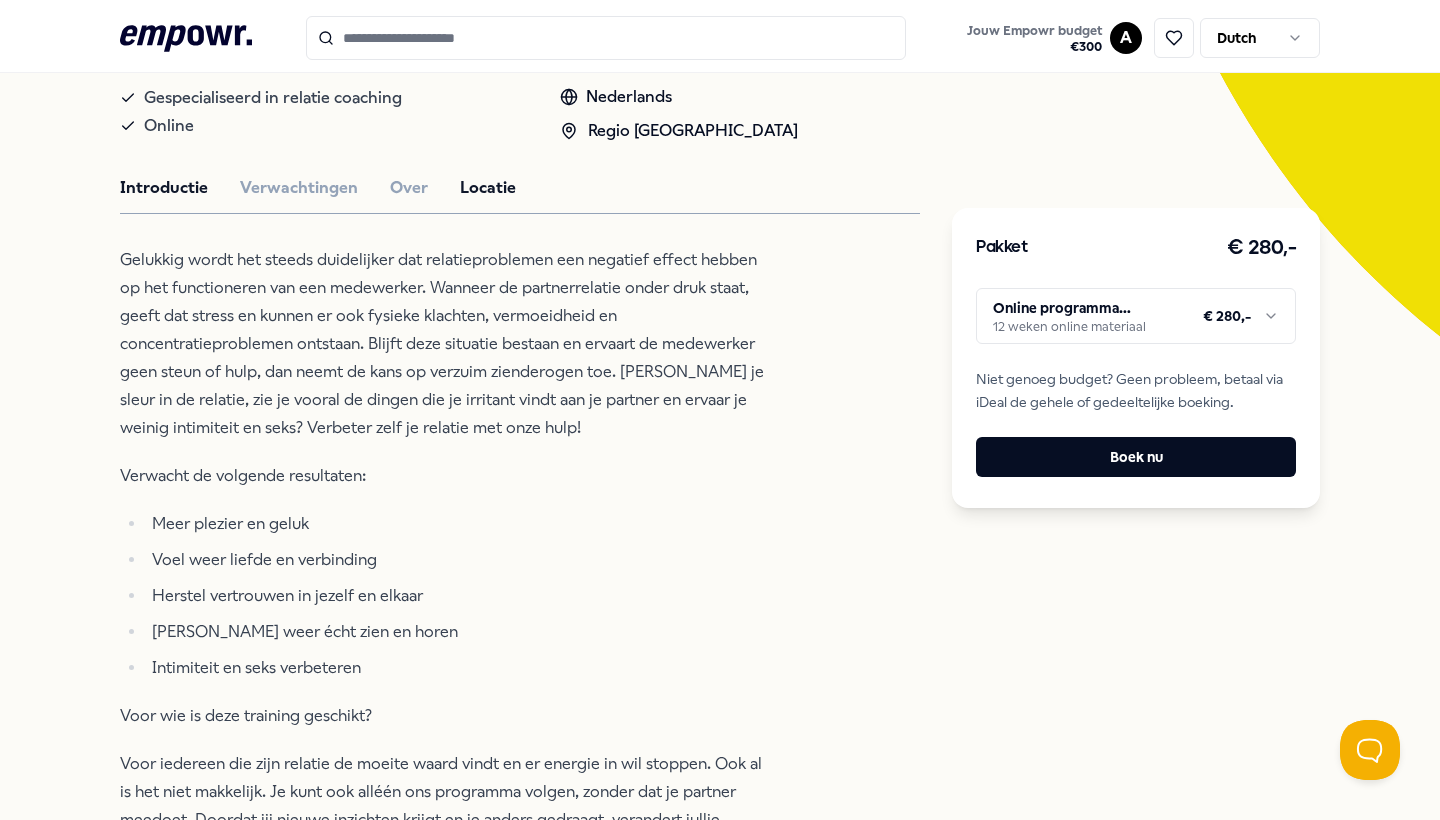 click on "Locatie" at bounding box center (488, 188) 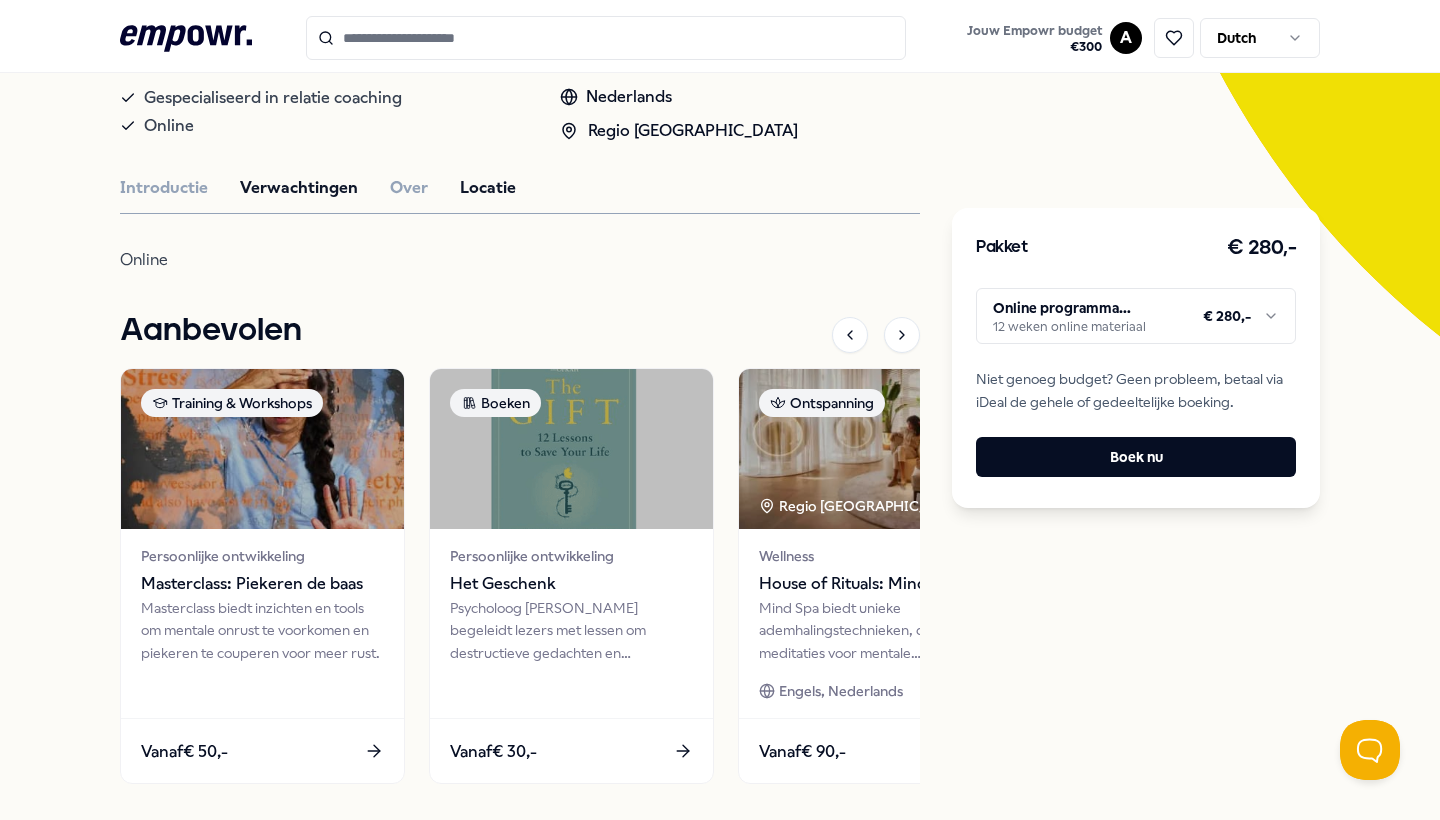 click on "Verwachtingen" at bounding box center (299, 188) 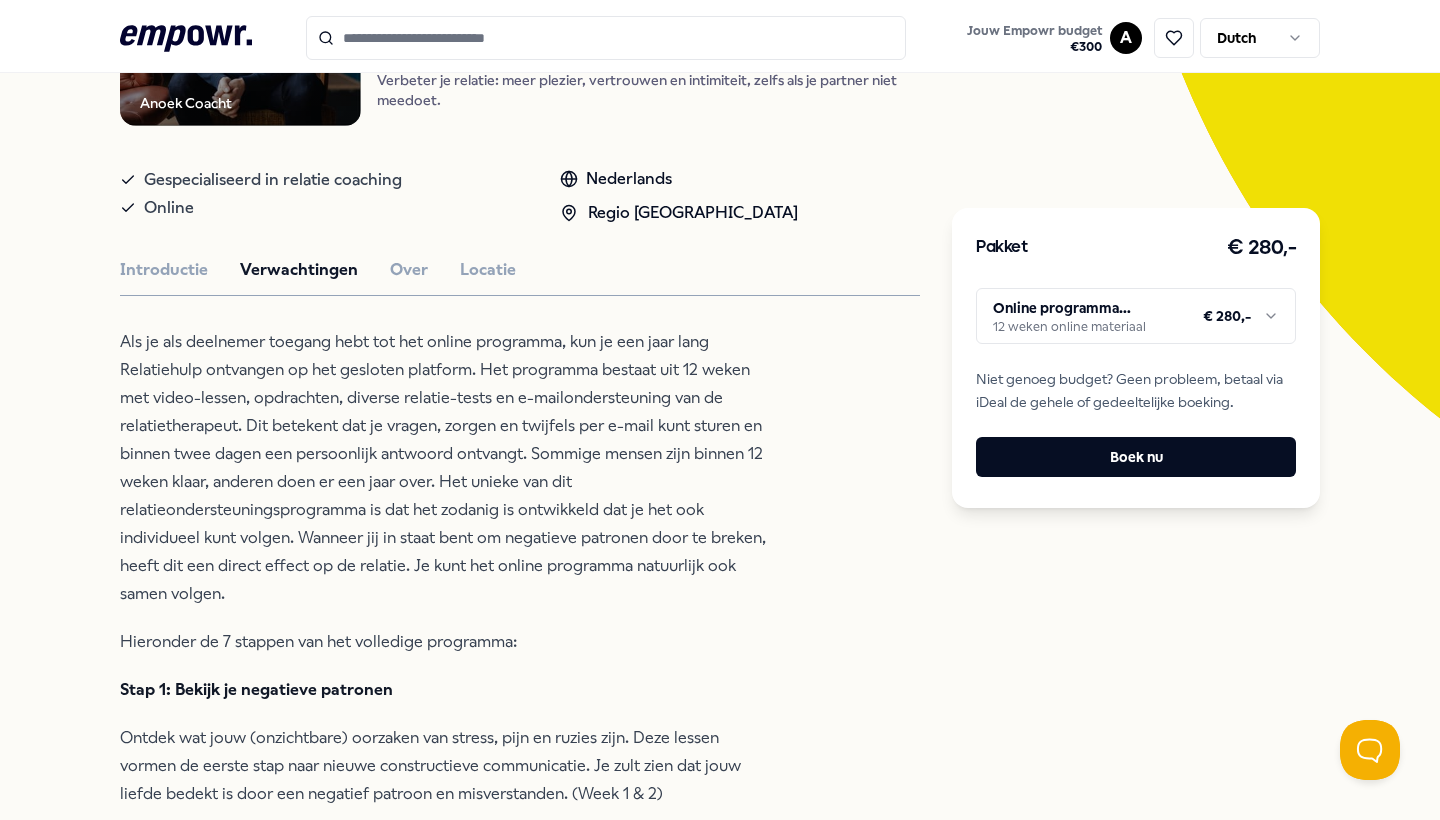 scroll, scrollTop: 341, scrollLeft: 0, axis: vertical 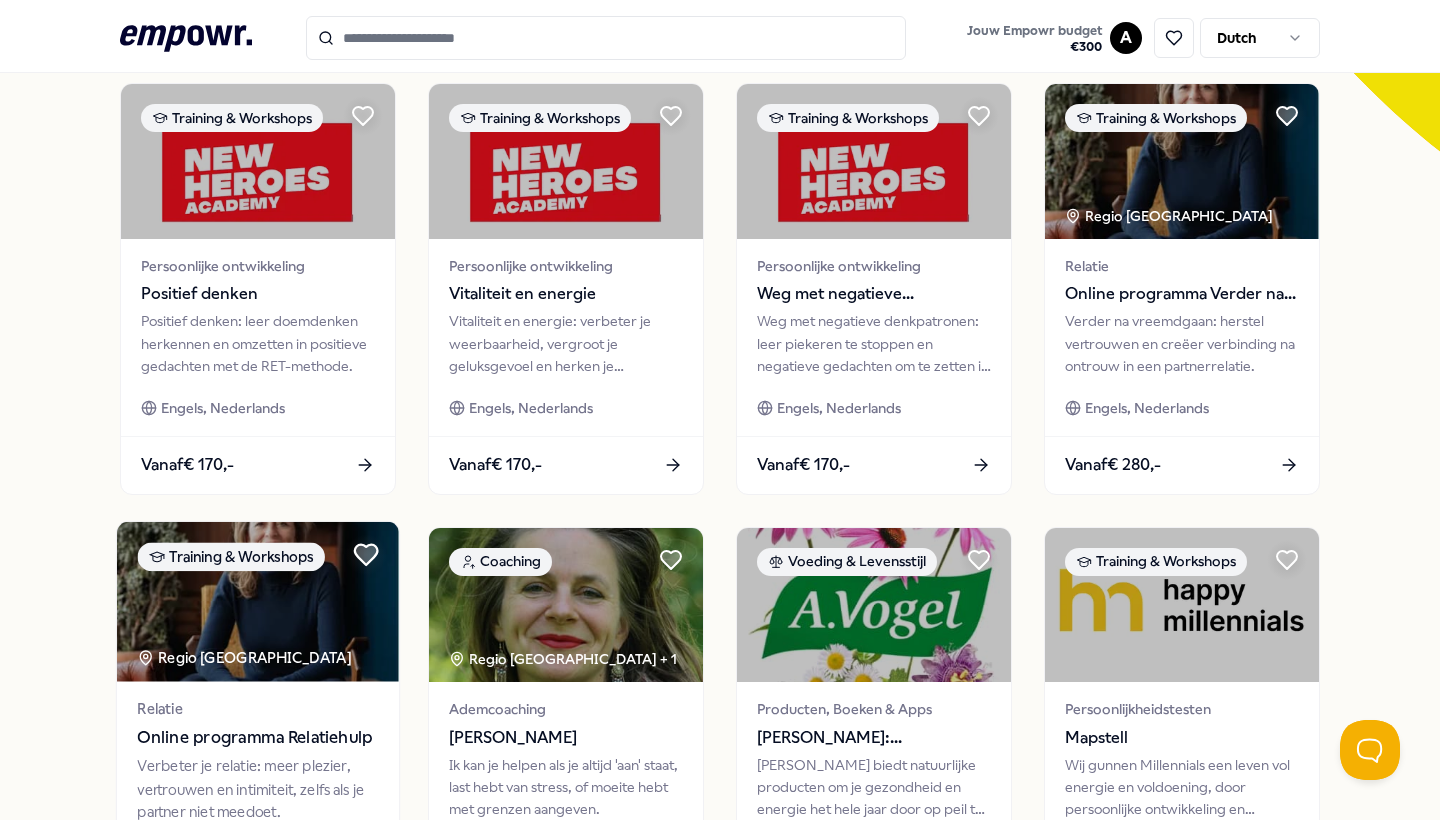 click 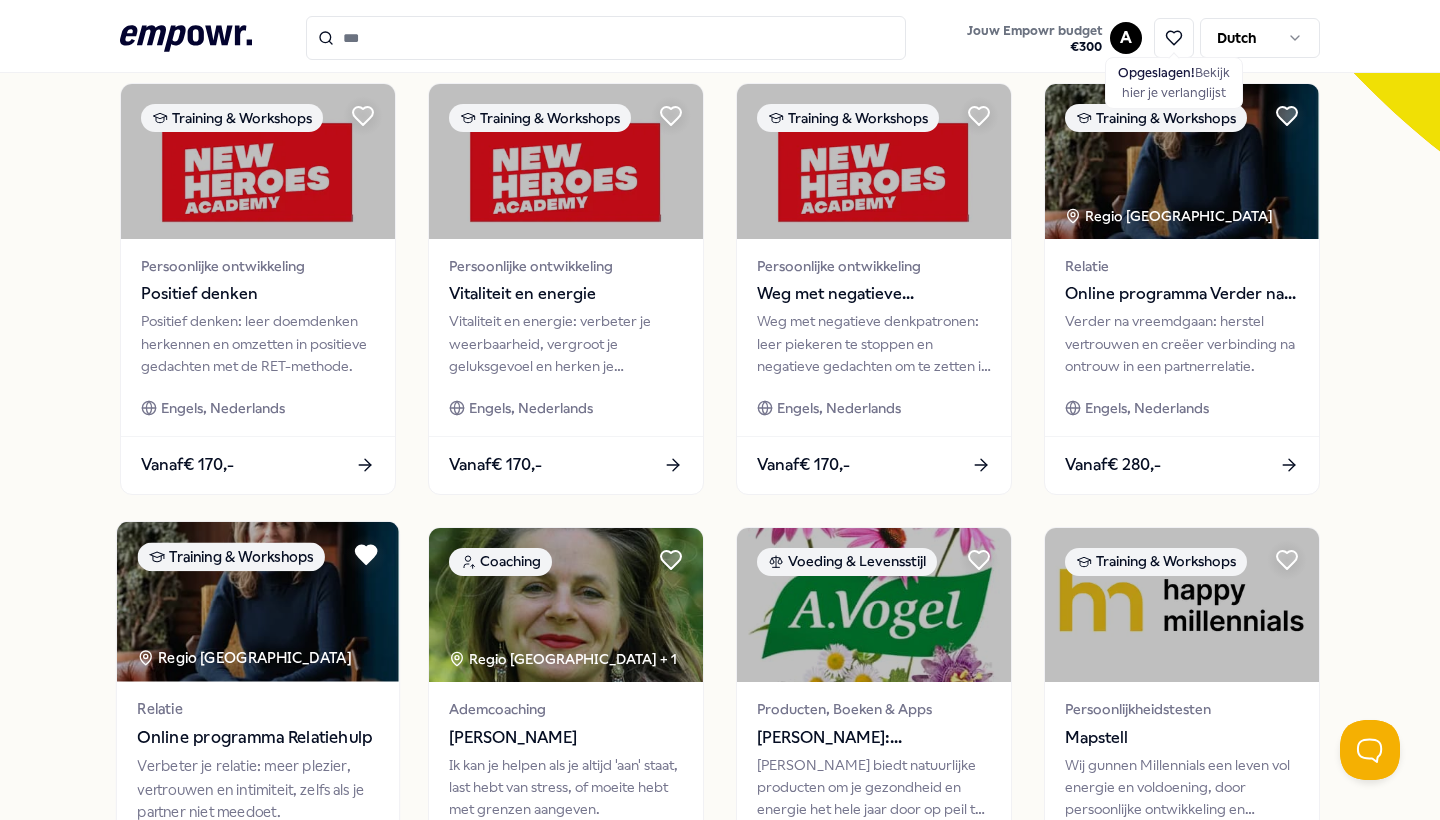 click at bounding box center [258, 601] 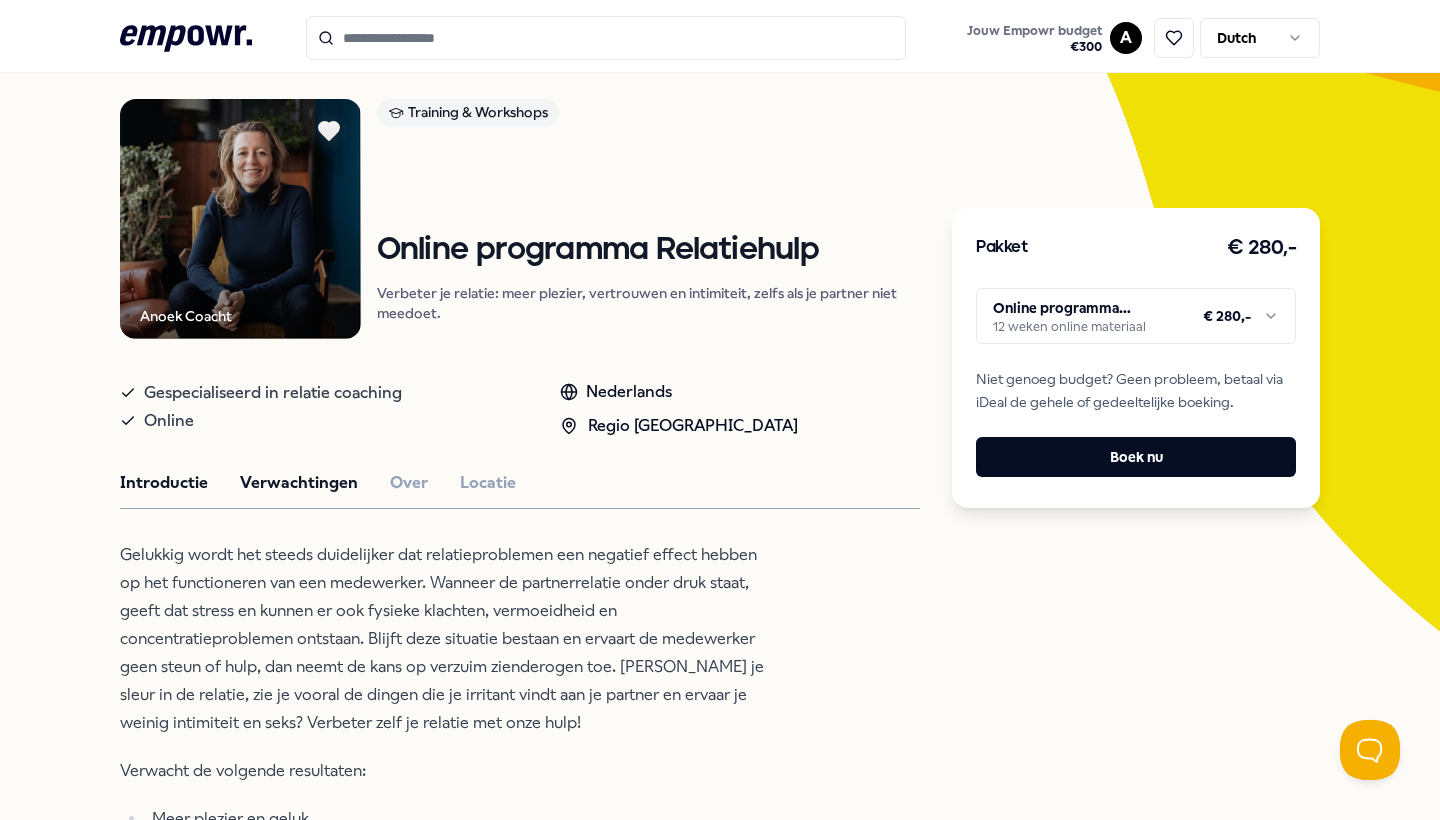 click on "Verwachtingen" at bounding box center (299, 483) 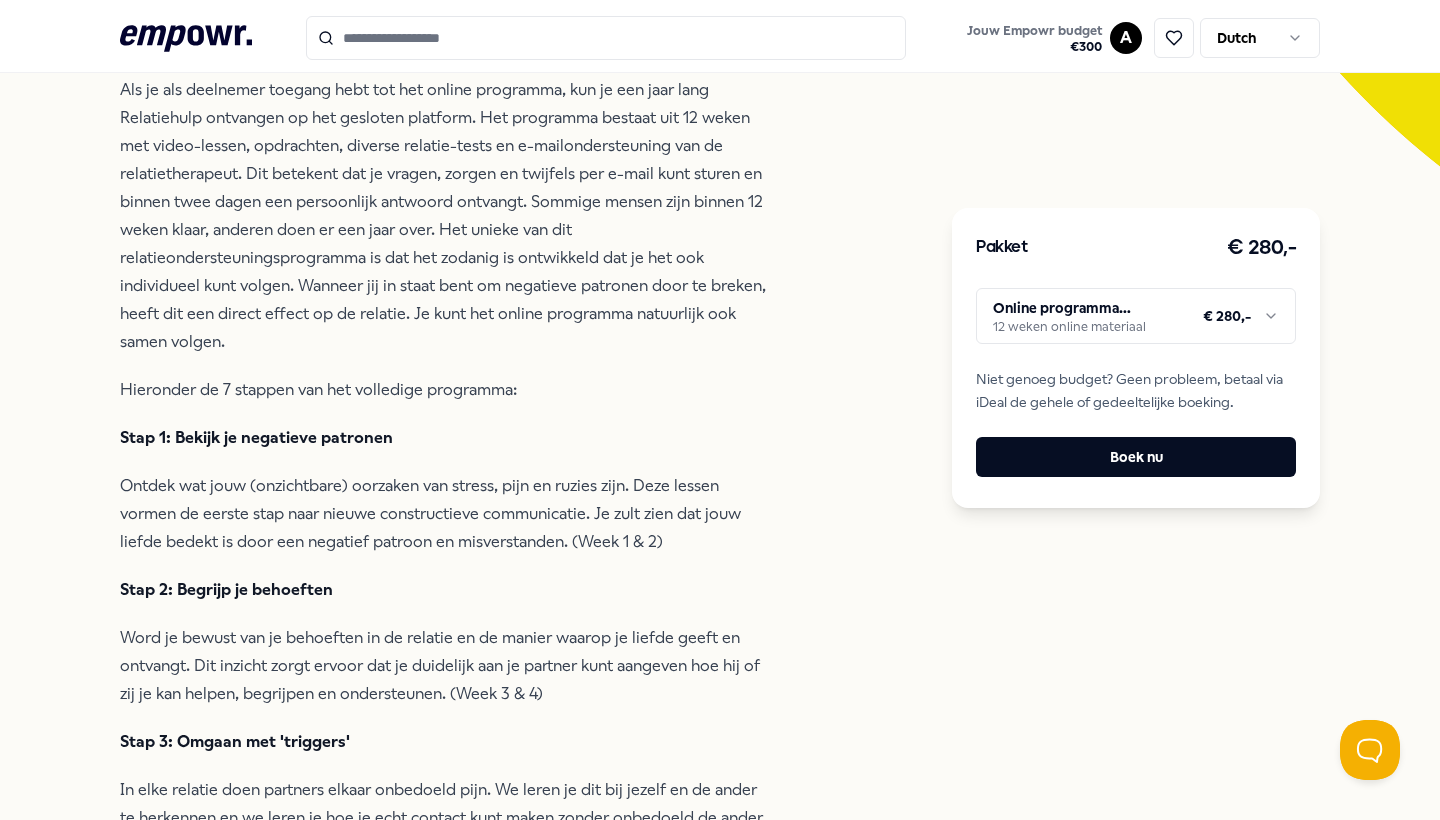 scroll, scrollTop: 609, scrollLeft: 0, axis: vertical 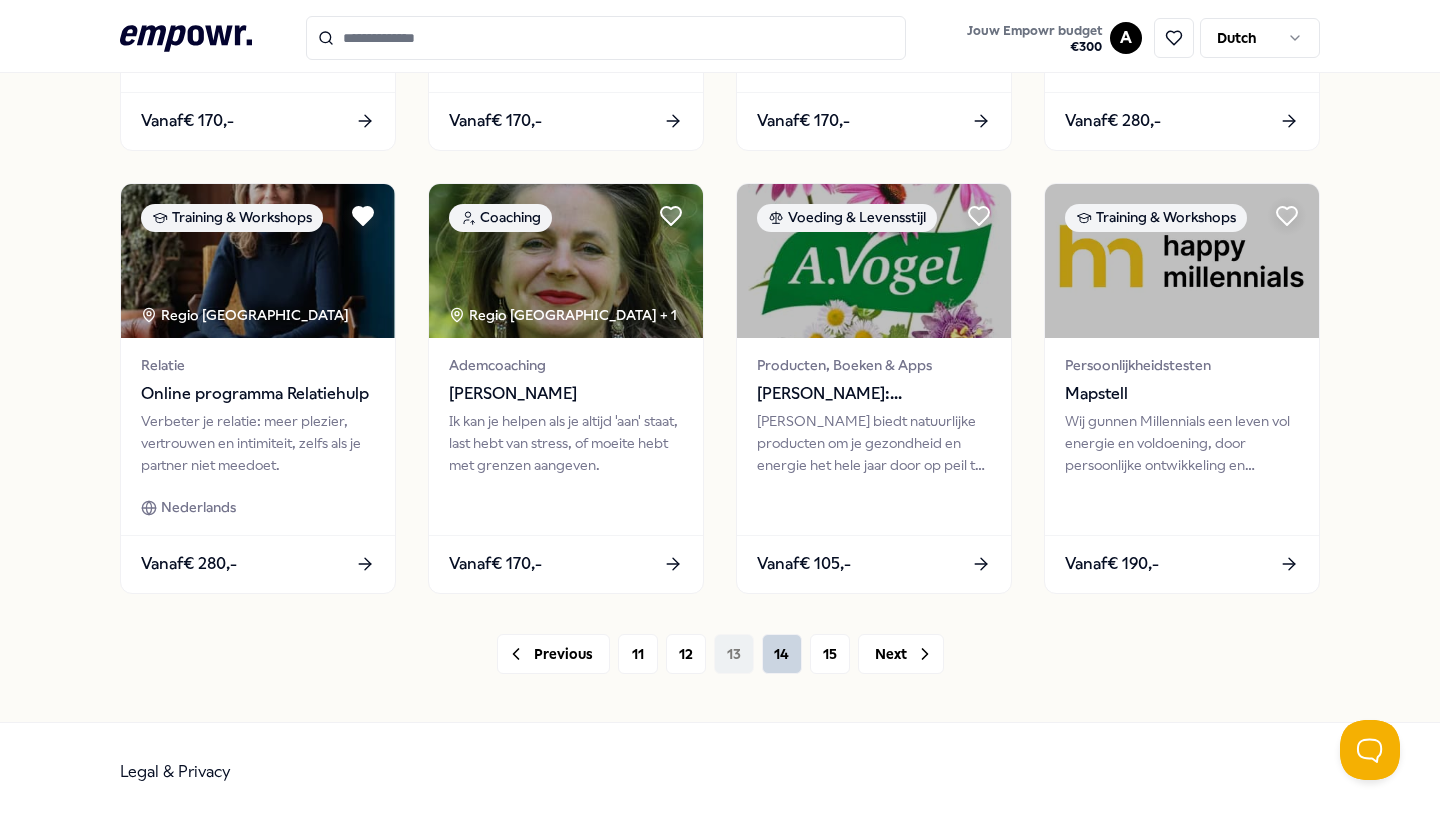 click on "14" at bounding box center (782, 654) 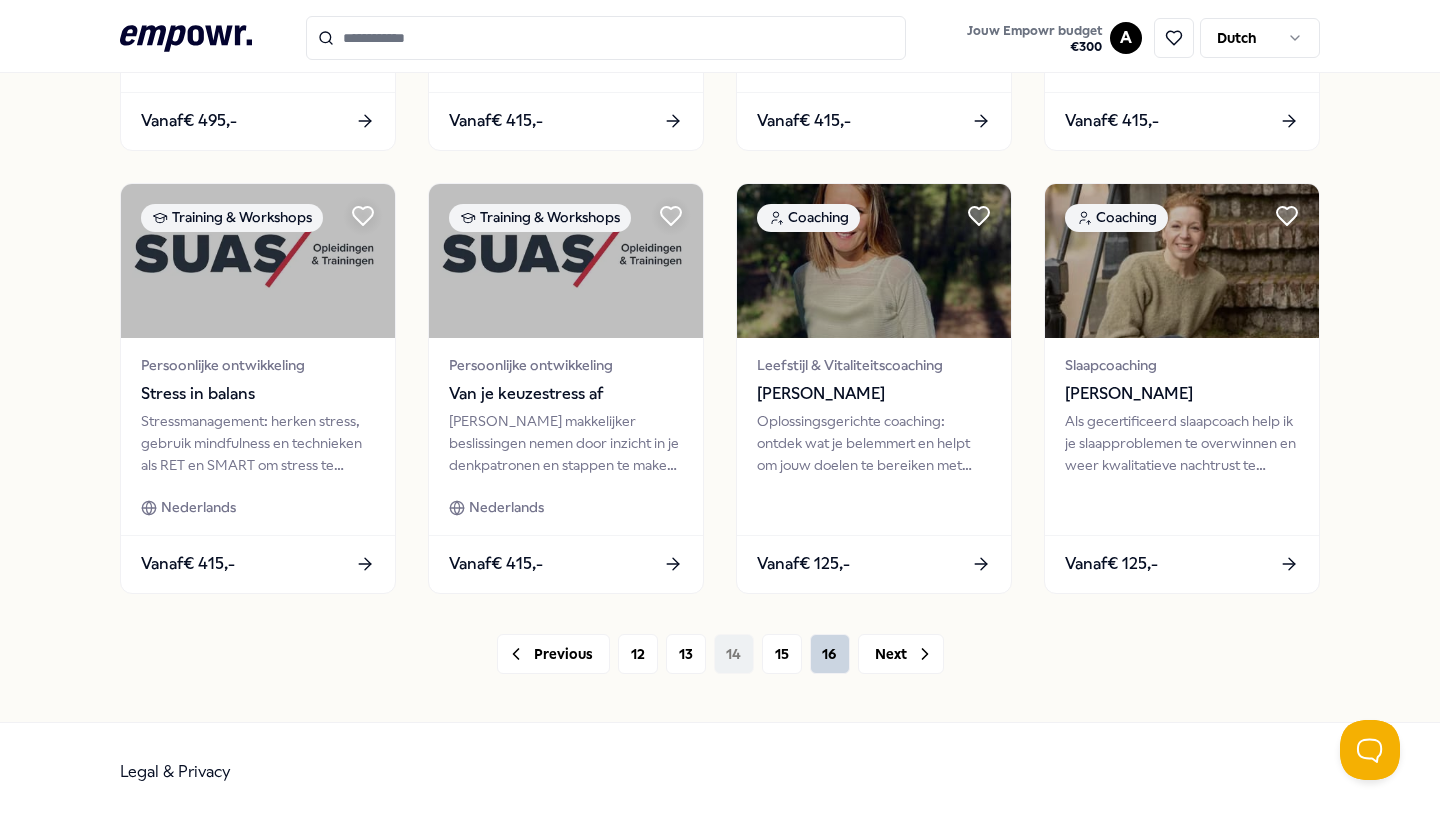 scroll, scrollTop: 961, scrollLeft: 0, axis: vertical 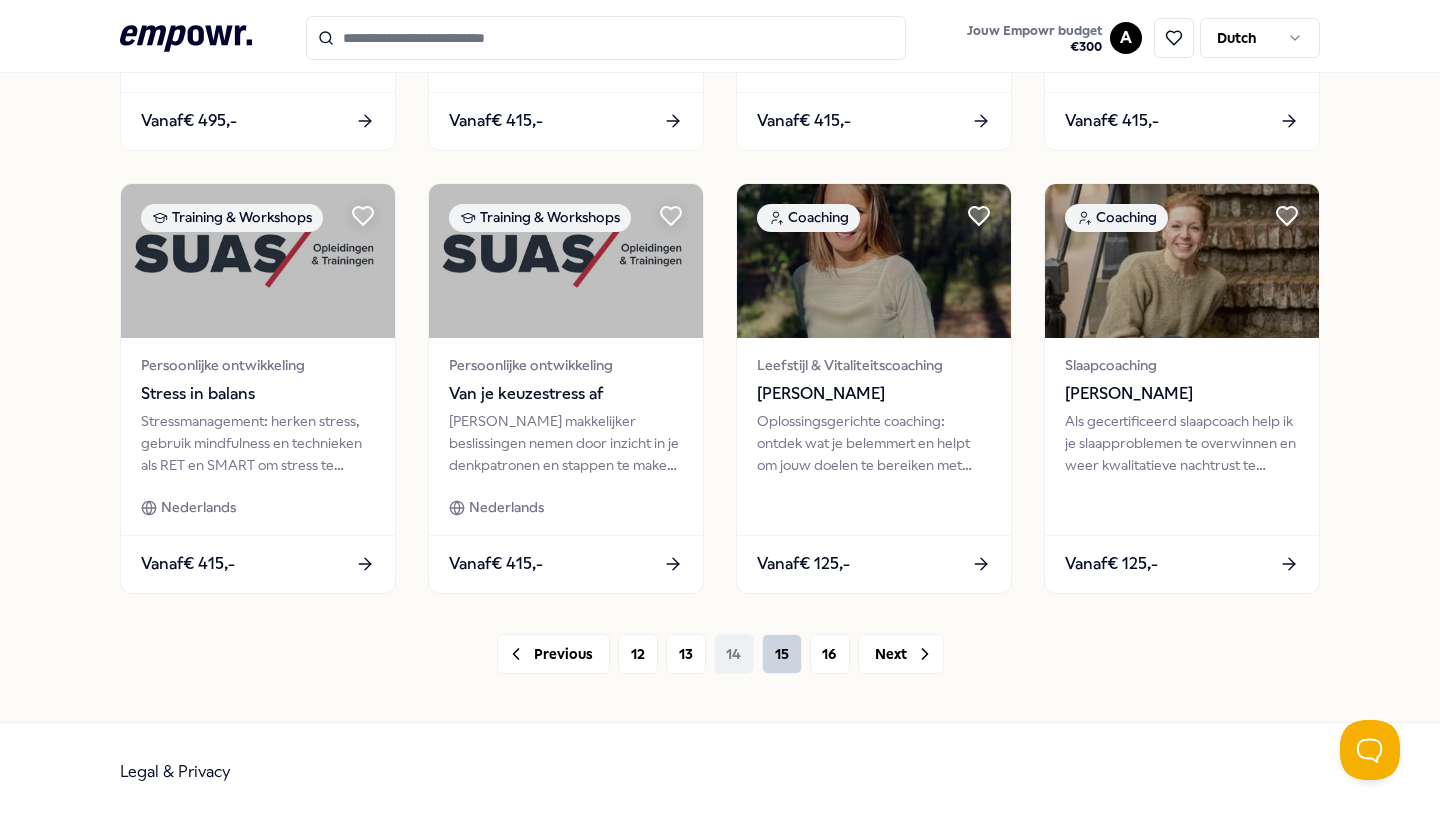 click on "15" at bounding box center [782, 654] 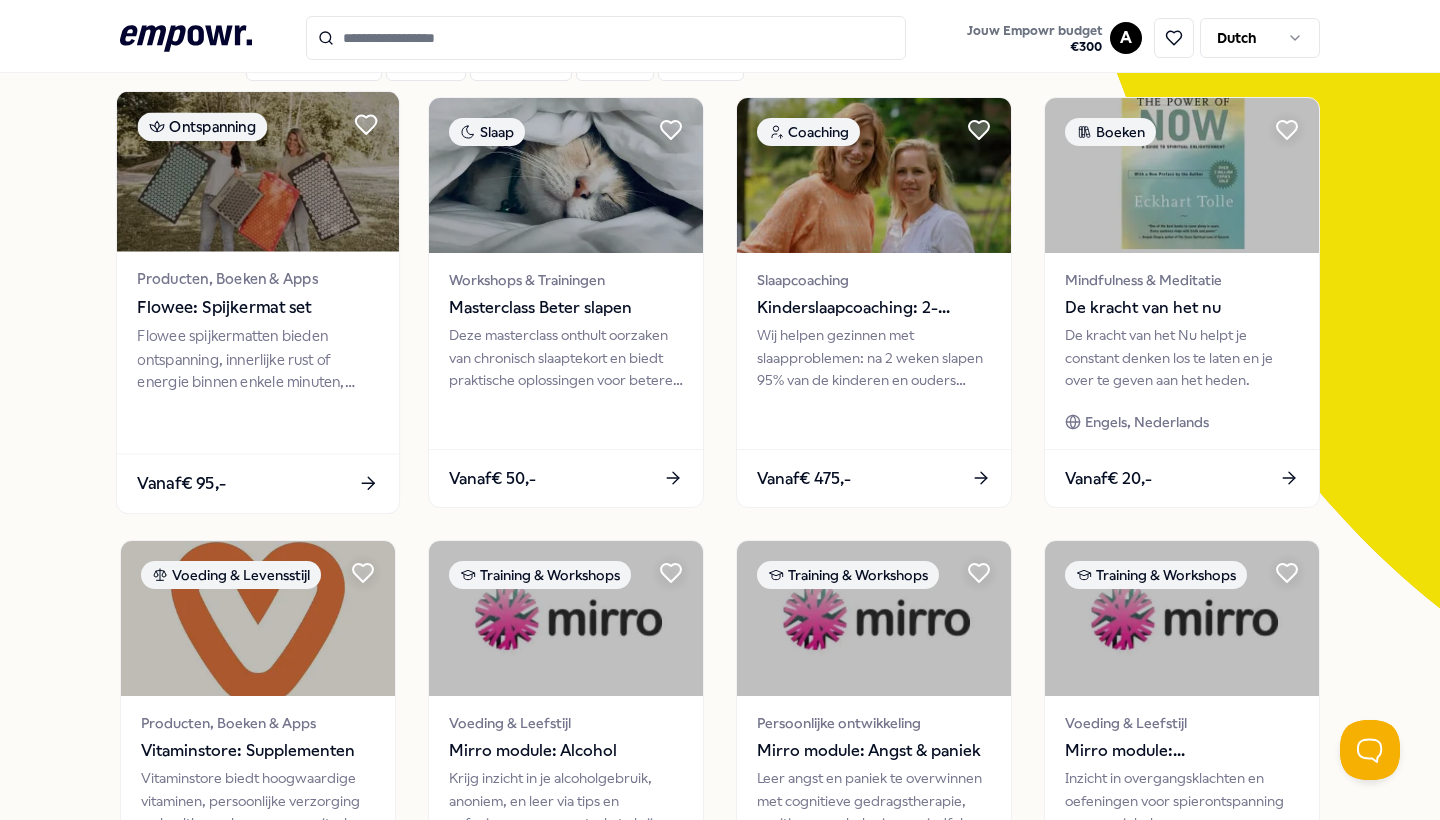 scroll, scrollTop: 164, scrollLeft: 0, axis: vertical 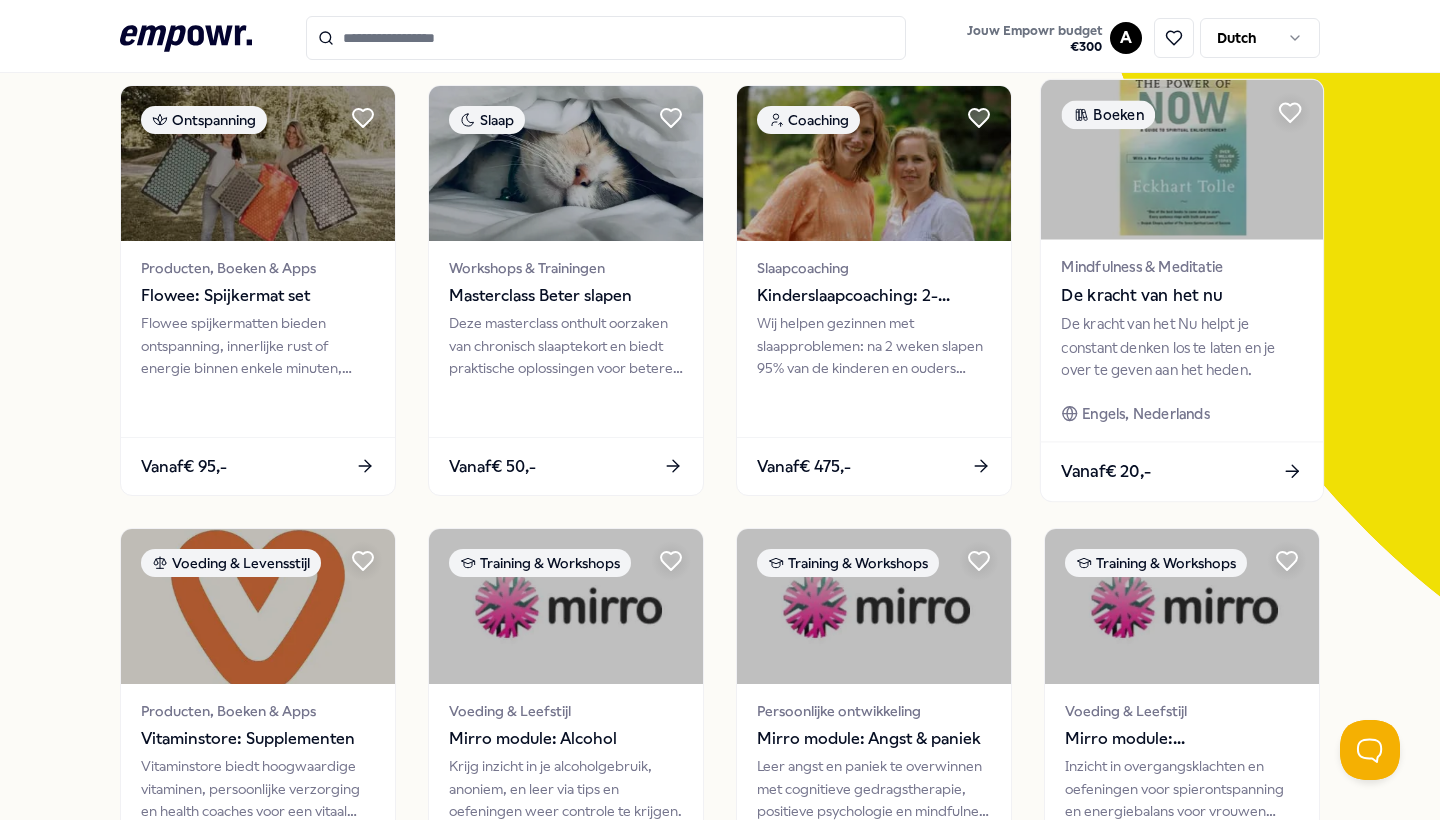click on "De kracht van het nu" at bounding box center (1181, 296) 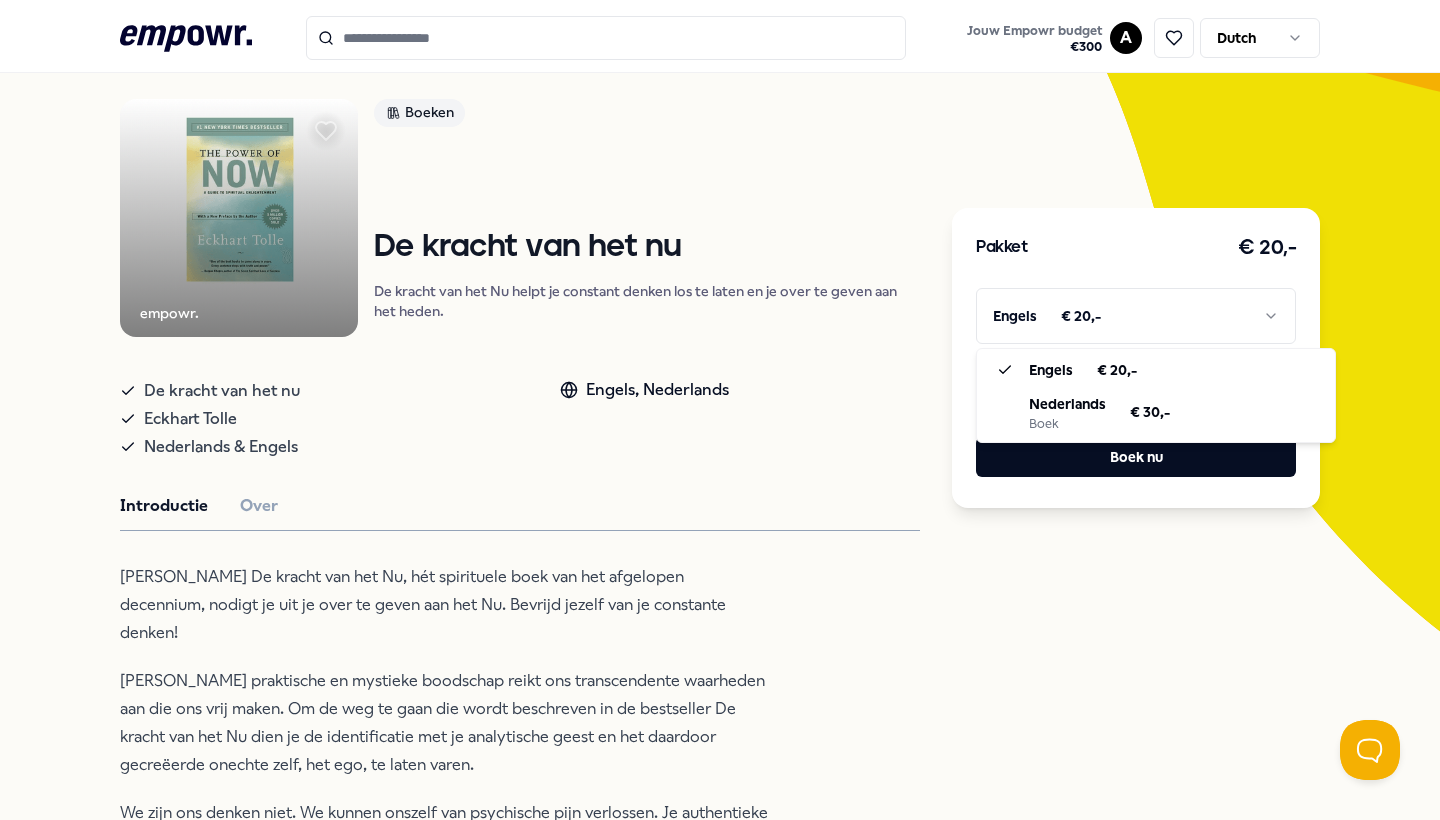 click on ".empowr-logo_svg__cls-1{fill:#03032f} Jouw Empowr budget € 300 A Dutch Alle categorieën   Self-care library Terug empowr. Boeken De kracht van het nu De kracht van het Nu helpt je constant denken los te laten en je over te geven aan het heden. De kracht van het nu Eckhart Tolle Nederlands & Engels Engels, Nederlands Introductie Over [PERSON_NAME] De kracht van het Nu, hét spirituele boek van het afgelopen decennium, nodigt je uit je over te geven aan het Nu. Bevrijd jezelf van je constante denken! [PERSON_NAME] praktische en mystieke boodschap reikt ons transcendente waarheden aan die ons vrij maken. Om de weg te gaan die wordt beschreven in de bestseller De kracht van het Nu dien je de identificatie met je analytische geest en het daardoor gecreëerde onechte zelf, het ego, te laten varen. Aanbevolen Training & Workshops Regio Amsterdam    Relatie Online programma Relatiehulp Verbeter je relatie: meer plezier, vertrouwen en intimiteit, zelfs als je
partner niet meedoet. Nederlands Vanaf  € 280,- Vanaf" at bounding box center [720, 410] 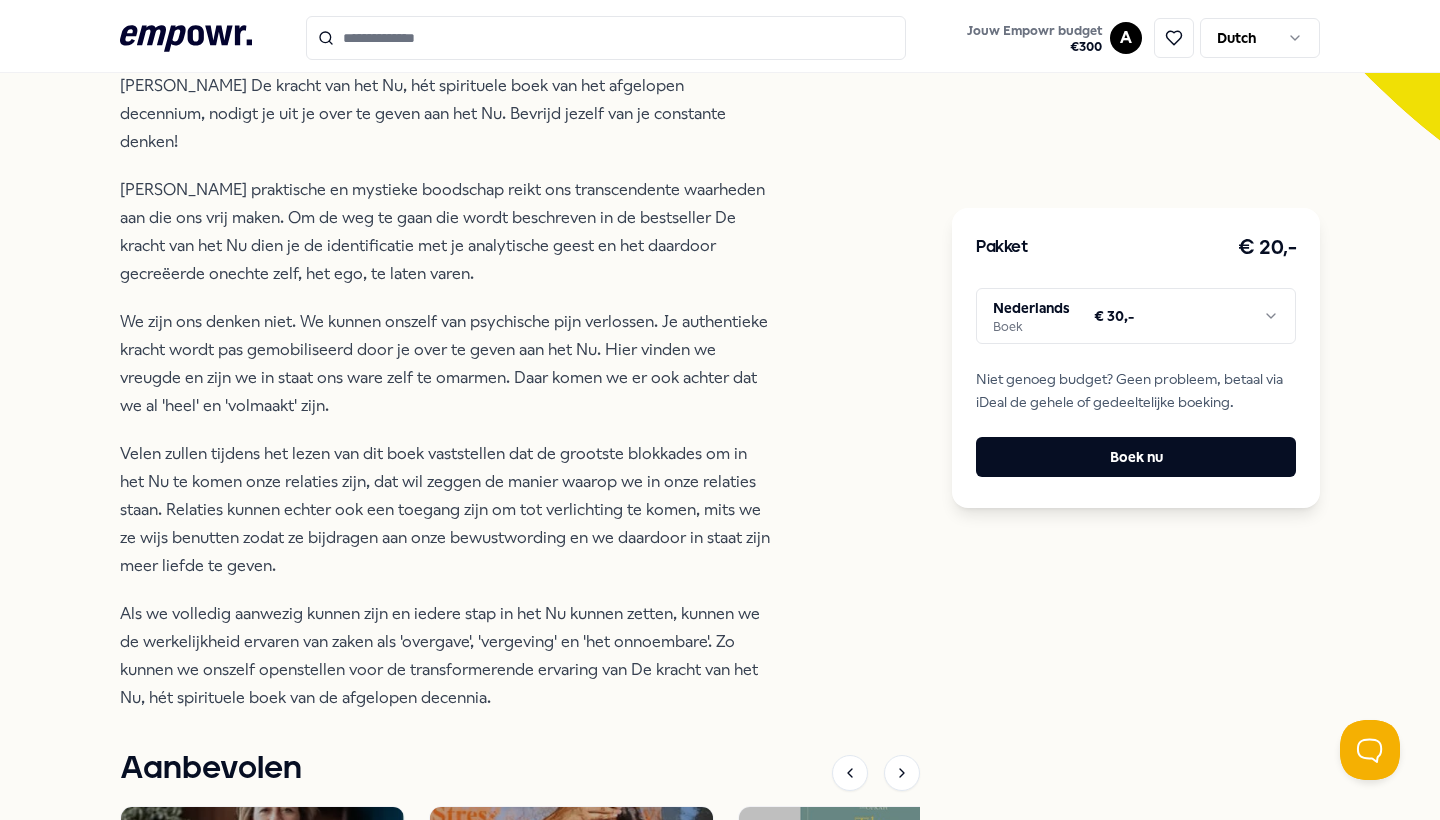 scroll, scrollTop: 653, scrollLeft: 0, axis: vertical 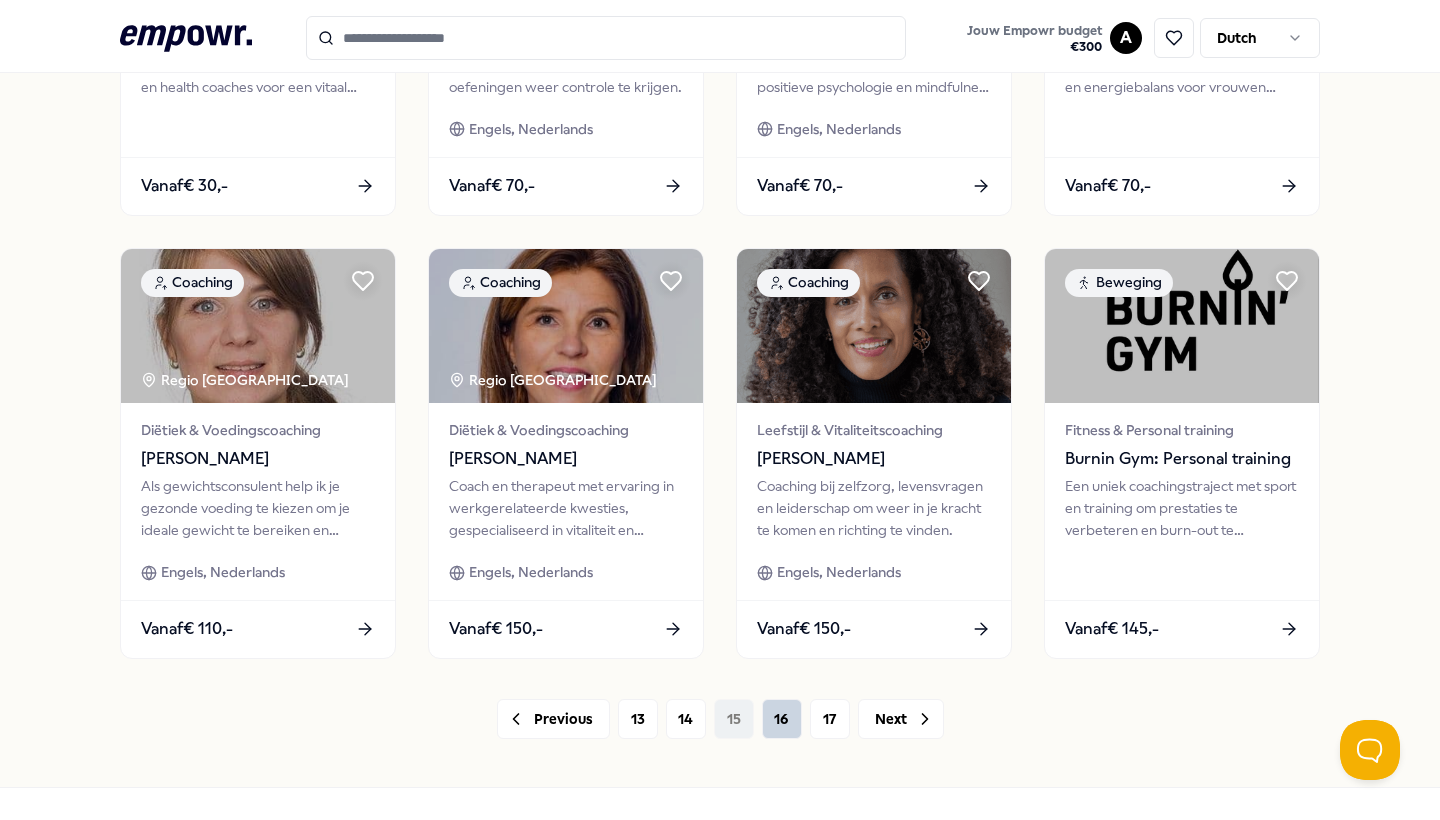 click on "16" at bounding box center [782, 719] 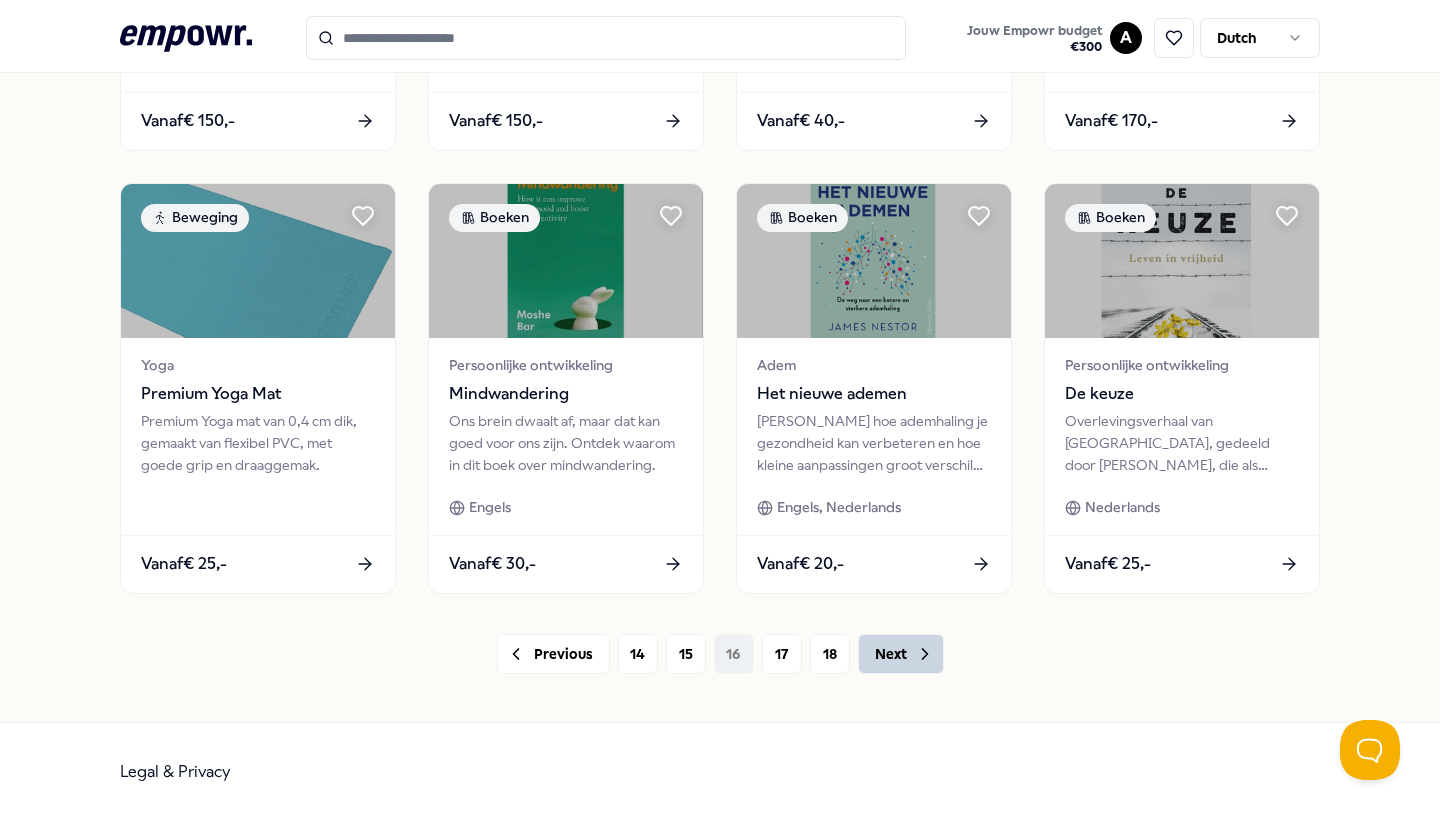 scroll, scrollTop: 961, scrollLeft: 0, axis: vertical 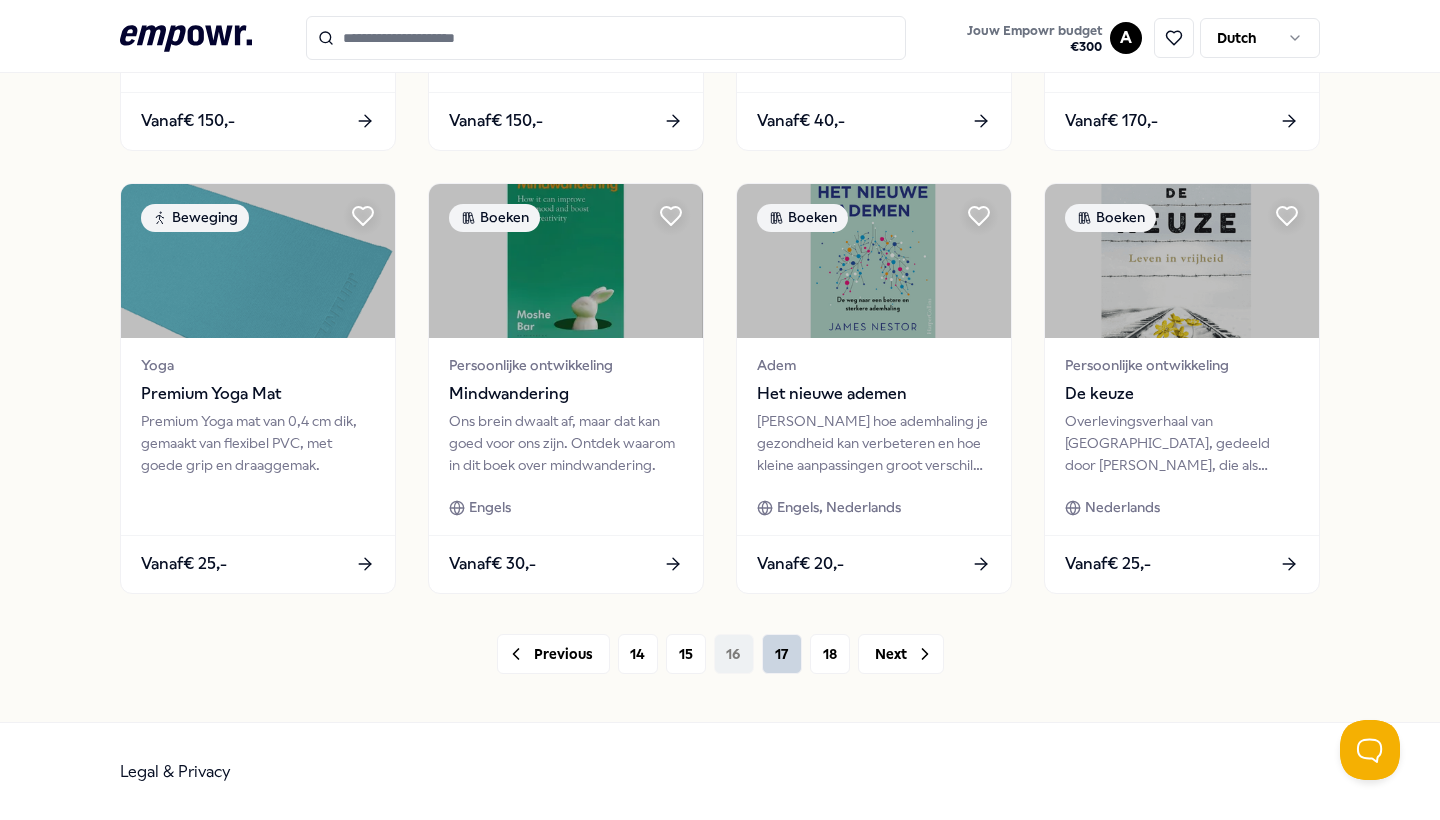 click on "17" at bounding box center (782, 654) 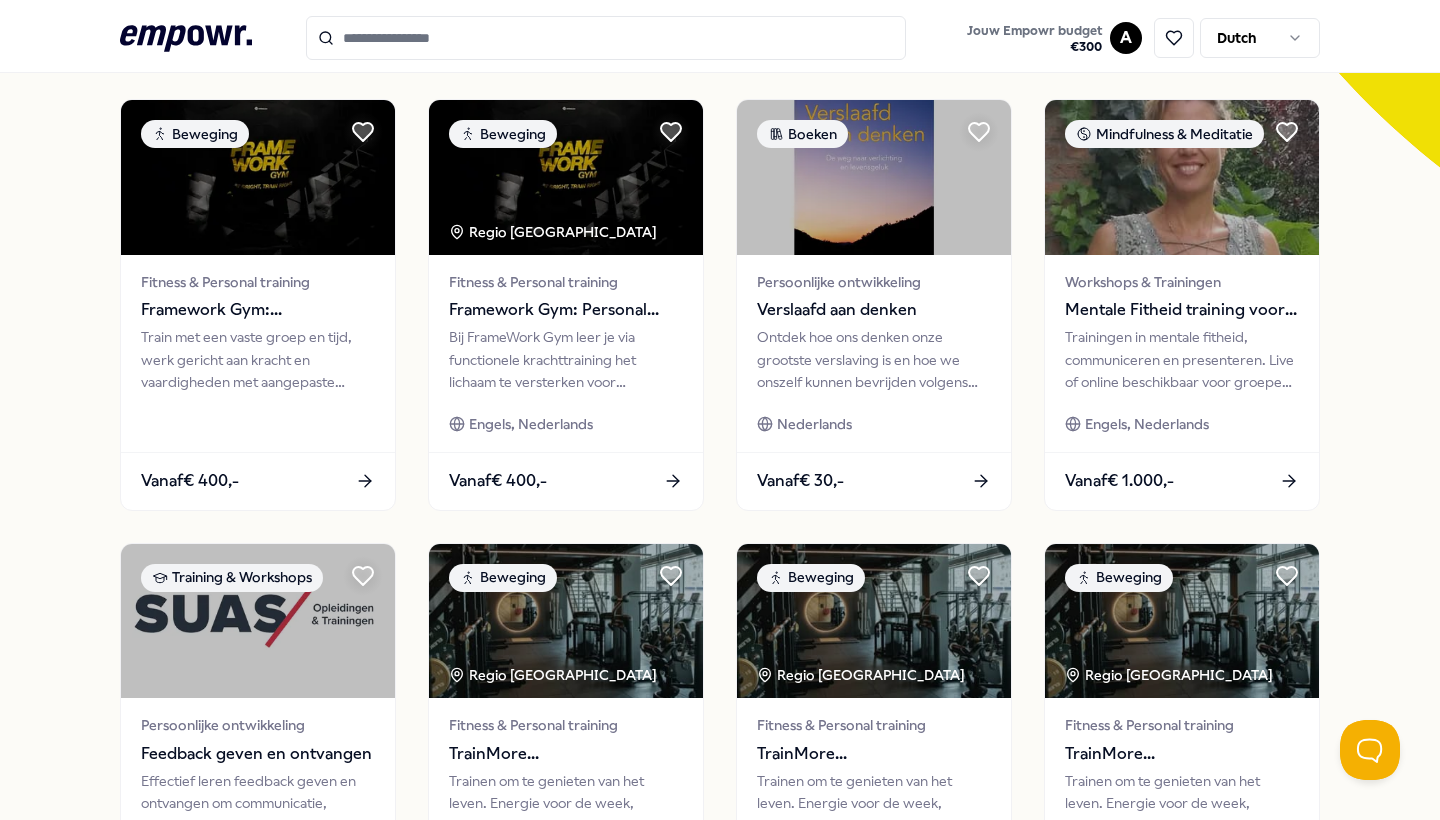 scroll, scrollTop: 606, scrollLeft: 0, axis: vertical 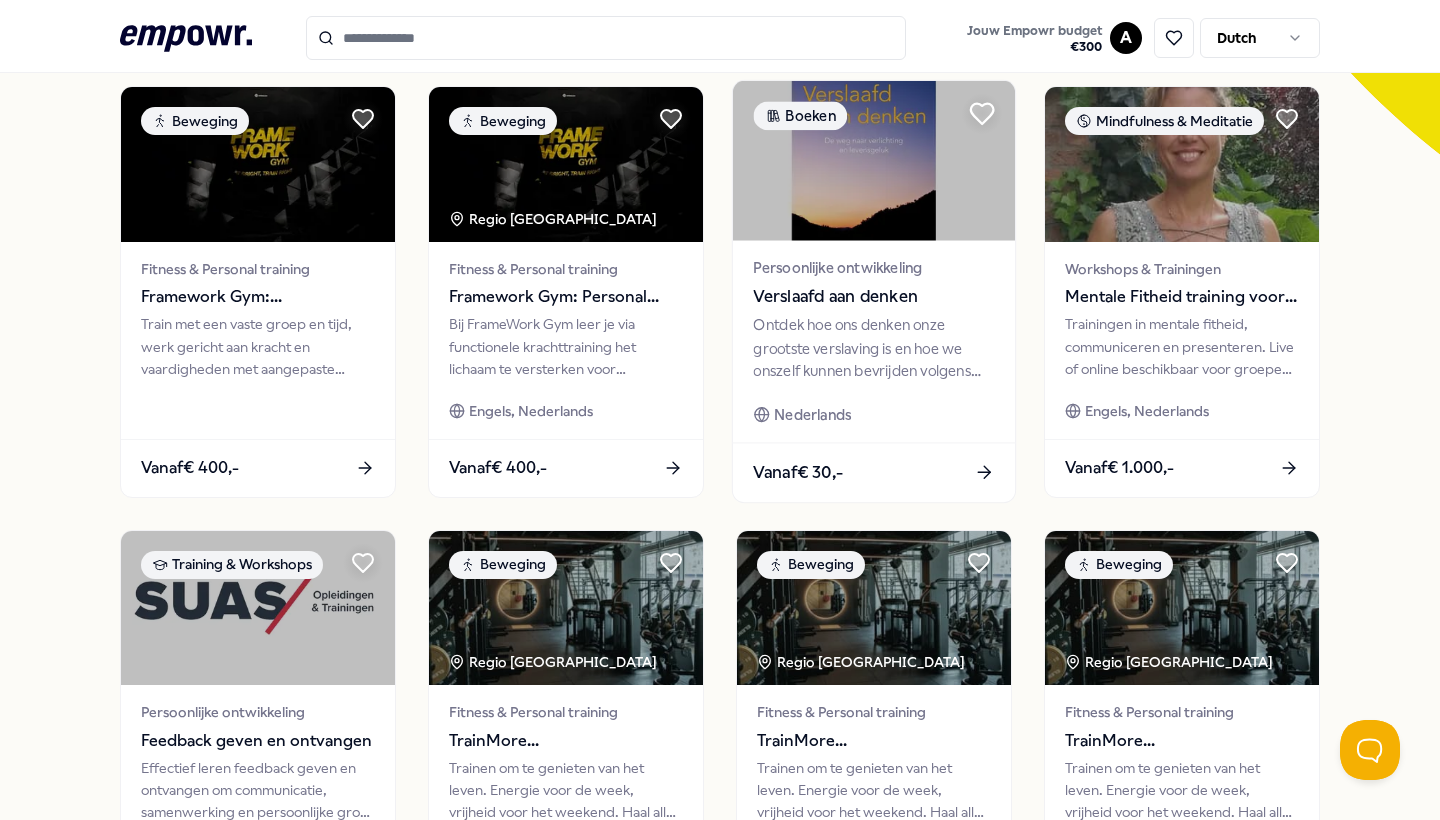 click 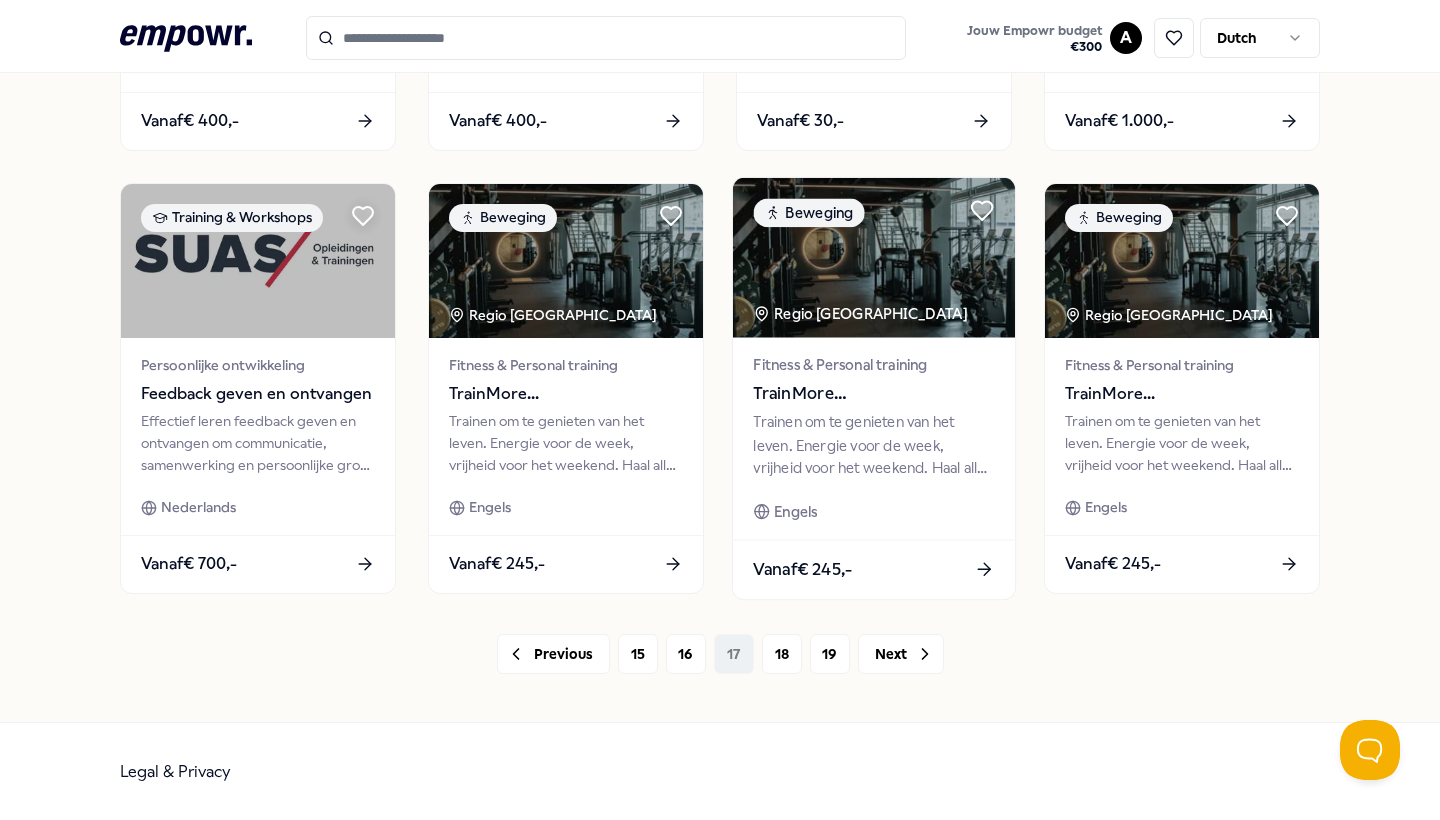 scroll, scrollTop: 961, scrollLeft: 0, axis: vertical 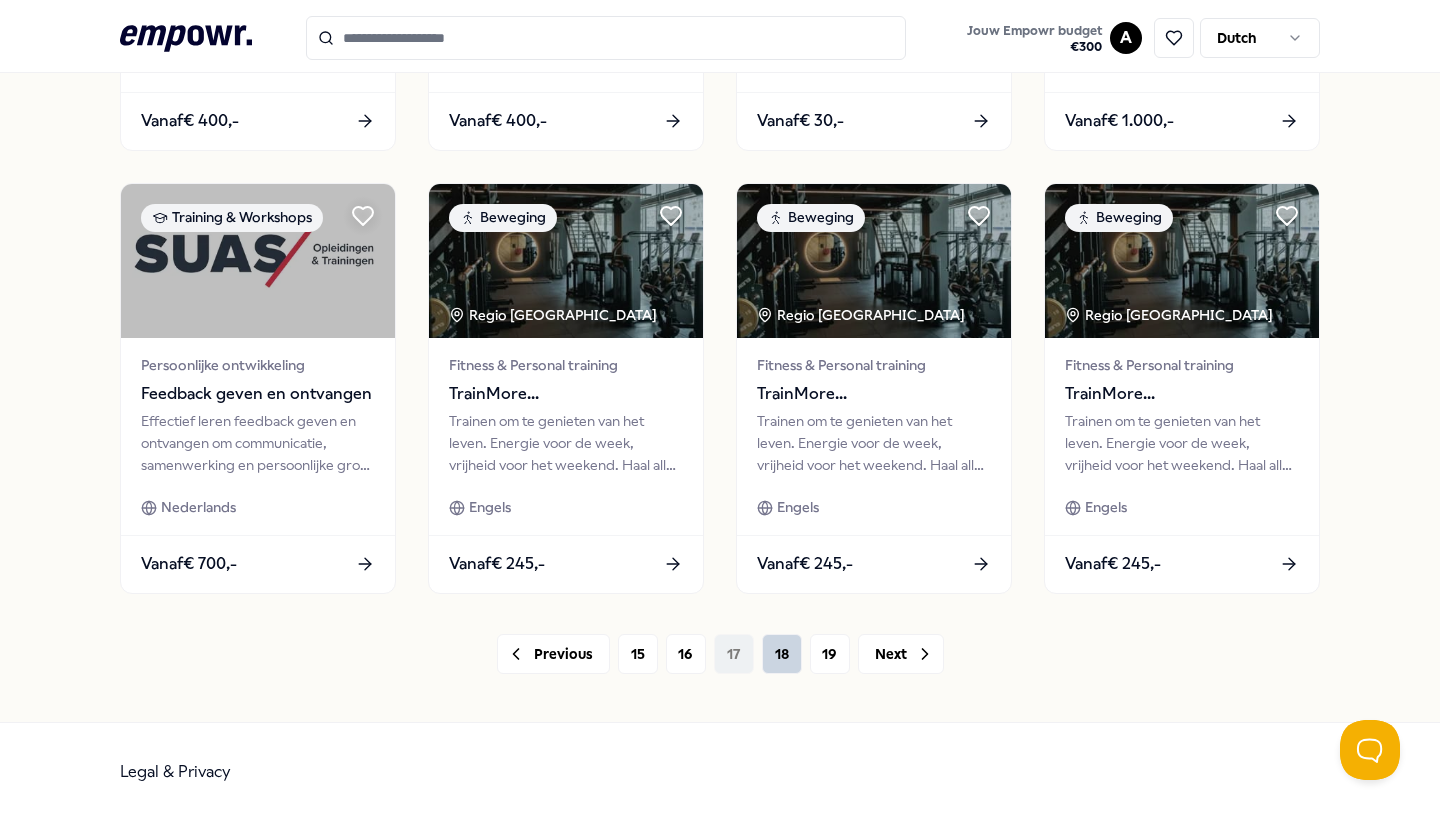 click on "18" at bounding box center (782, 654) 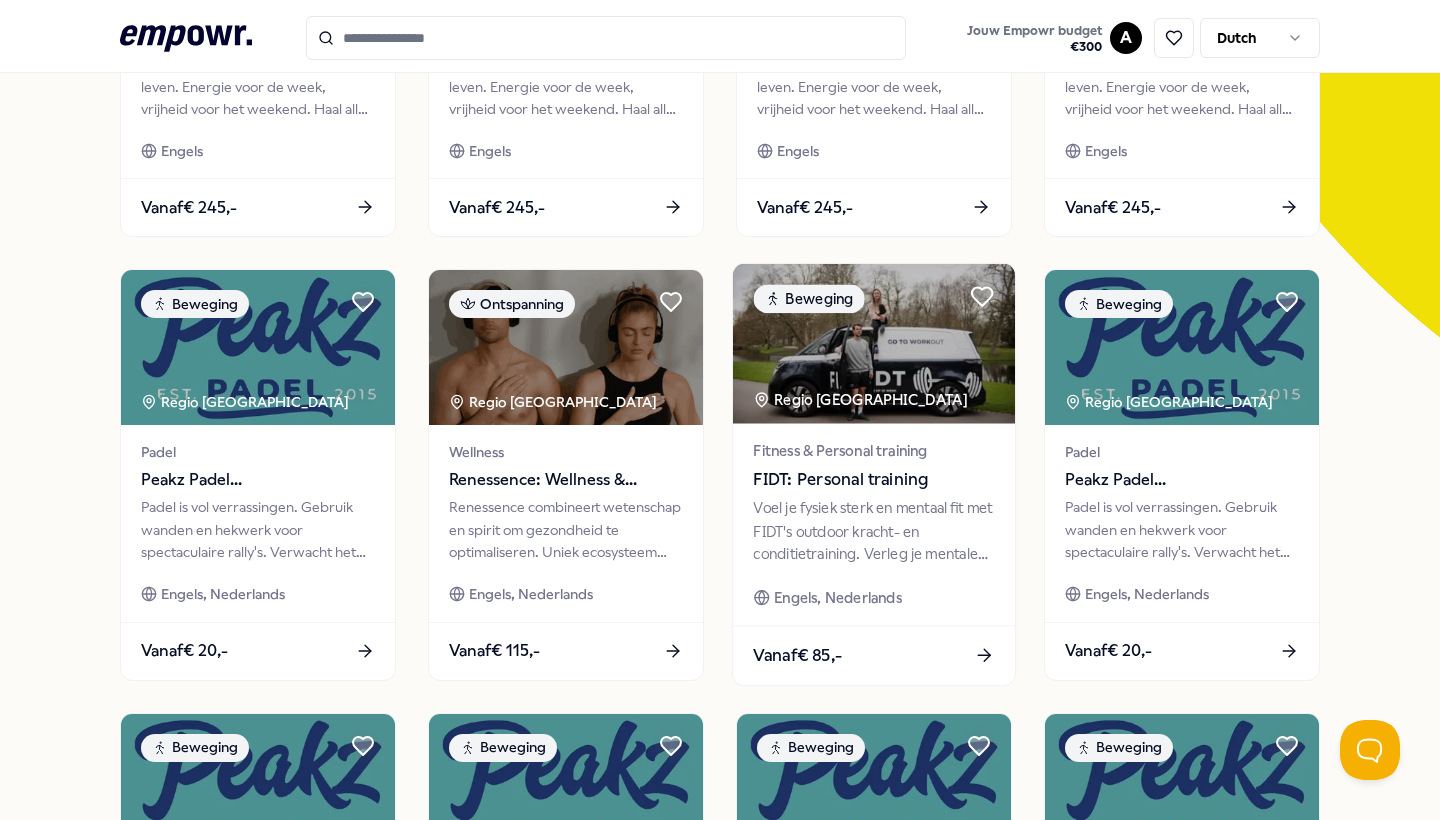 scroll, scrollTop: 961, scrollLeft: 0, axis: vertical 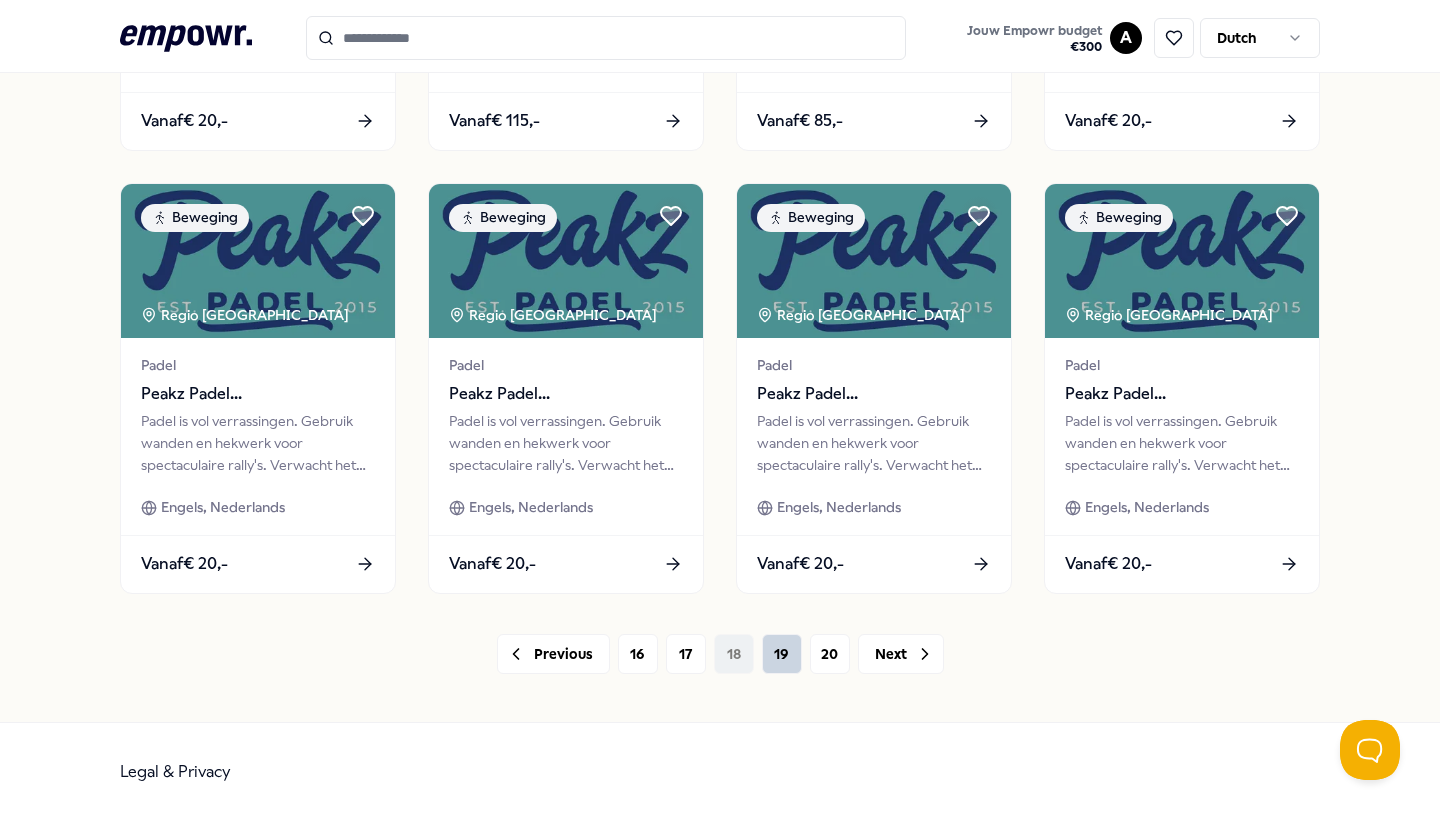 click on "19" at bounding box center (782, 654) 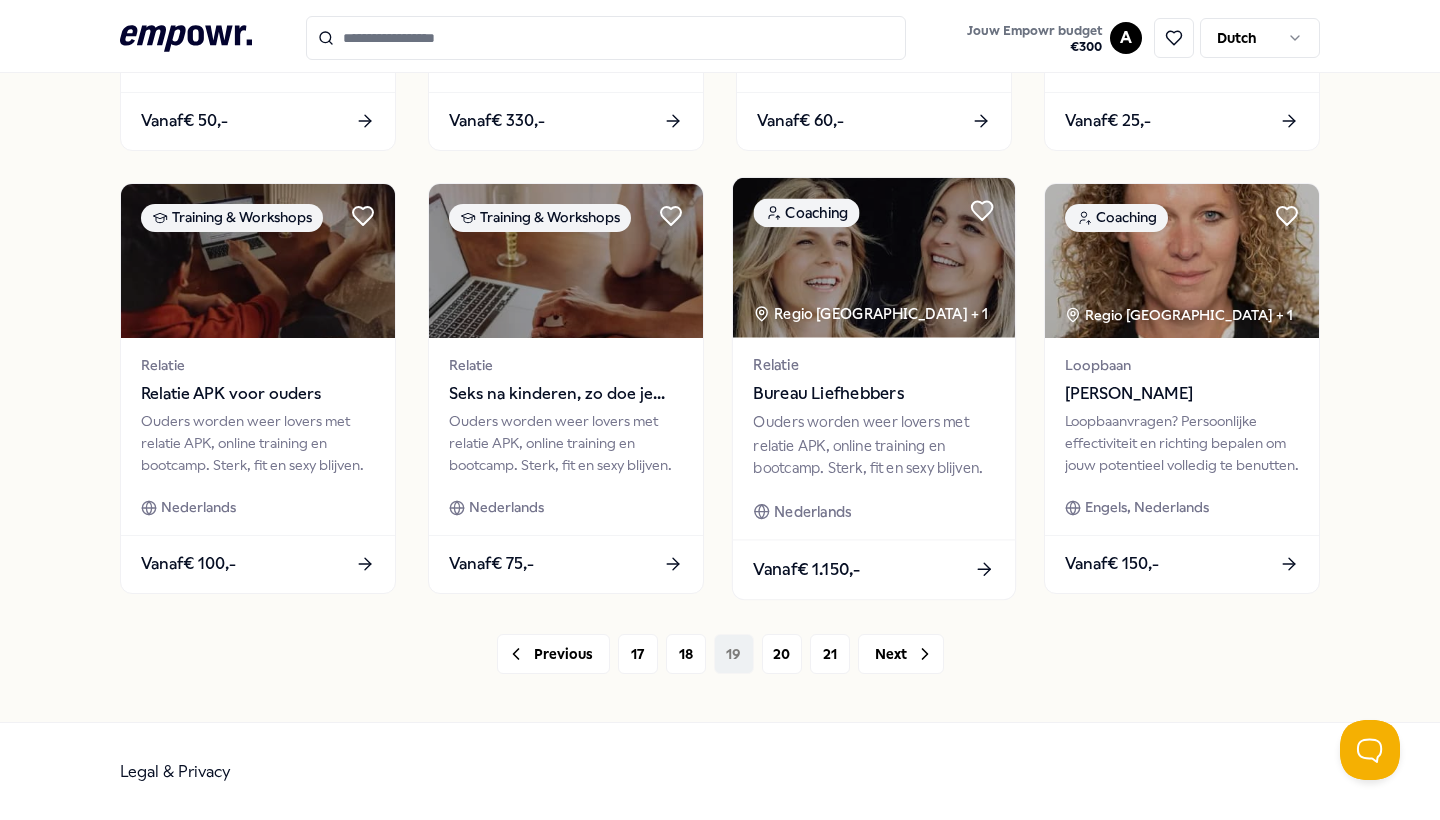 scroll, scrollTop: 961, scrollLeft: 0, axis: vertical 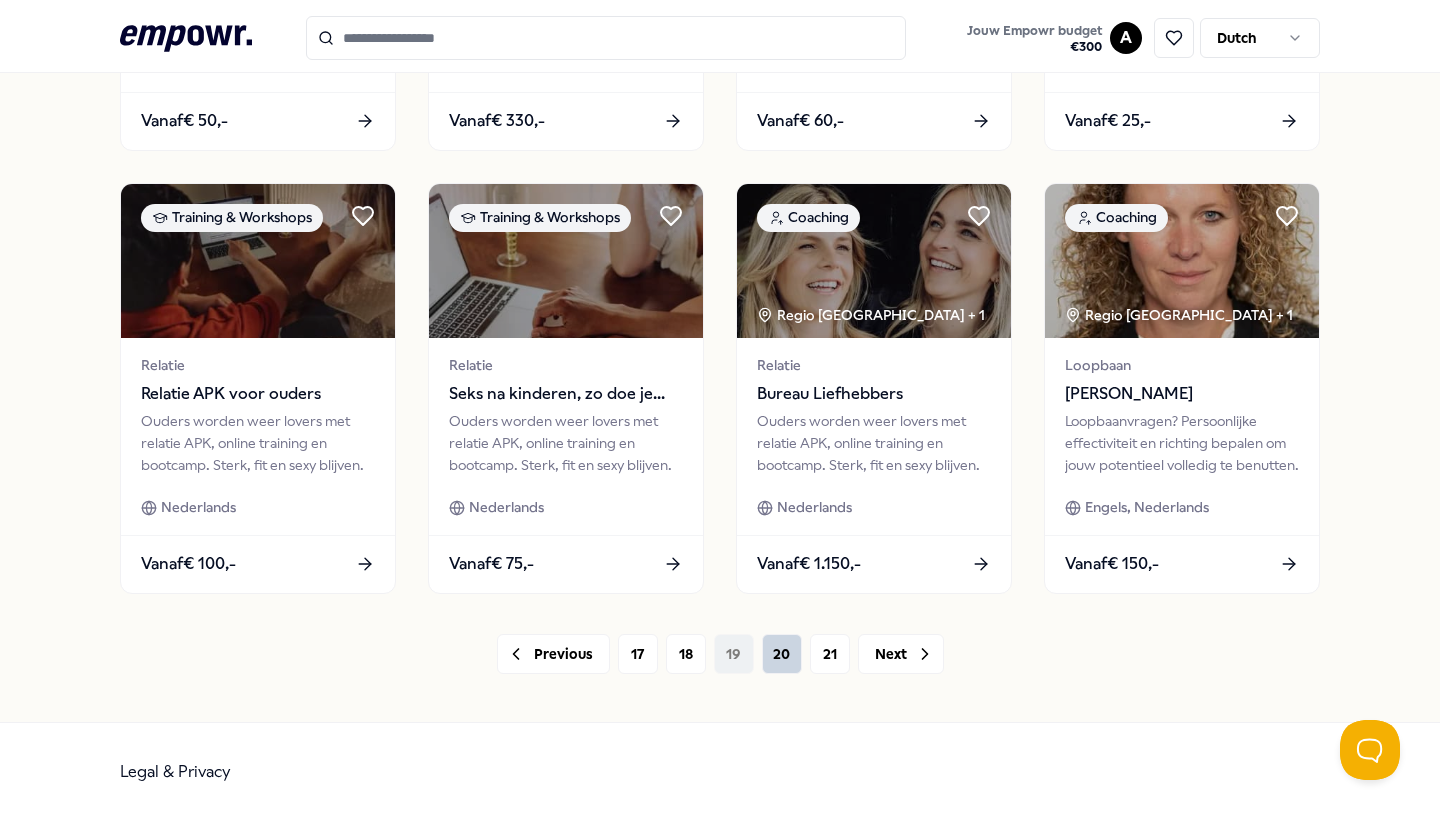 click on "20" at bounding box center (782, 654) 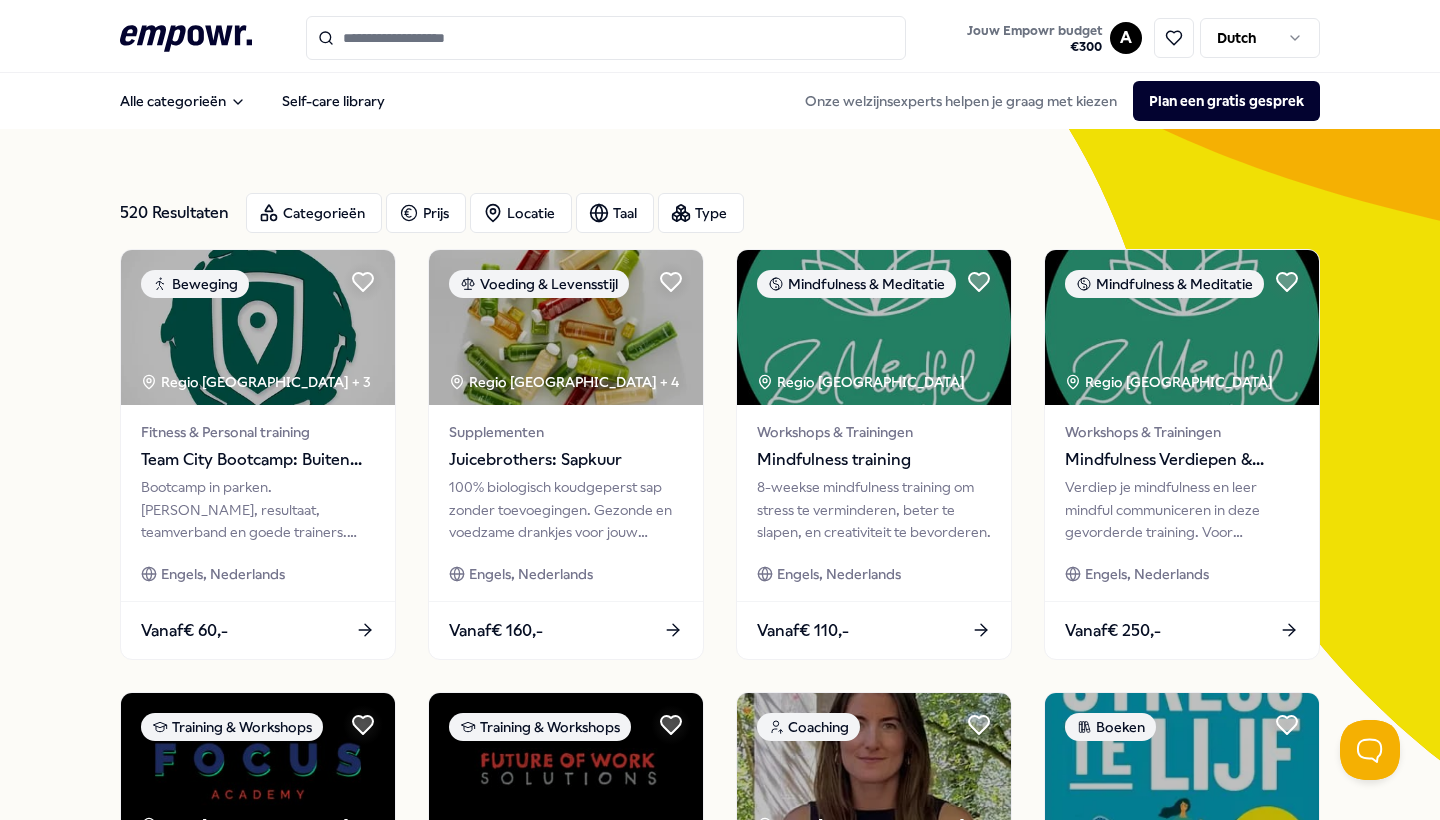scroll, scrollTop: 0, scrollLeft: 0, axis: both 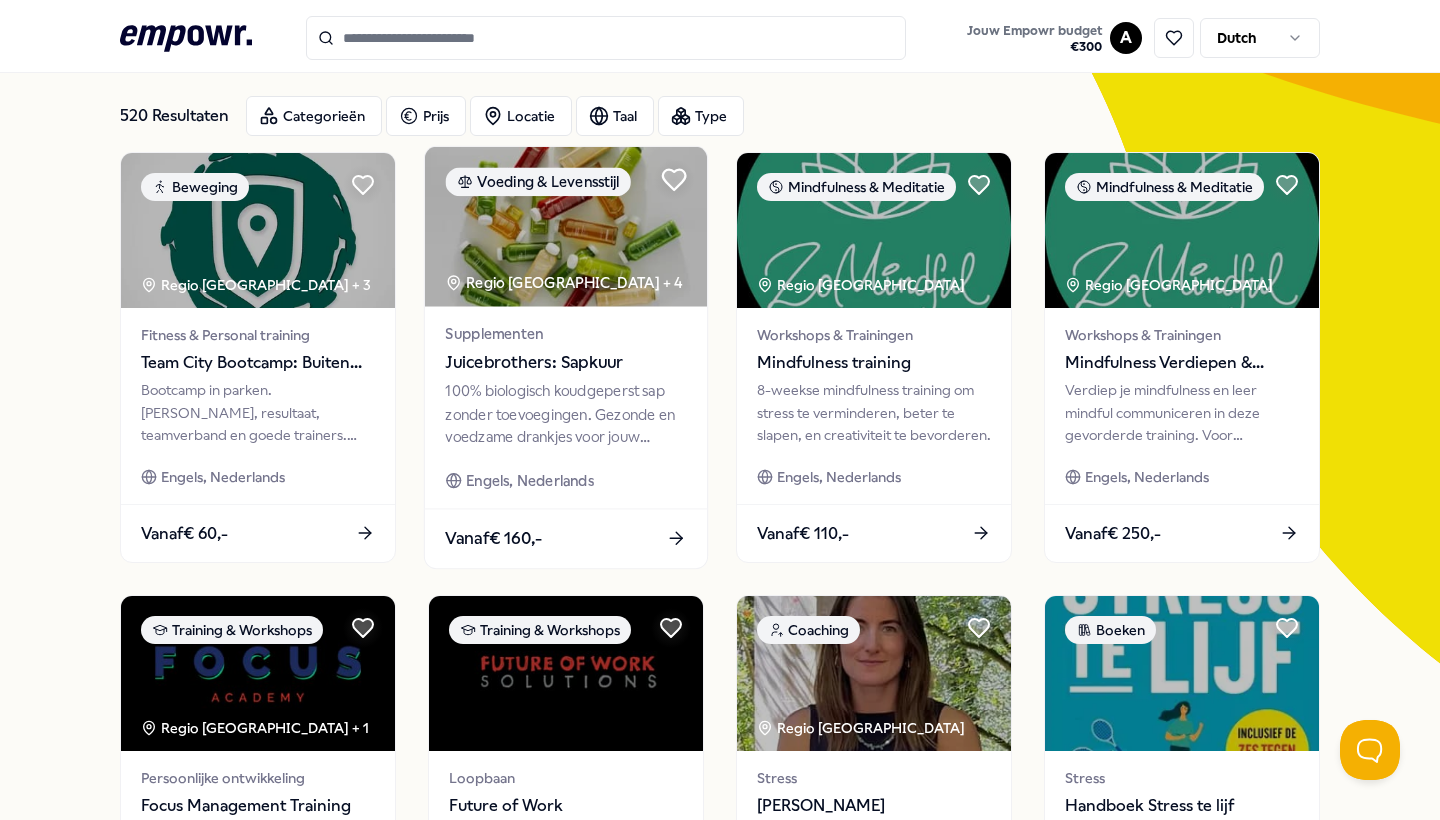 click 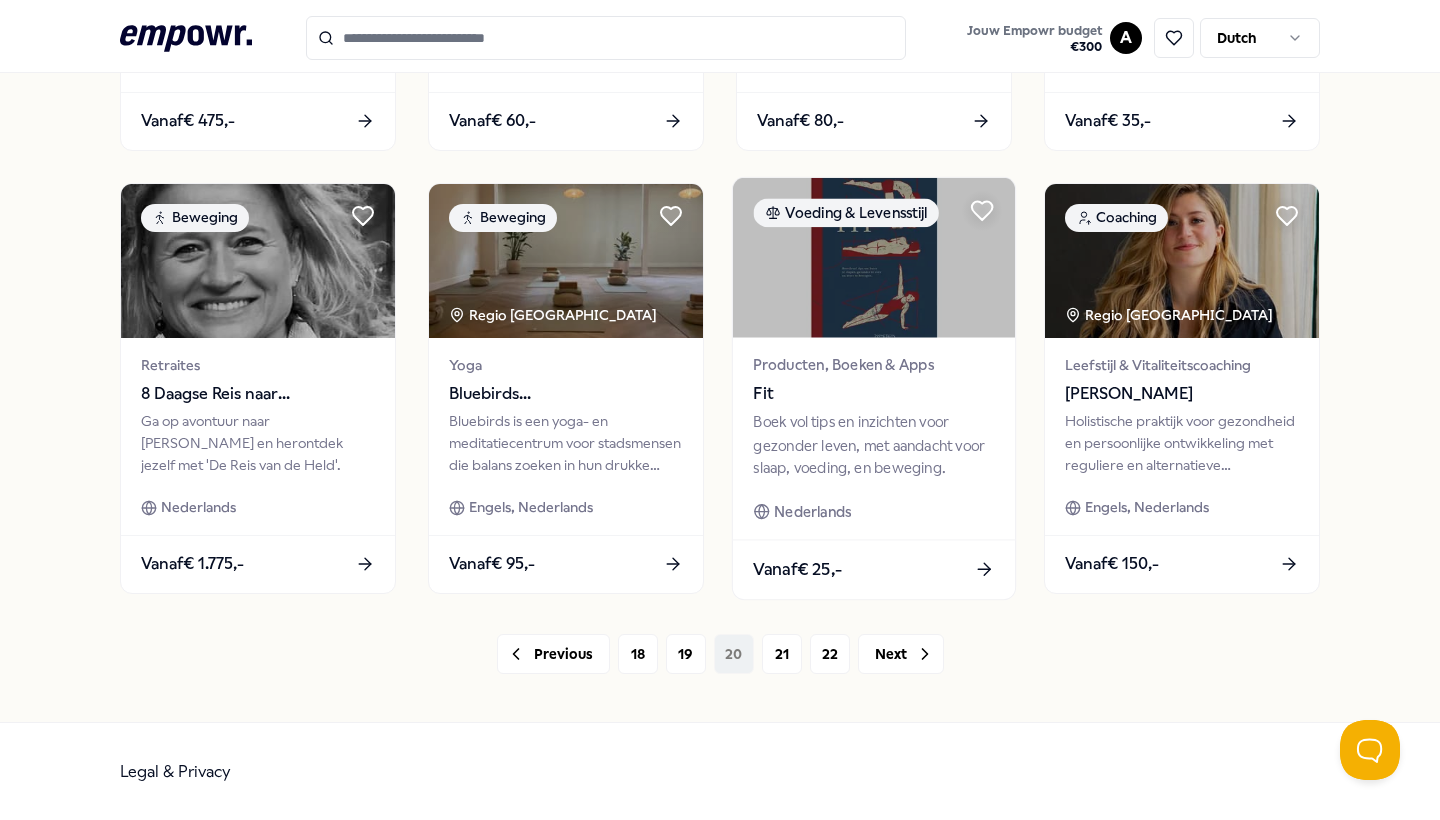 scroll, scrollTop: 961, scrollLeft: 0, axis: vertical 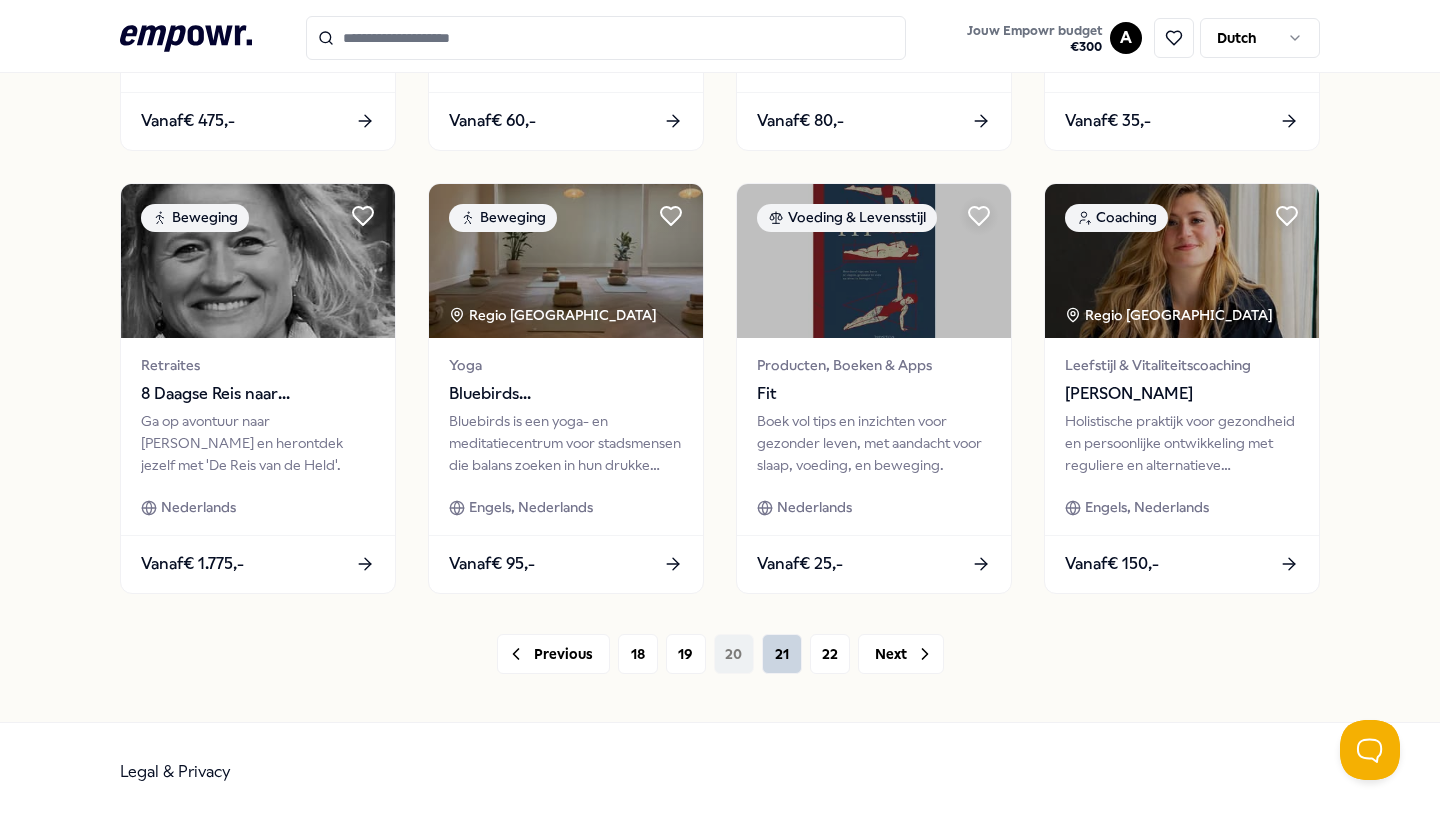 click on "21" at bounding box center (782, 654) 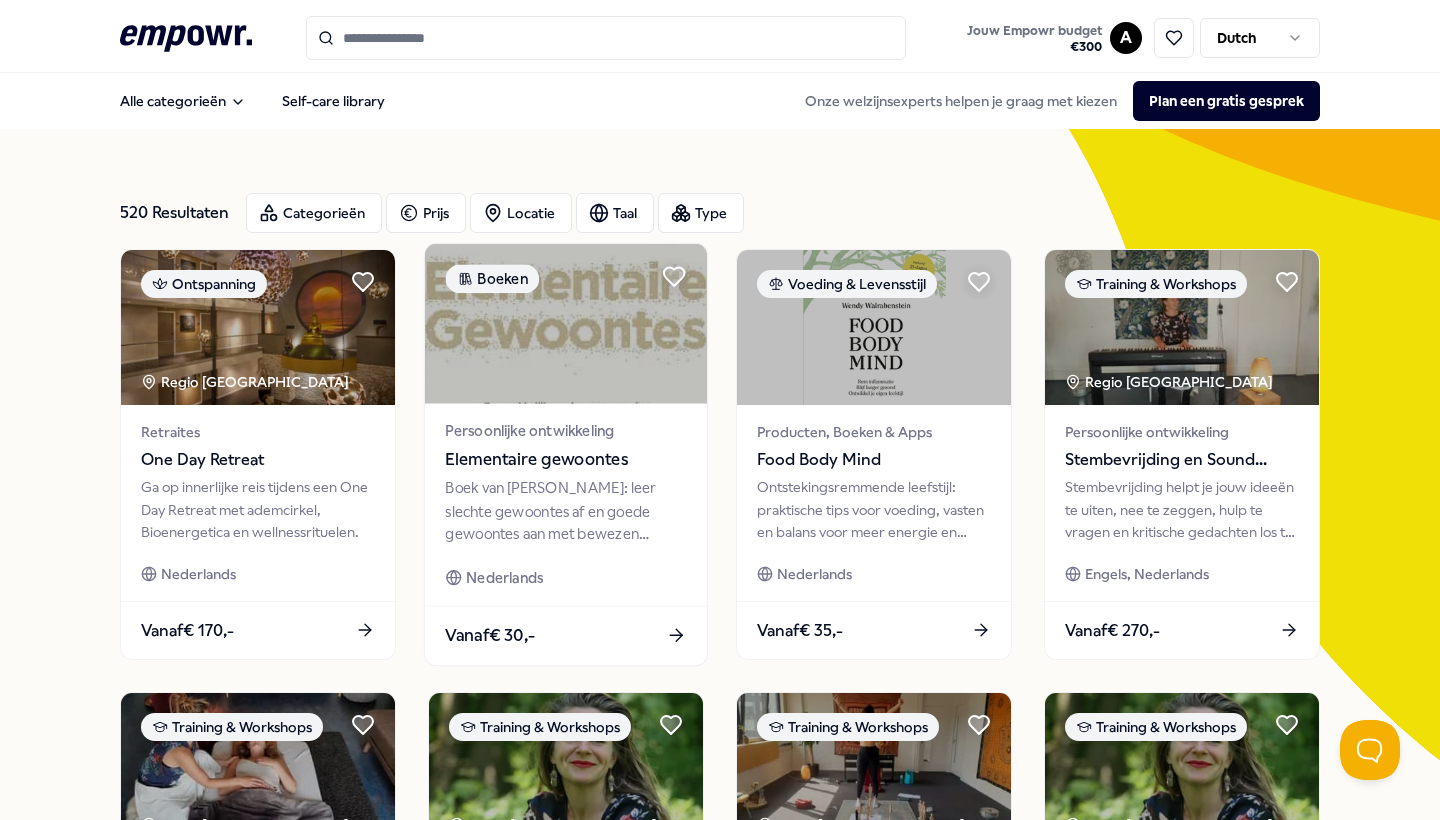 scroll, scrollTop: 0, scrollLeft: 0, axis: both 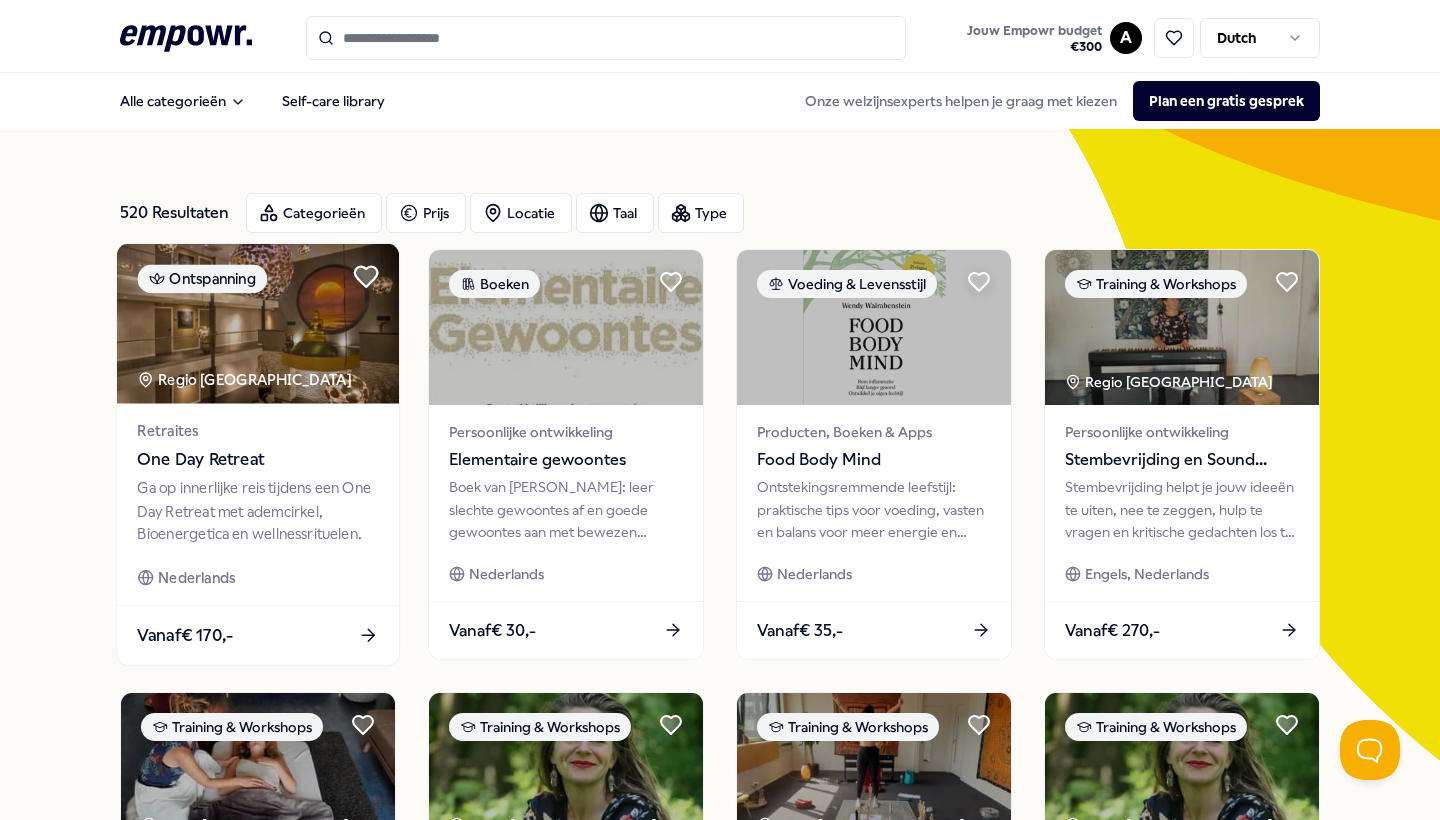 click 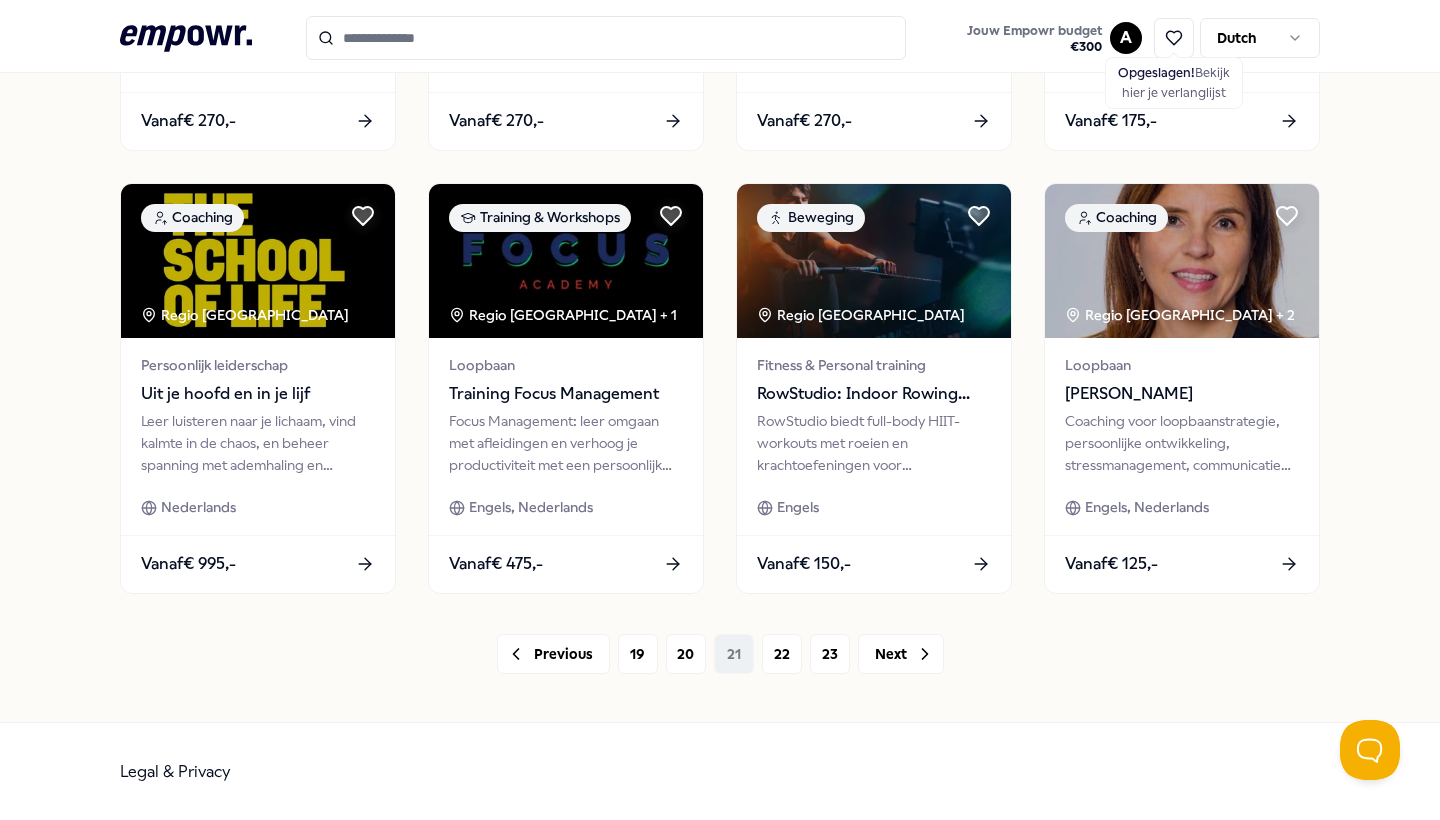 scroll, scrollTop: 961, scrollLeft: 0, axis: vertical 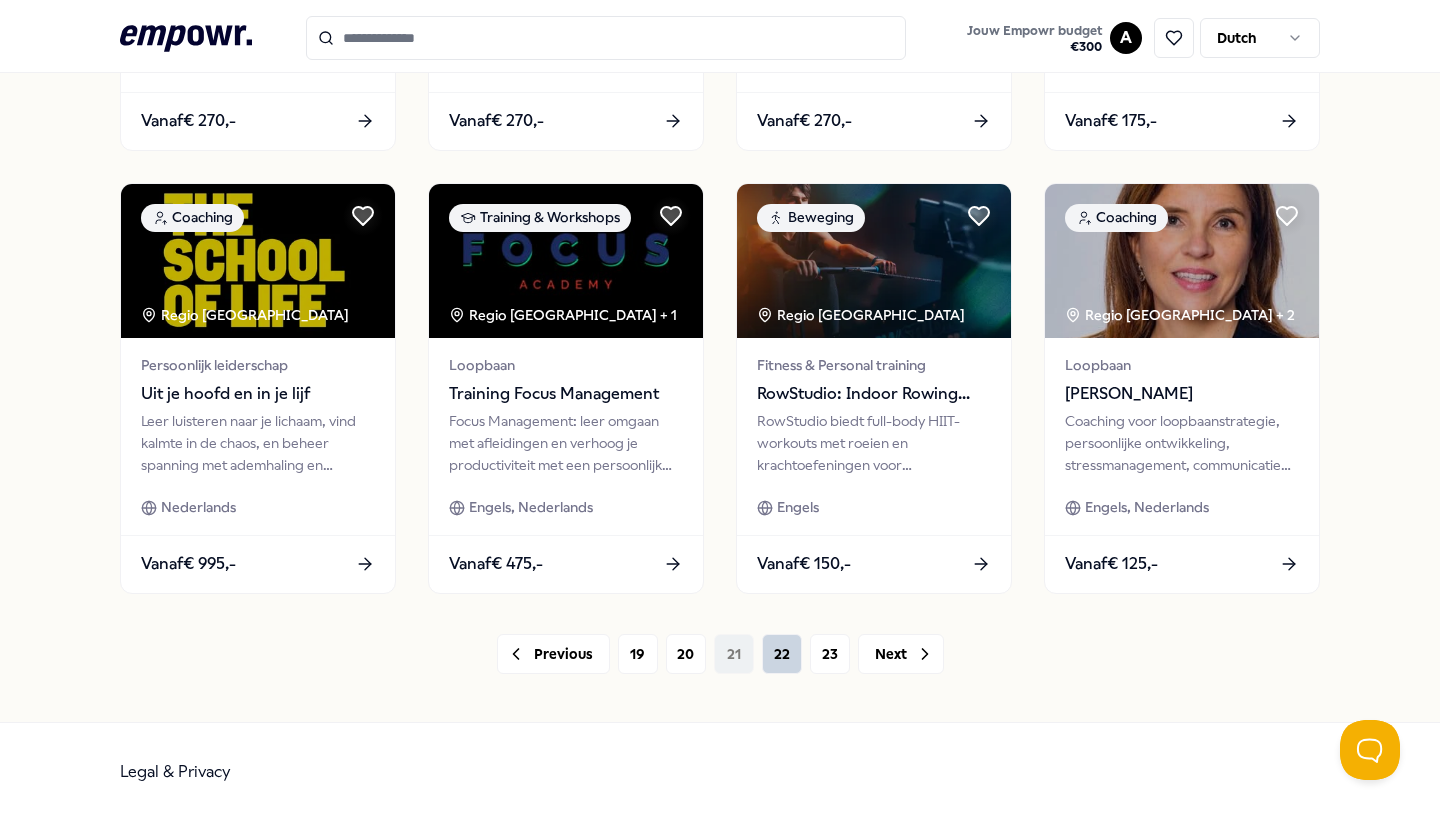 click on "22" at bounding box center [782, 654] 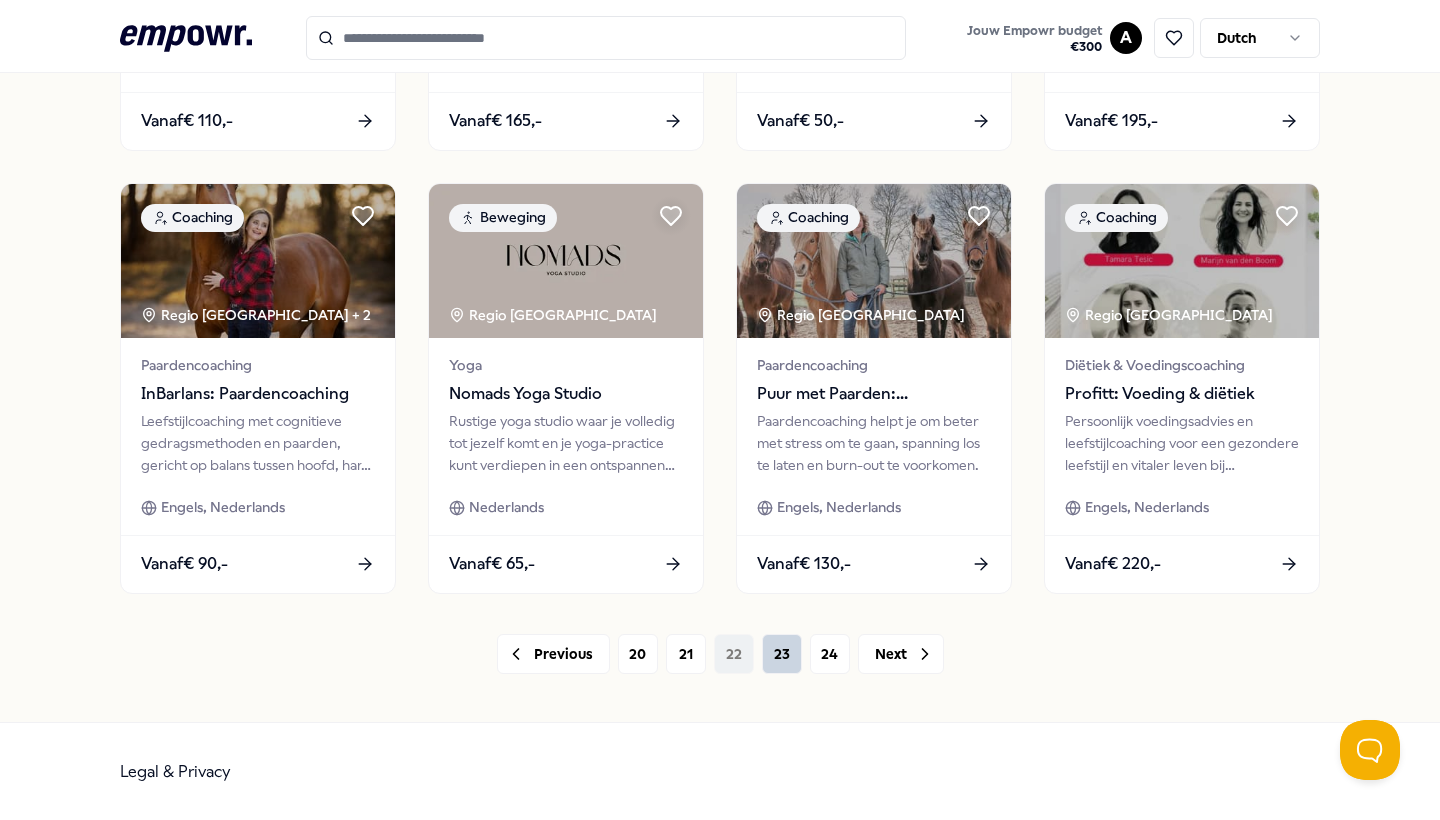 scroll, scrollTop: 961, scrollLeft: 0, axis: vertical 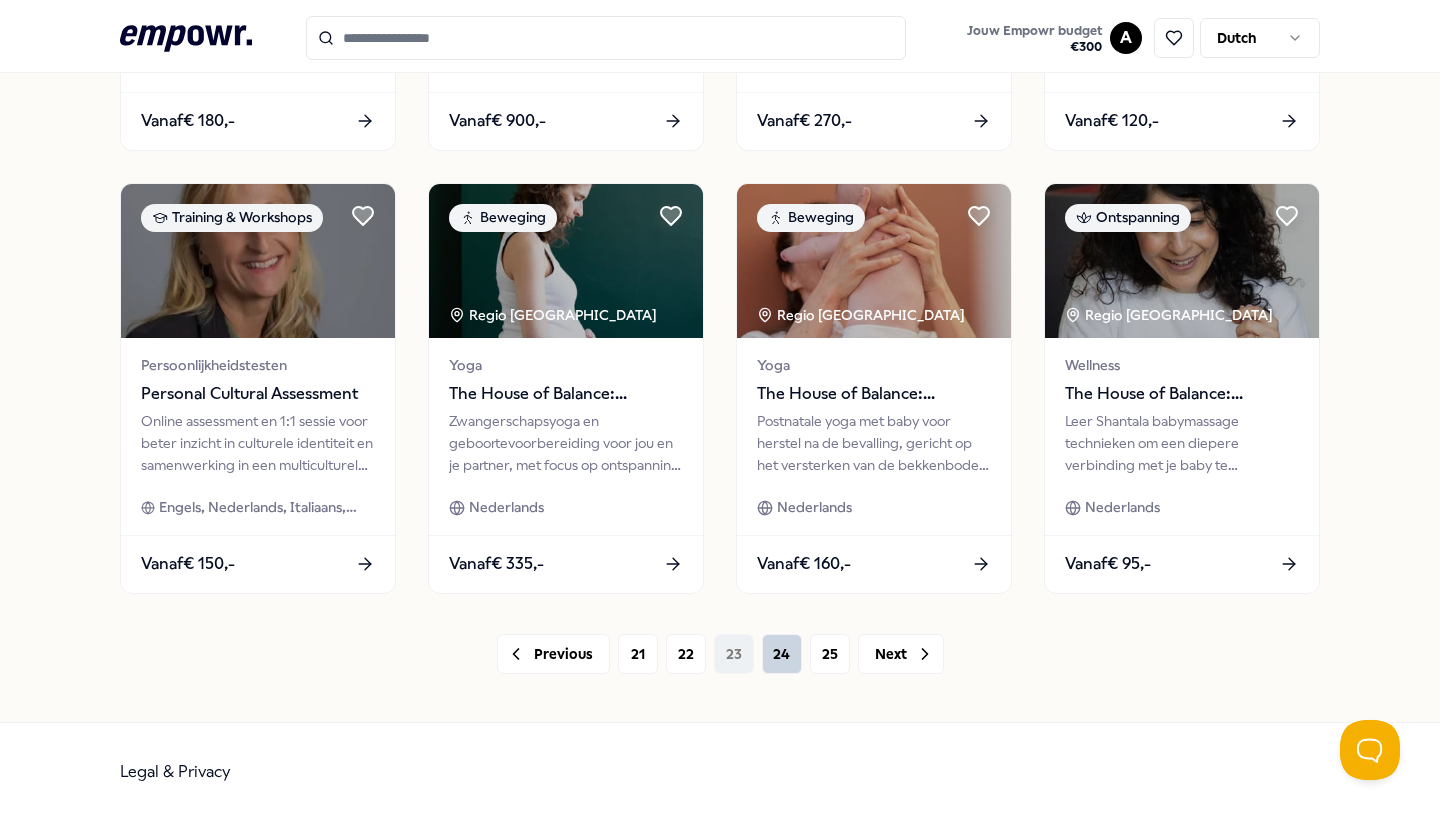 click on "24" at bounding box center [782, 654] 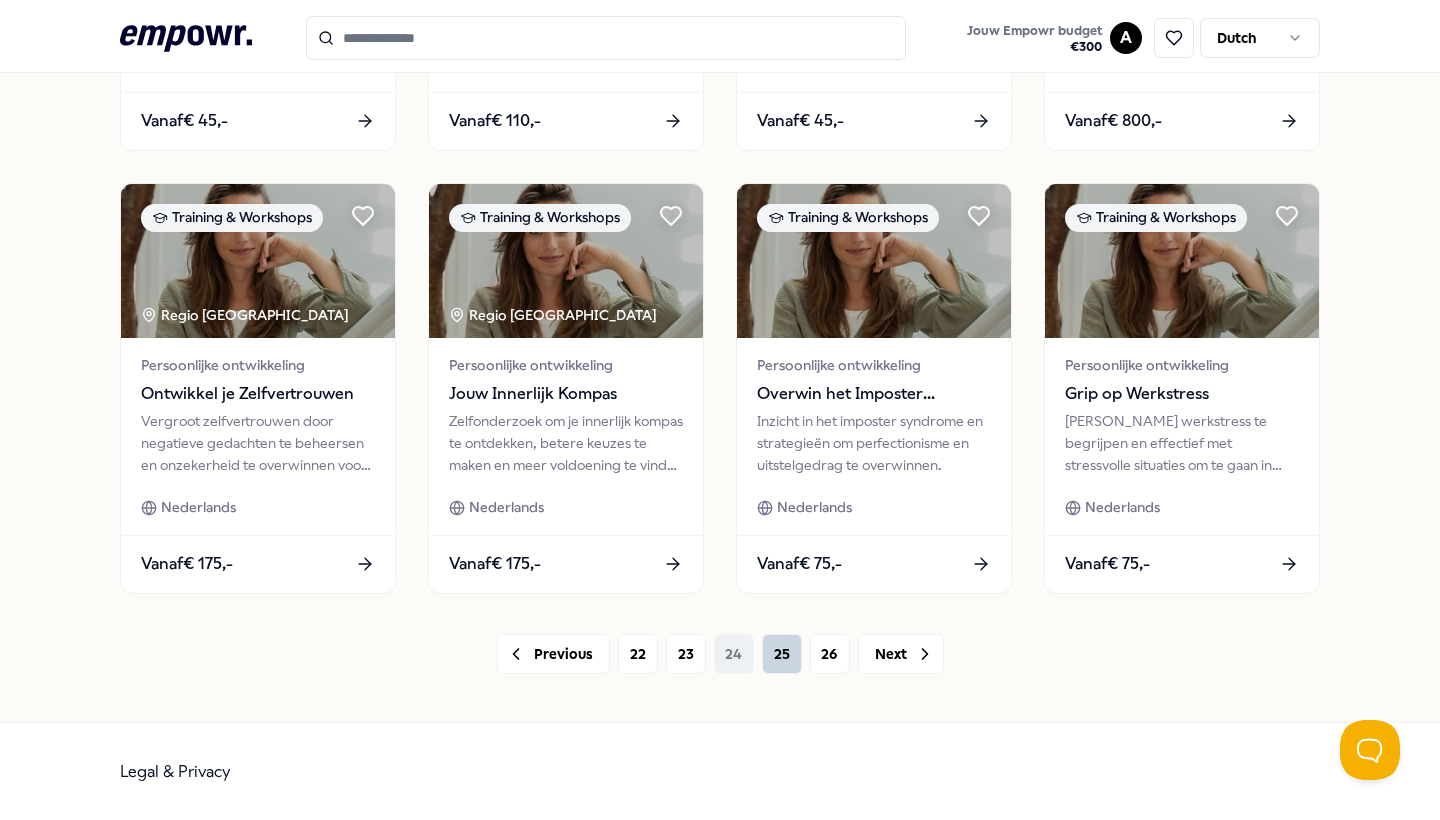 scroll, scrollTop: 961, scrollLeft: 0, axis: vertical 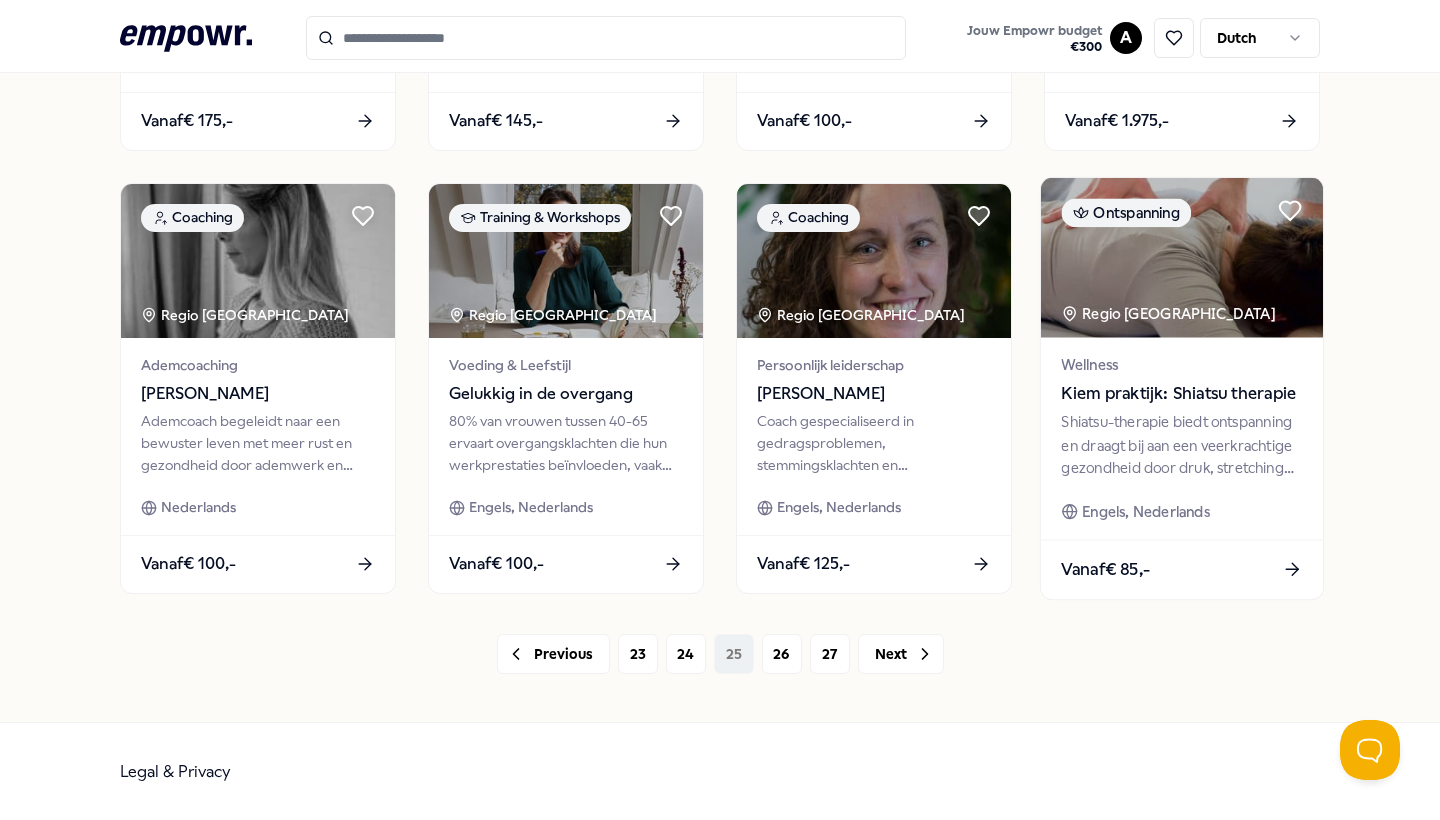 click on "Kiem praktijk: Shiatsu therapie" at bounding box center [1181, 393] 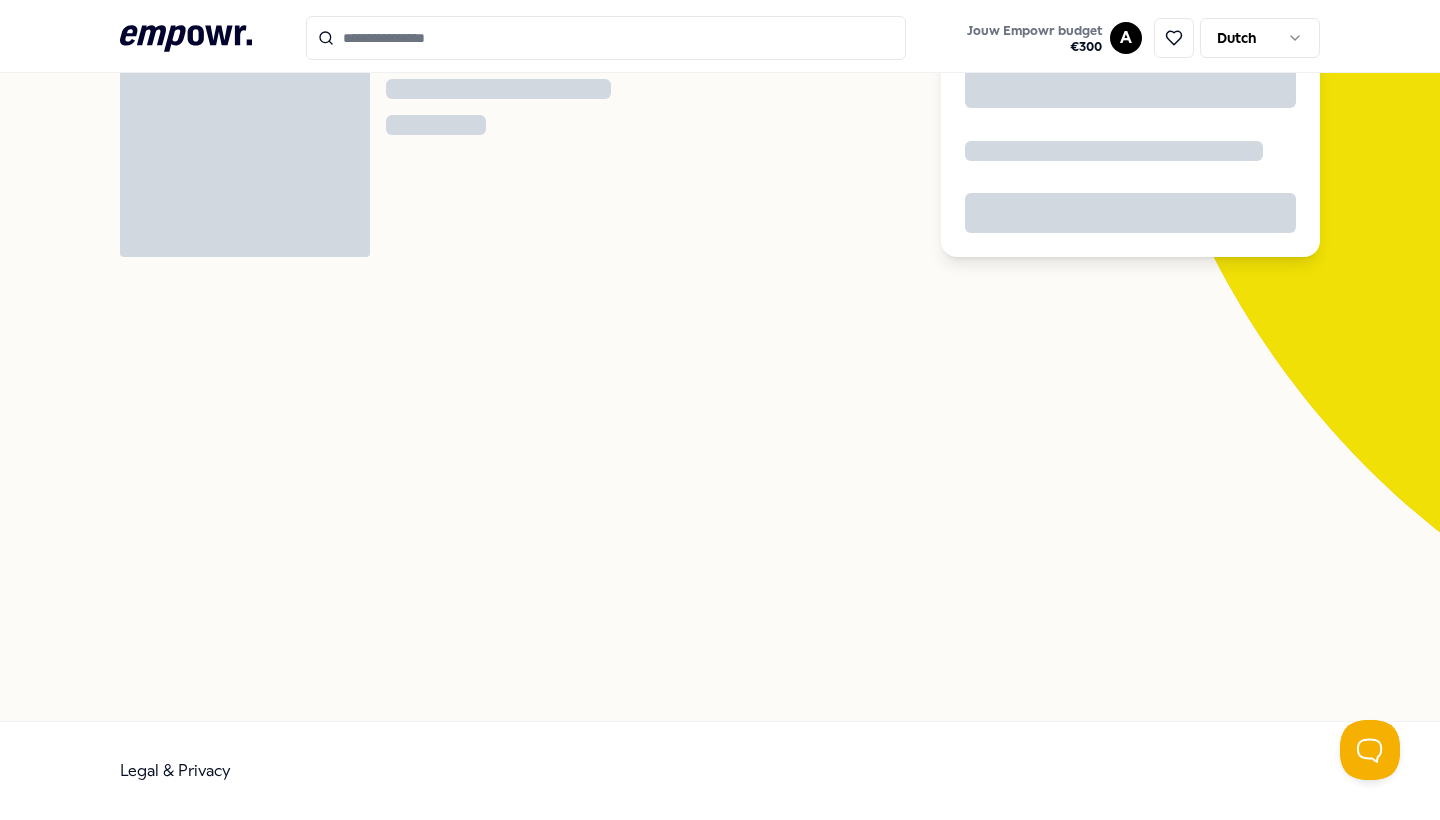 scroll, scrollTop: 129, scrollLeft: 0, axis: vertical 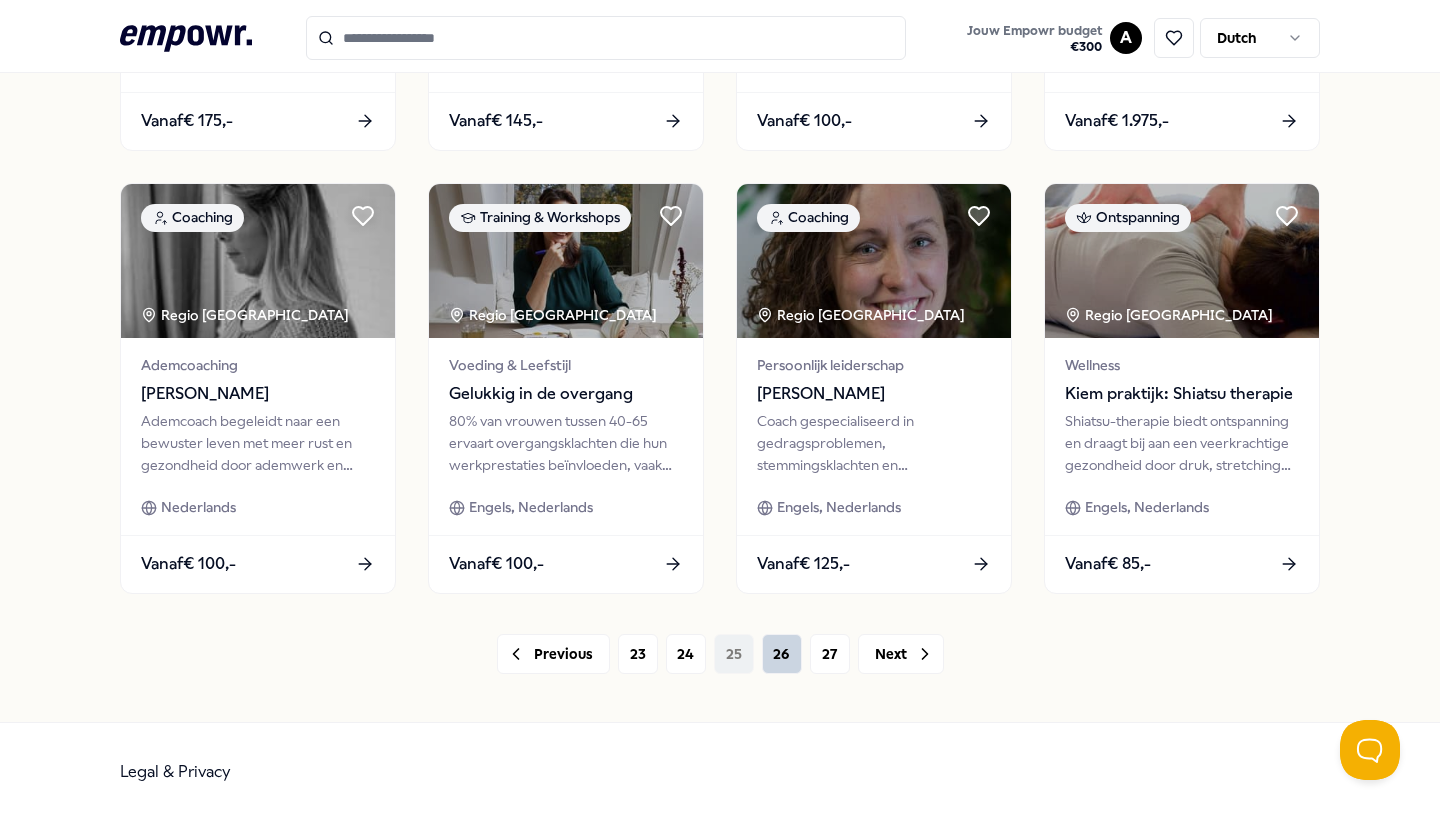 click on "26" at bounding box center [782, 654] 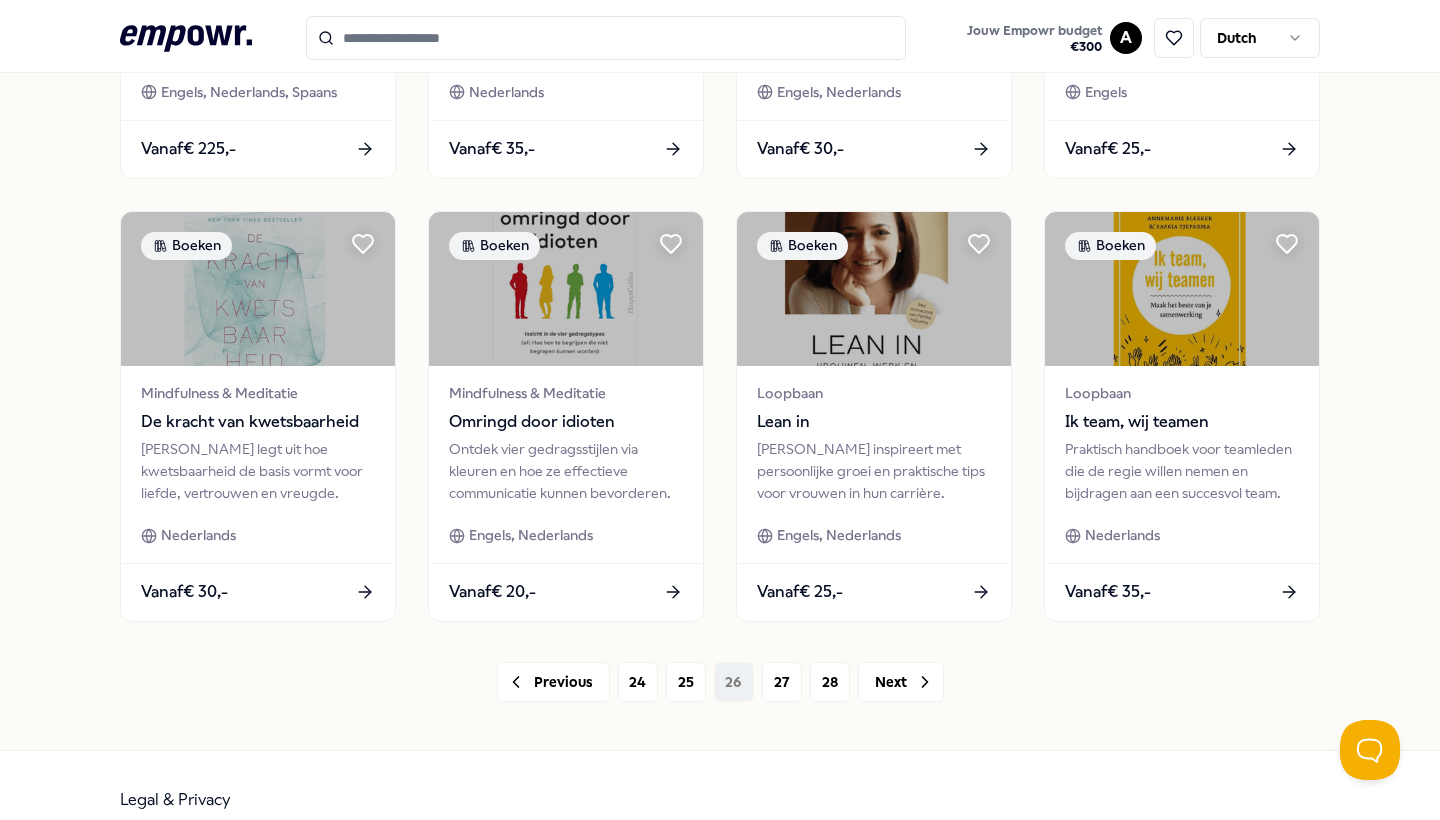 scroll, scrollTop: 961, scrollLeft: 0, axis: vertical 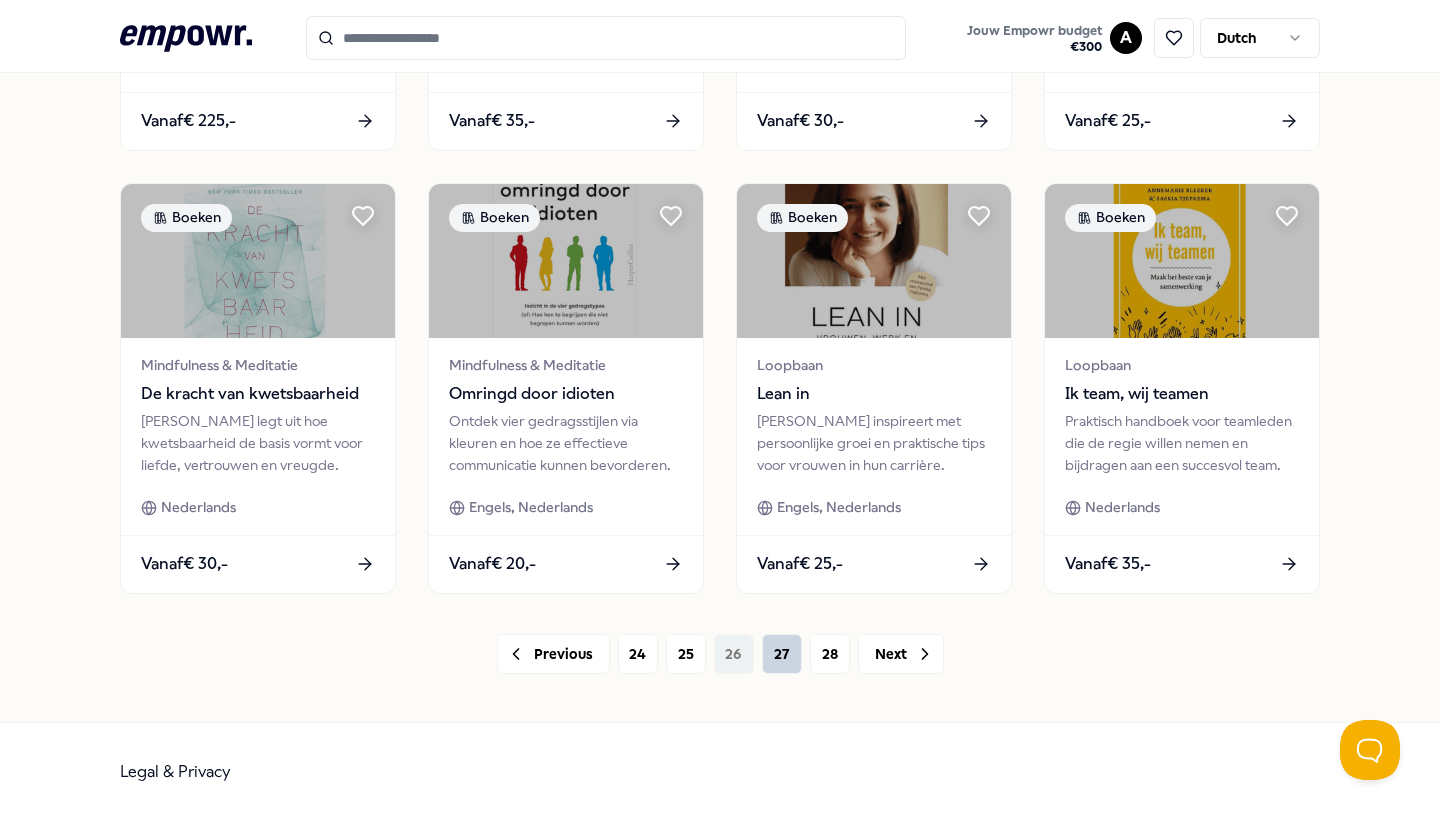 click on "27" at bounding box center [782, 654] 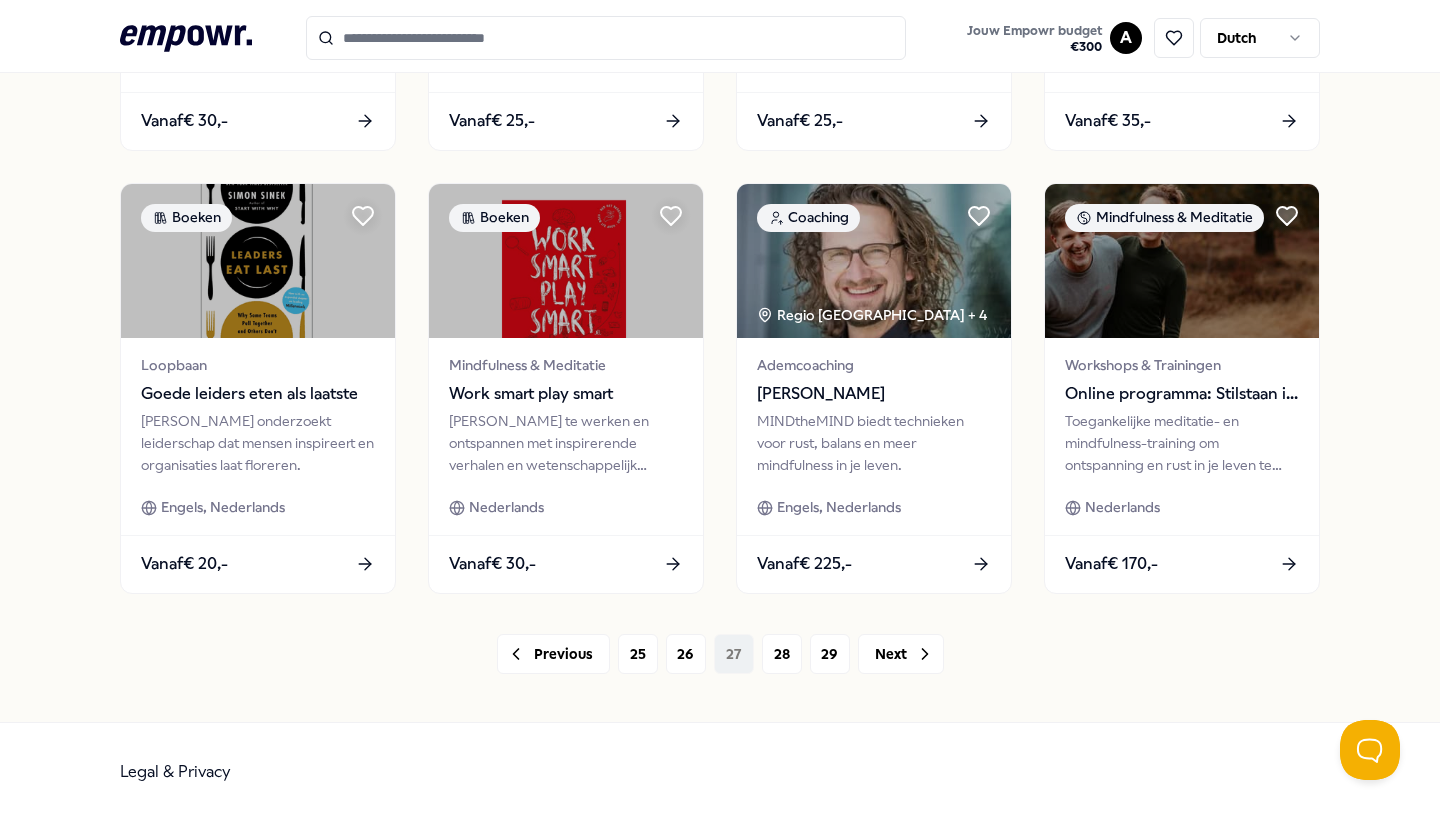 scroll, scrollTop: 961, scrollLeft: 0, axis: vertical 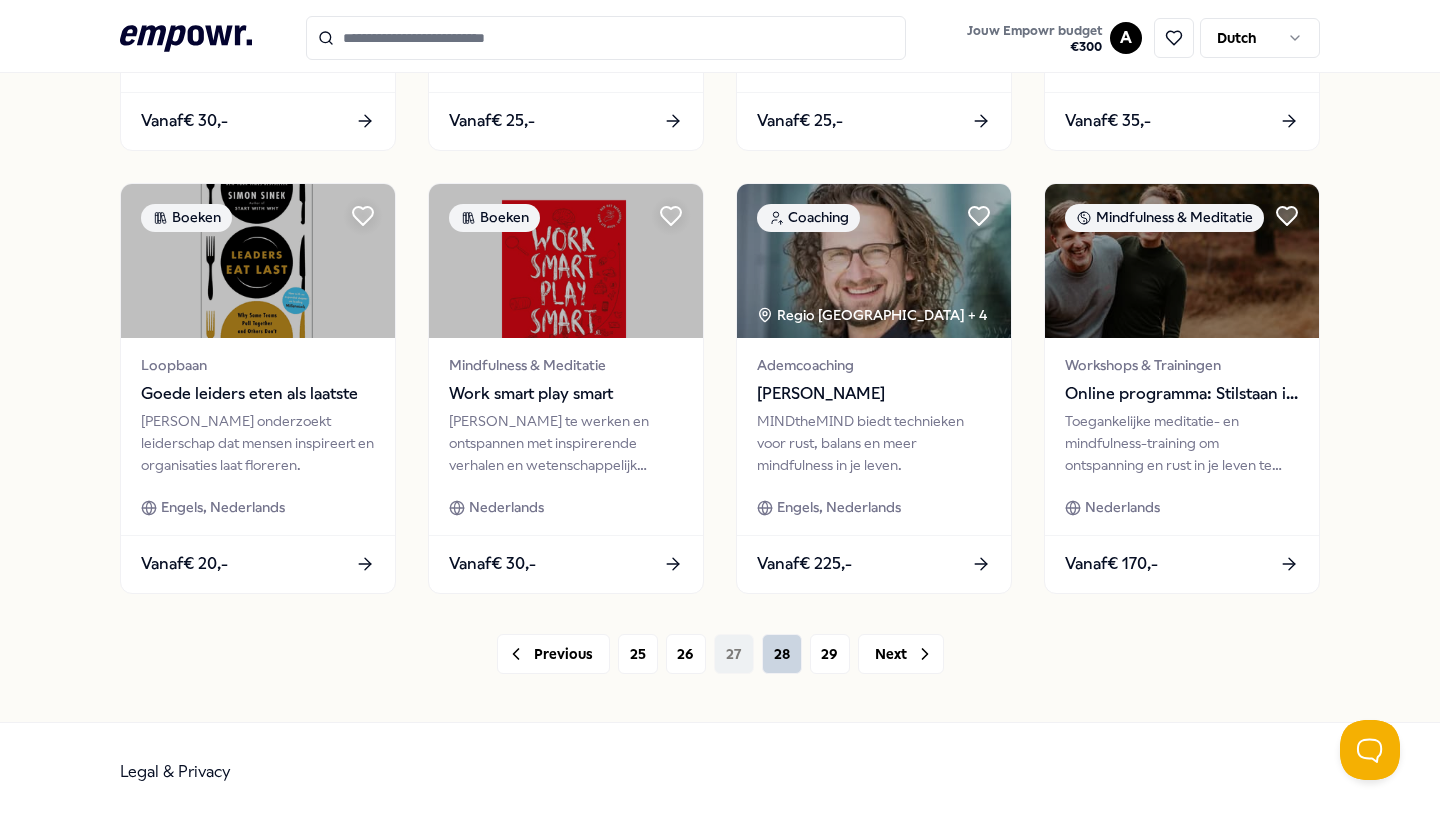 click on "28" at bounding box center [782, 654] 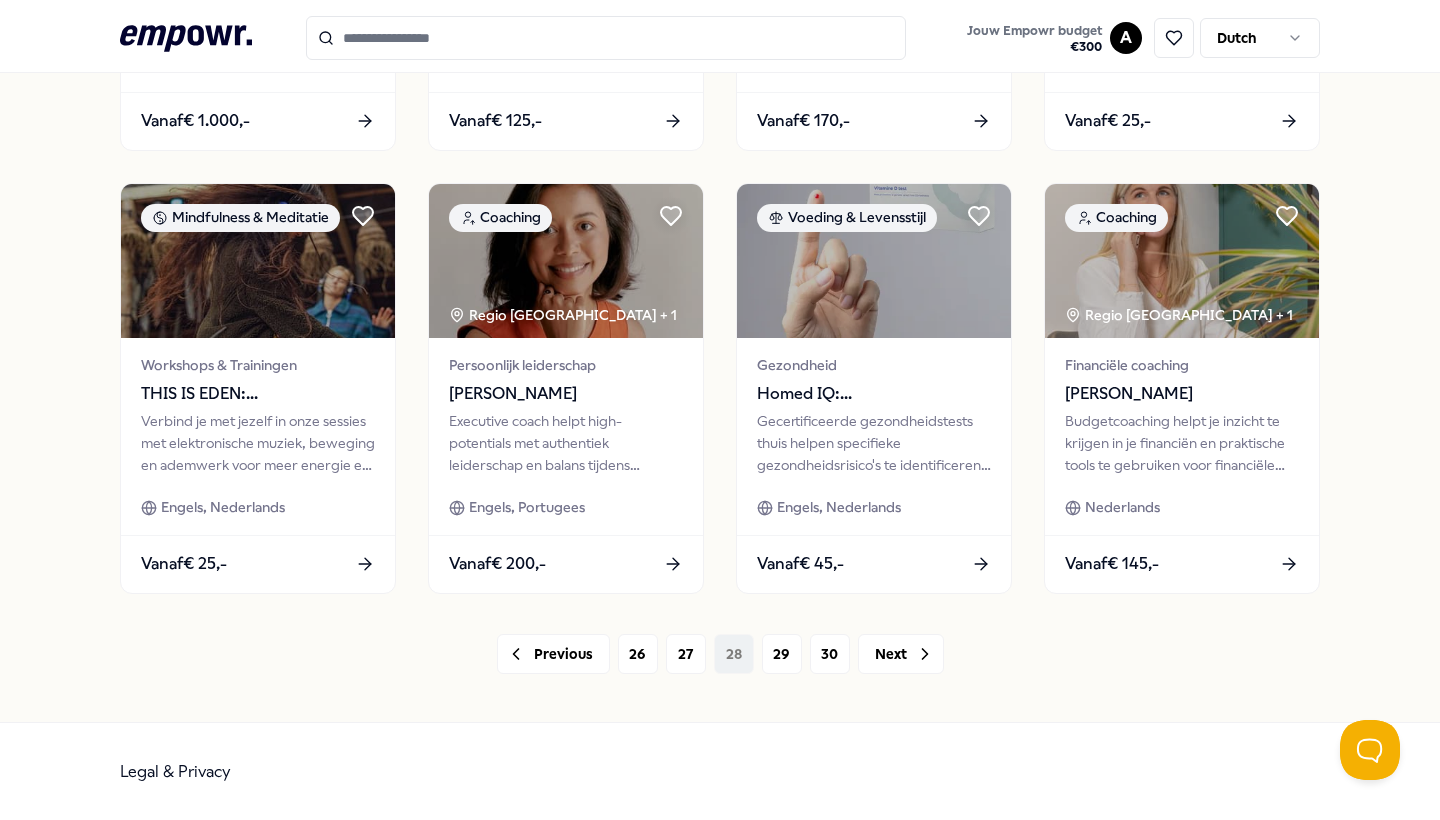 scroll, scrollTop: 961, scrollLeft: 0, axis: vertical 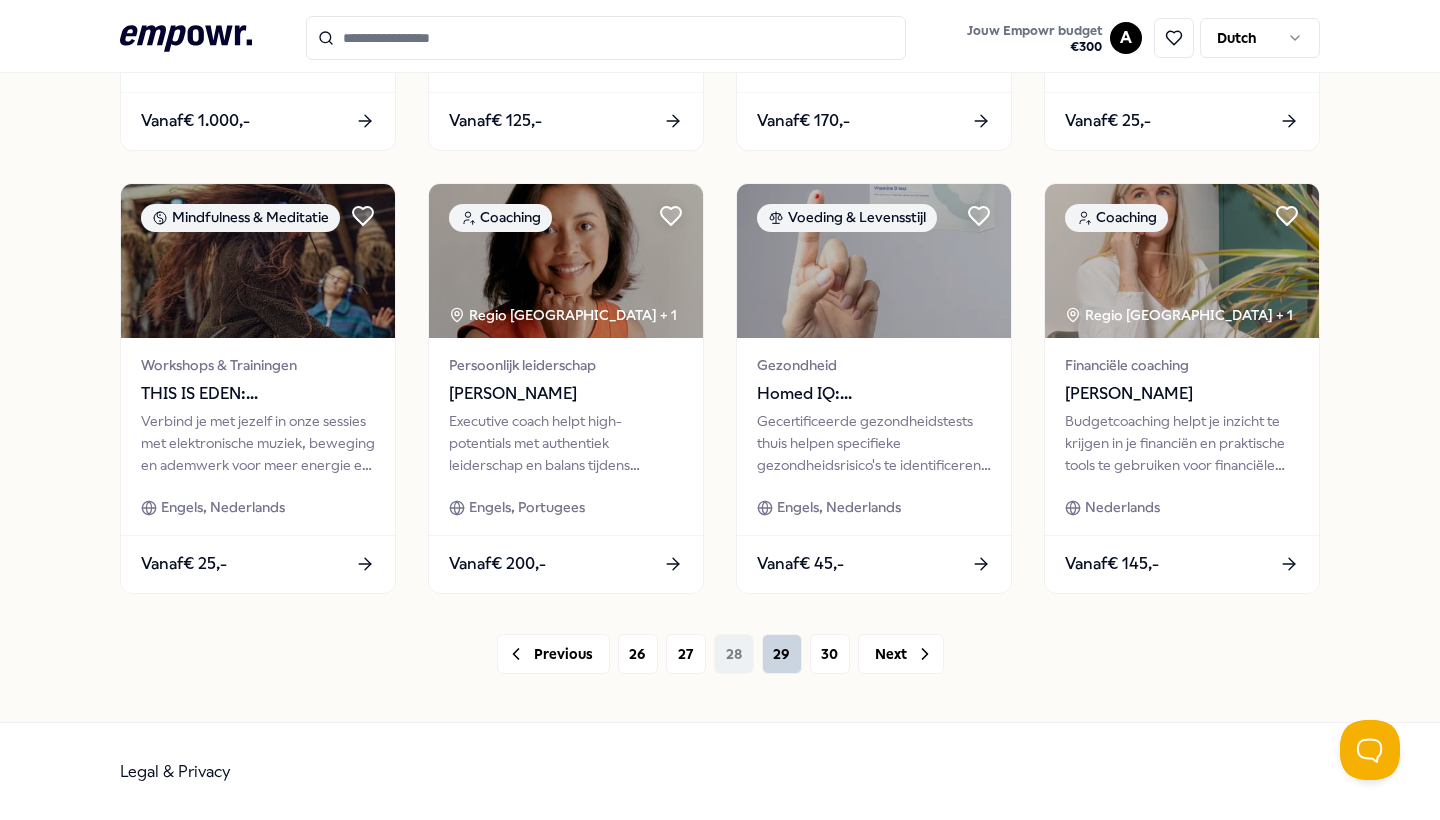 click on "29" at bounding box center [782, 654] 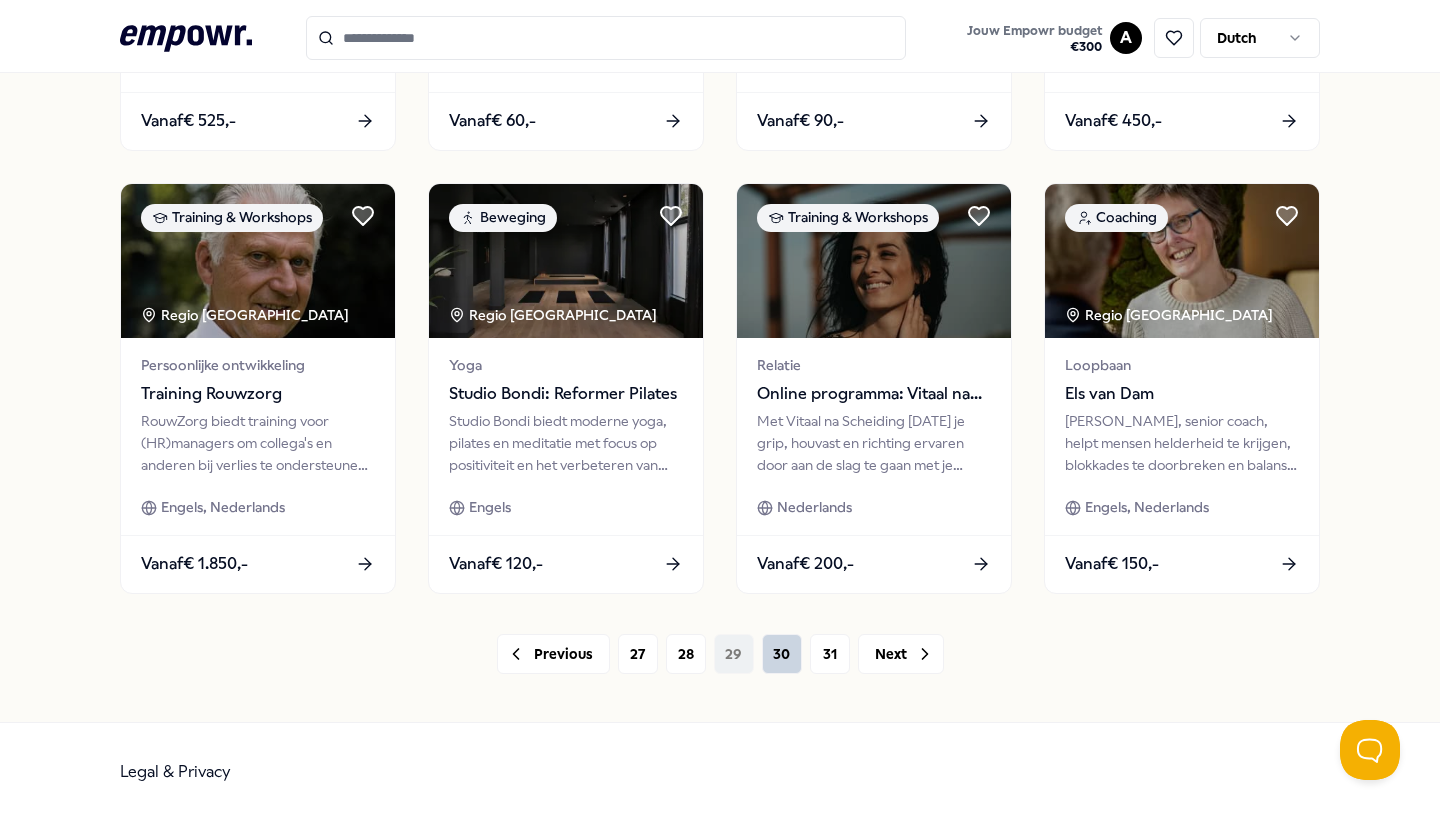 scroll, scrollTop: 961, scrollLeft: 0, axis: vertical 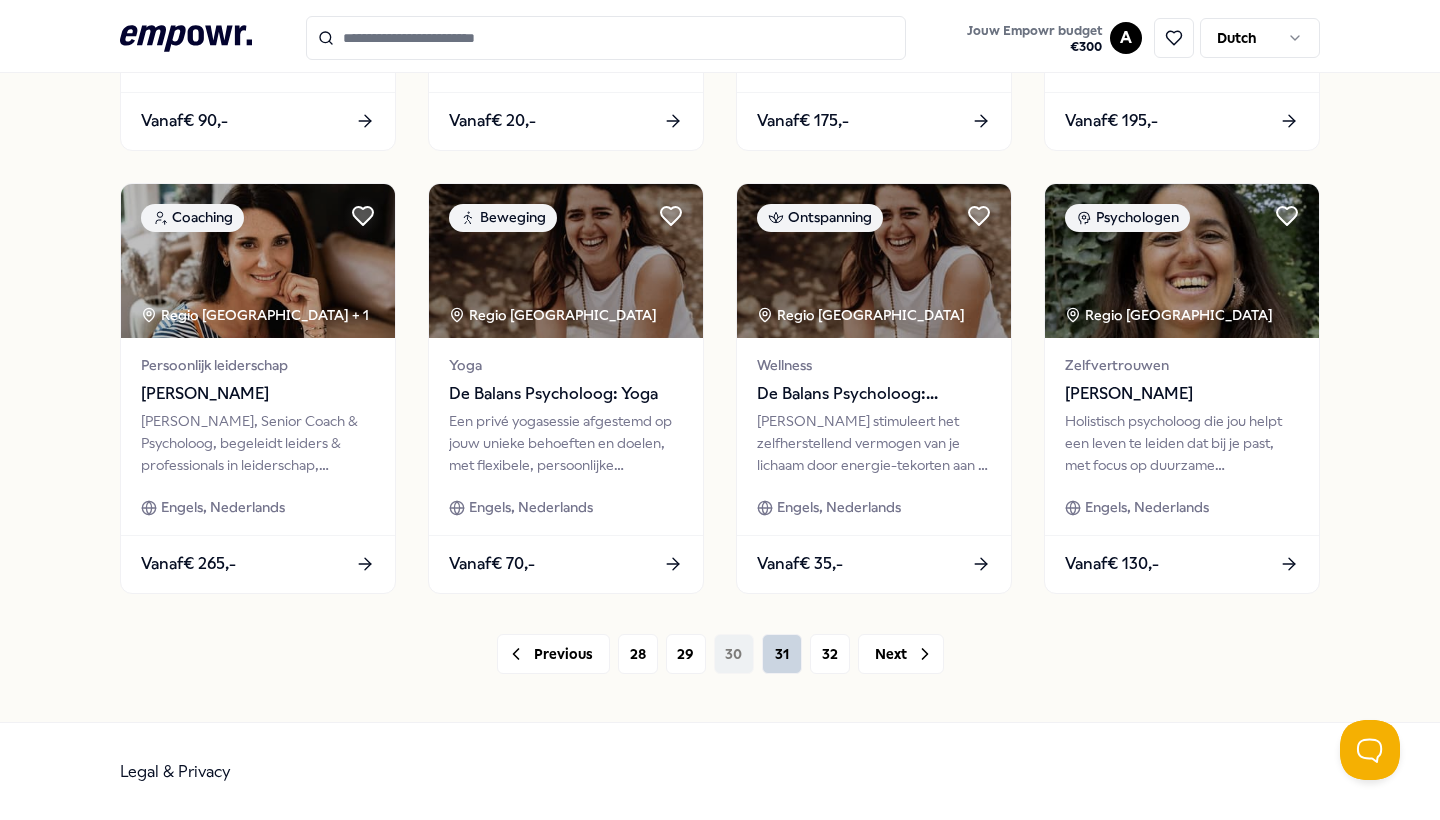 click on "31" at bounding box center (782, 654) 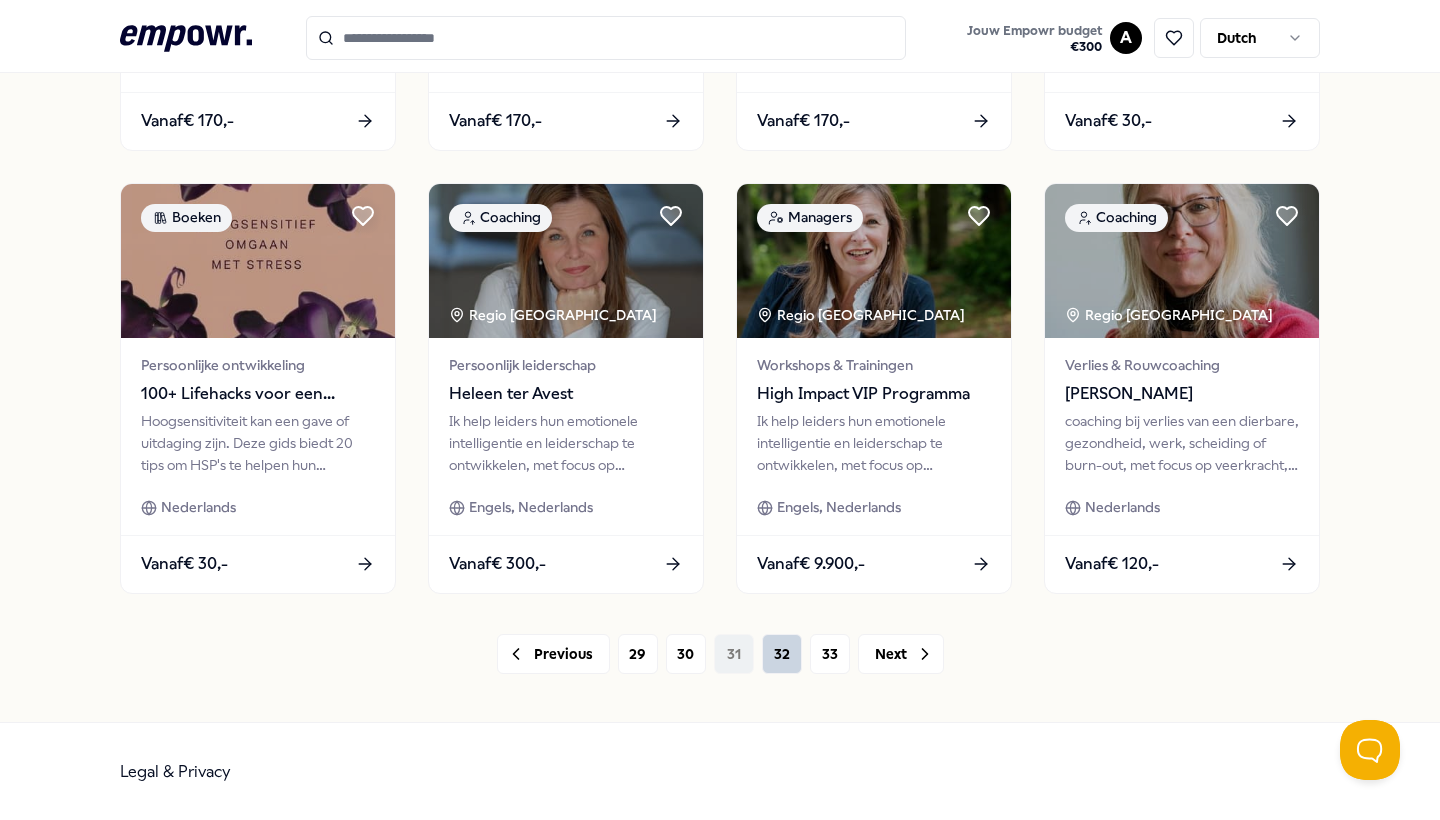 scroll, scrollTop: 961, scrollLeft: 0, axis: vertical 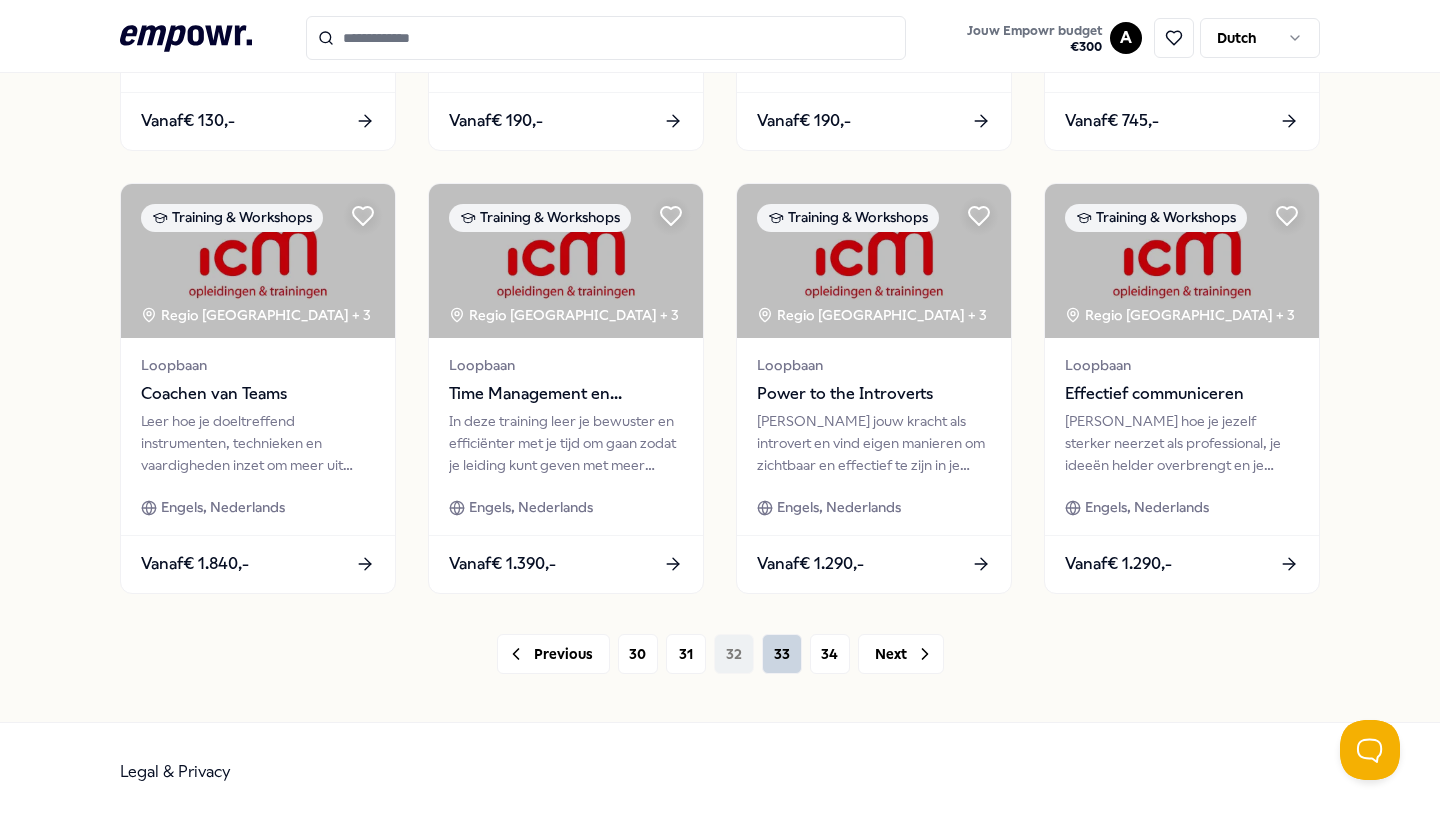 click on "33" at bounding box center (782, 654) 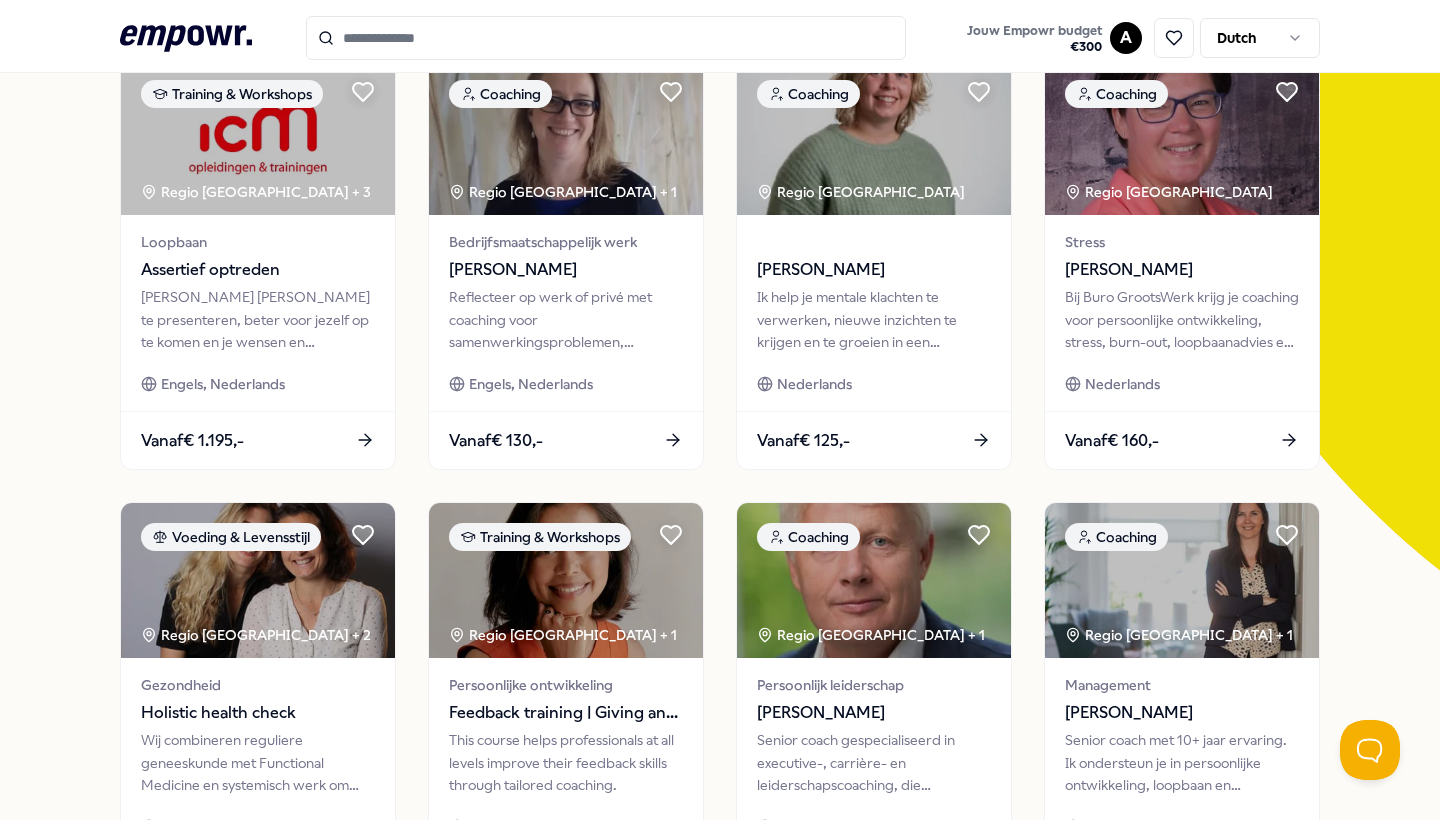 scroll, scrollTop: 75, scrollLeft: 0, axis: vertical 